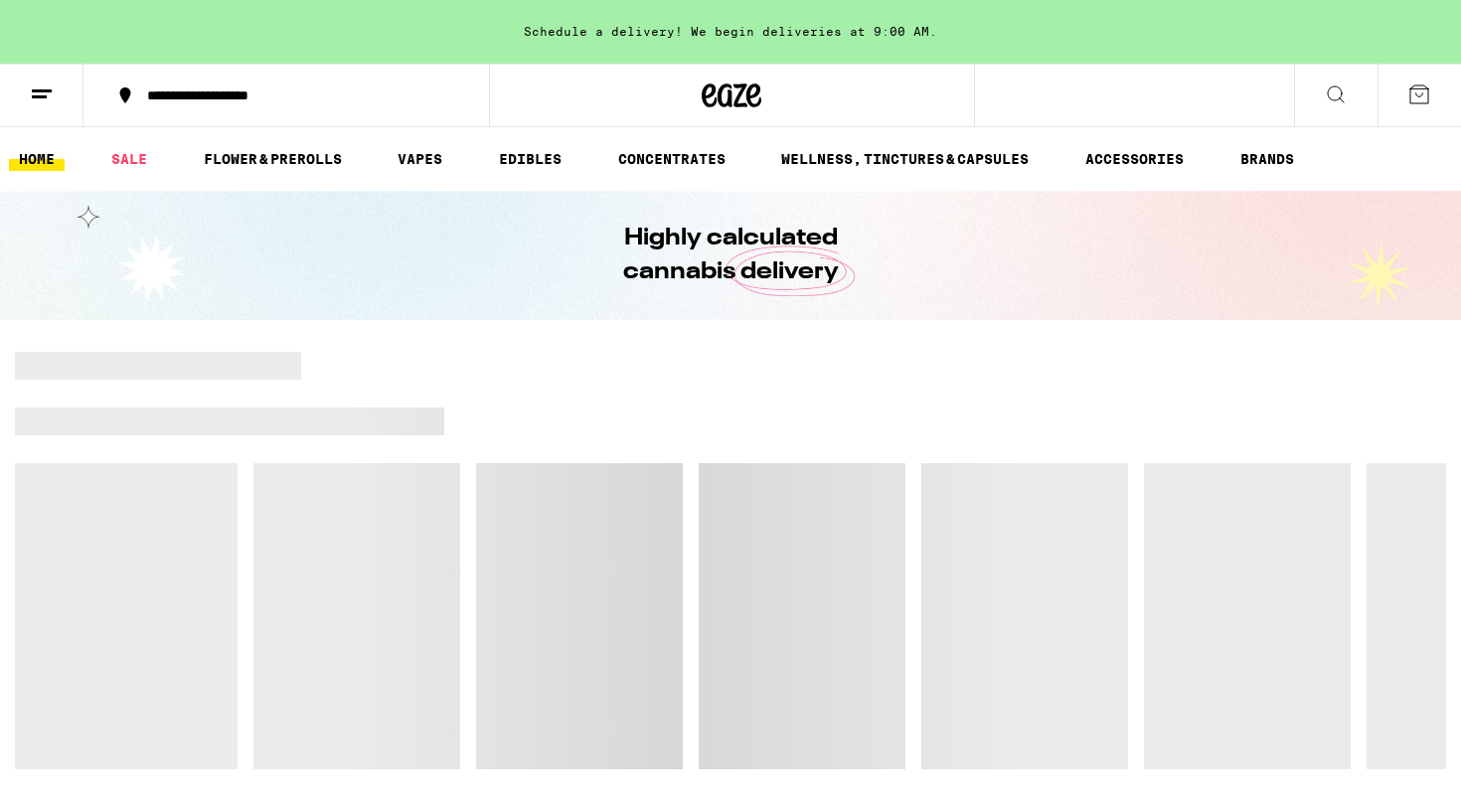 scroll, scrollTop: 0, scrollLeft: 0, axis: both 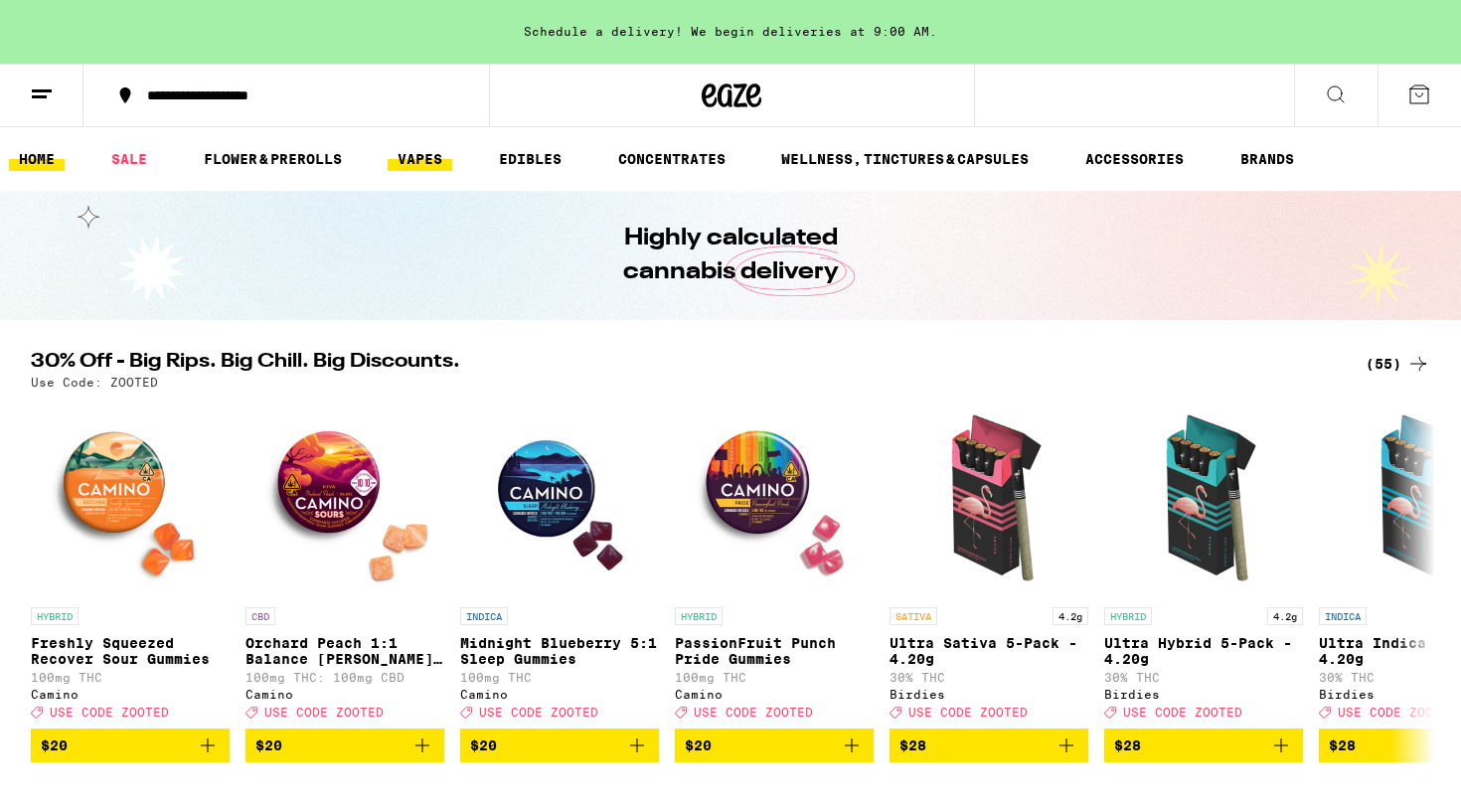 click on "VAPES" at bounding box center (419, 159) 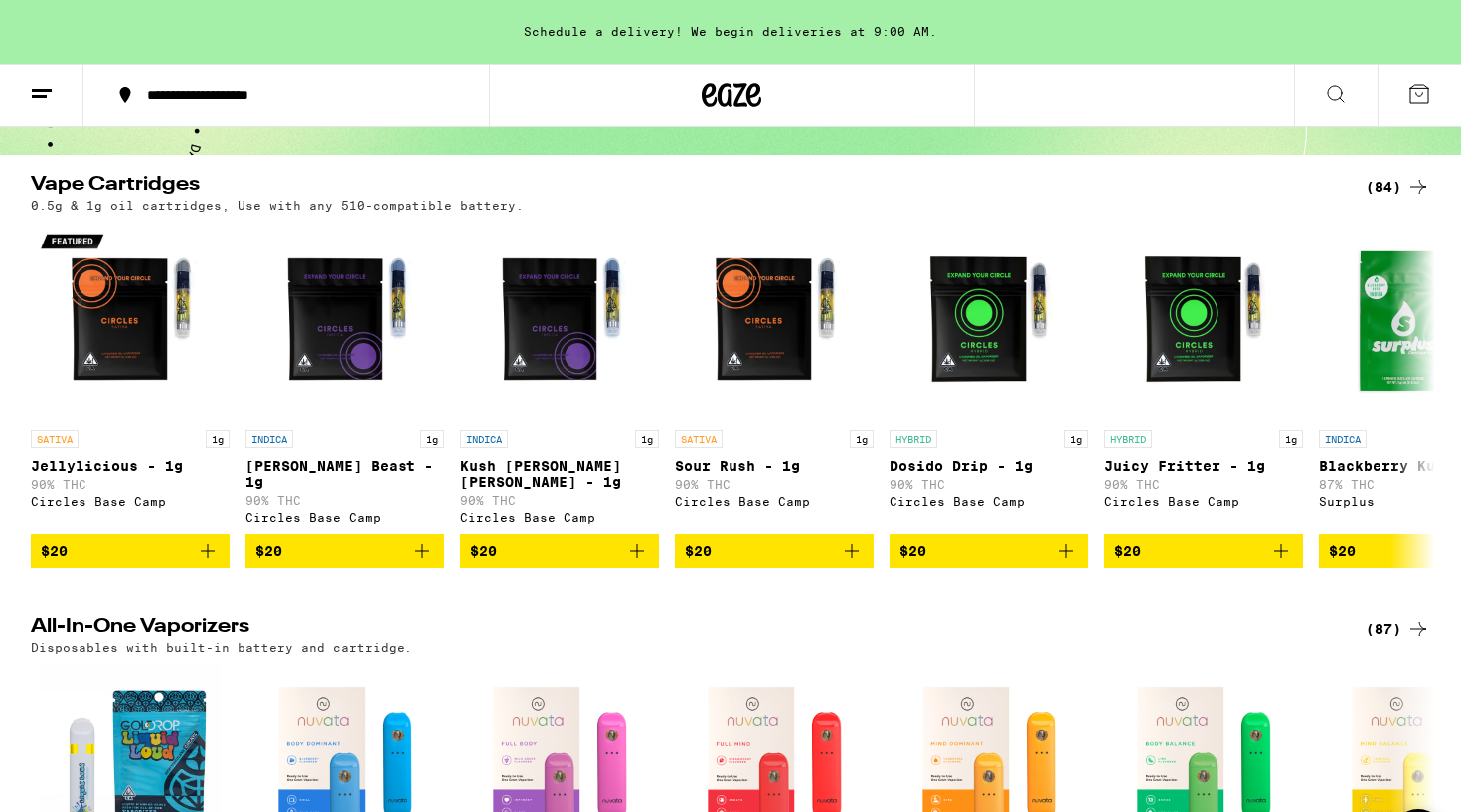 scroll, scrollTop: 162, scrollLeft: 0, axis: vertical 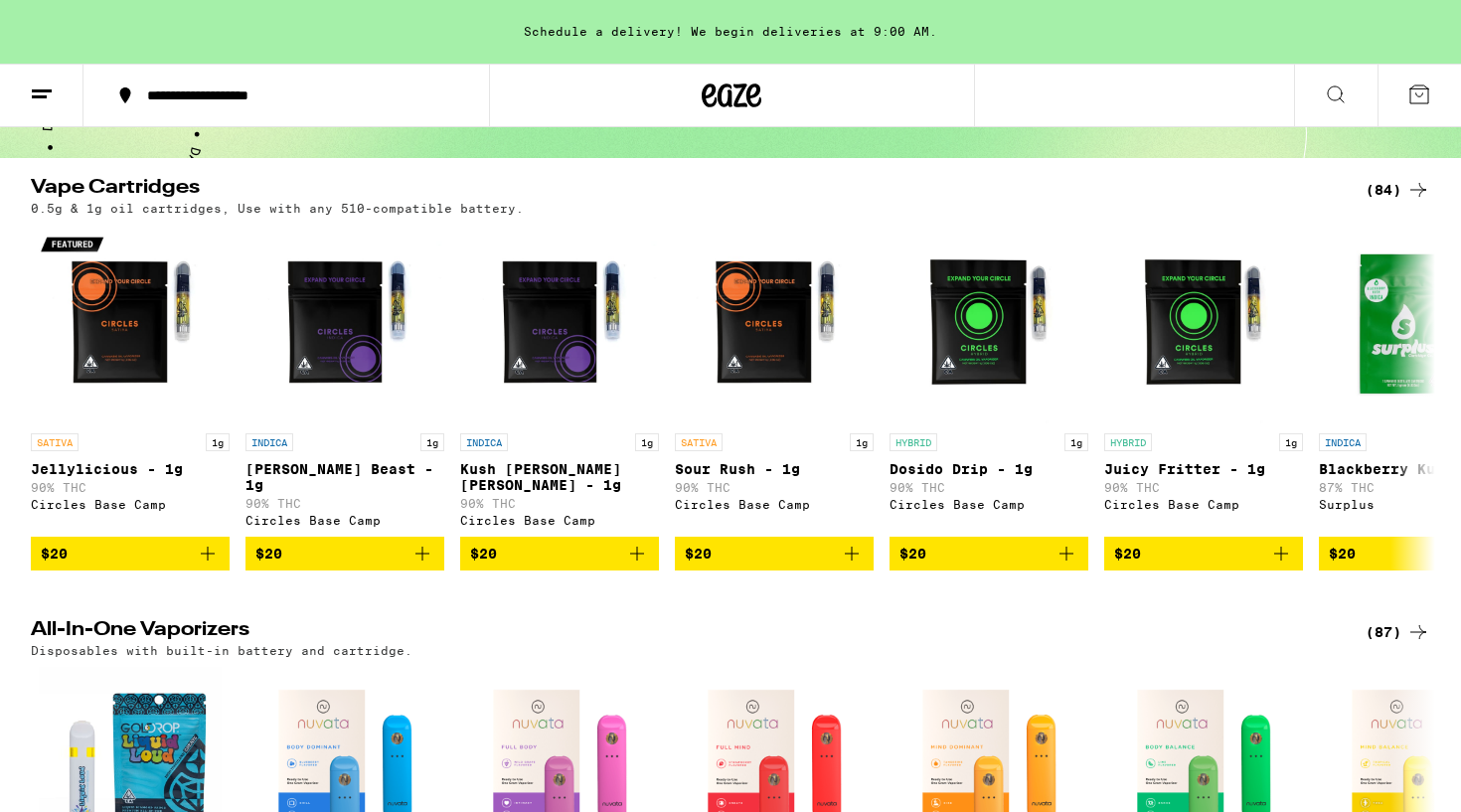 click 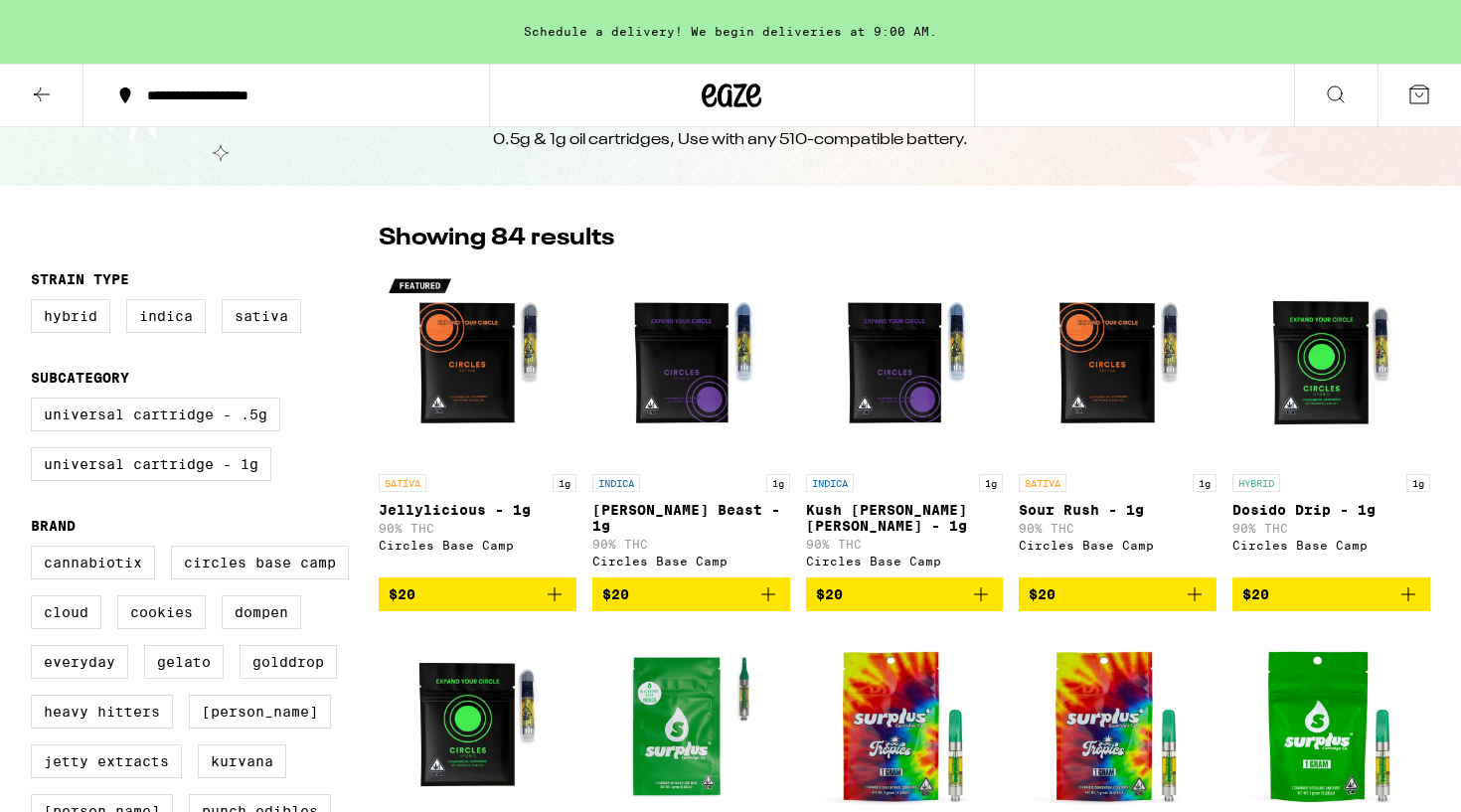scroll, scrollTop: 73, scrollLeft: 0, axis: vertical 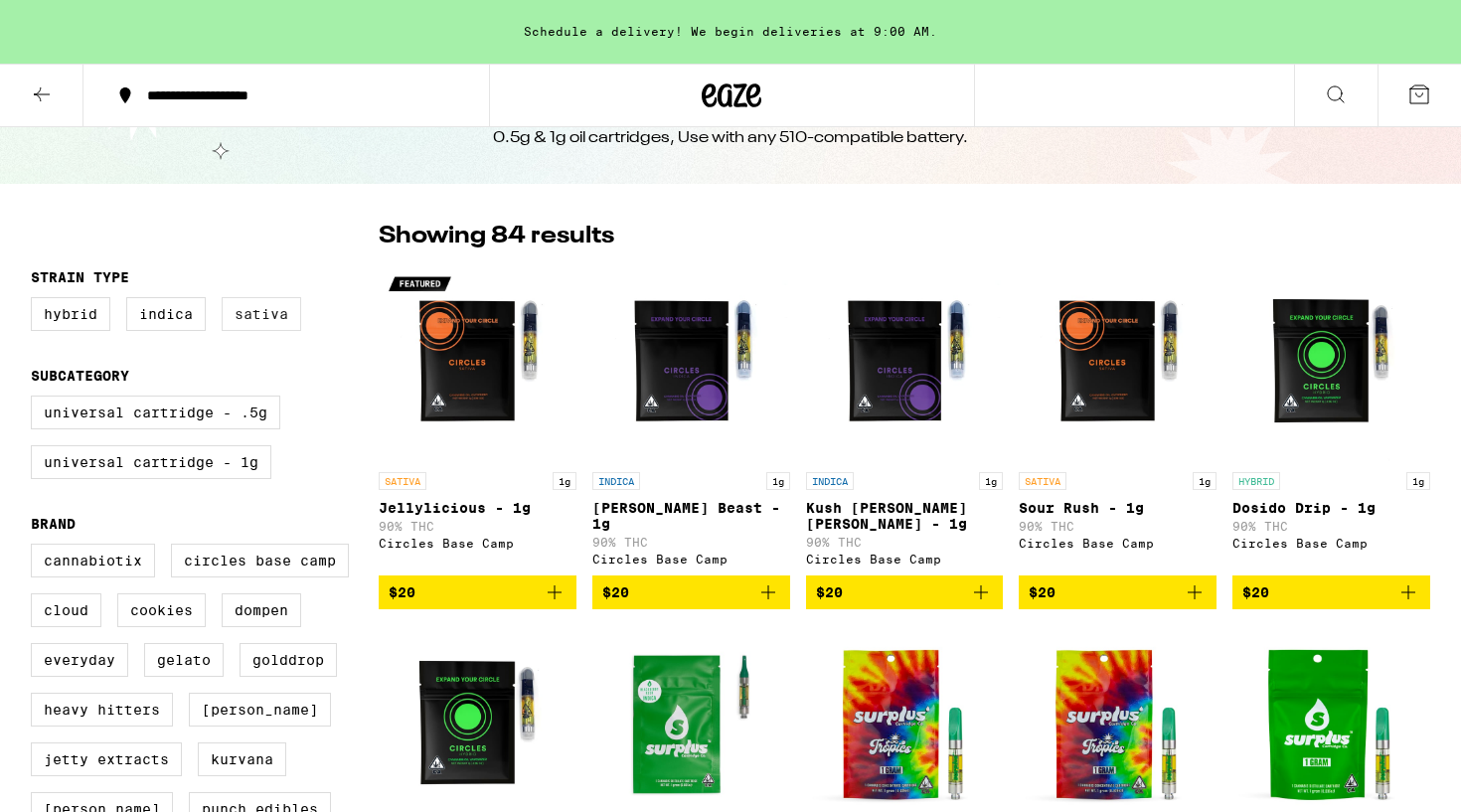 click on "Sativa" at bounding box center [261, 314] 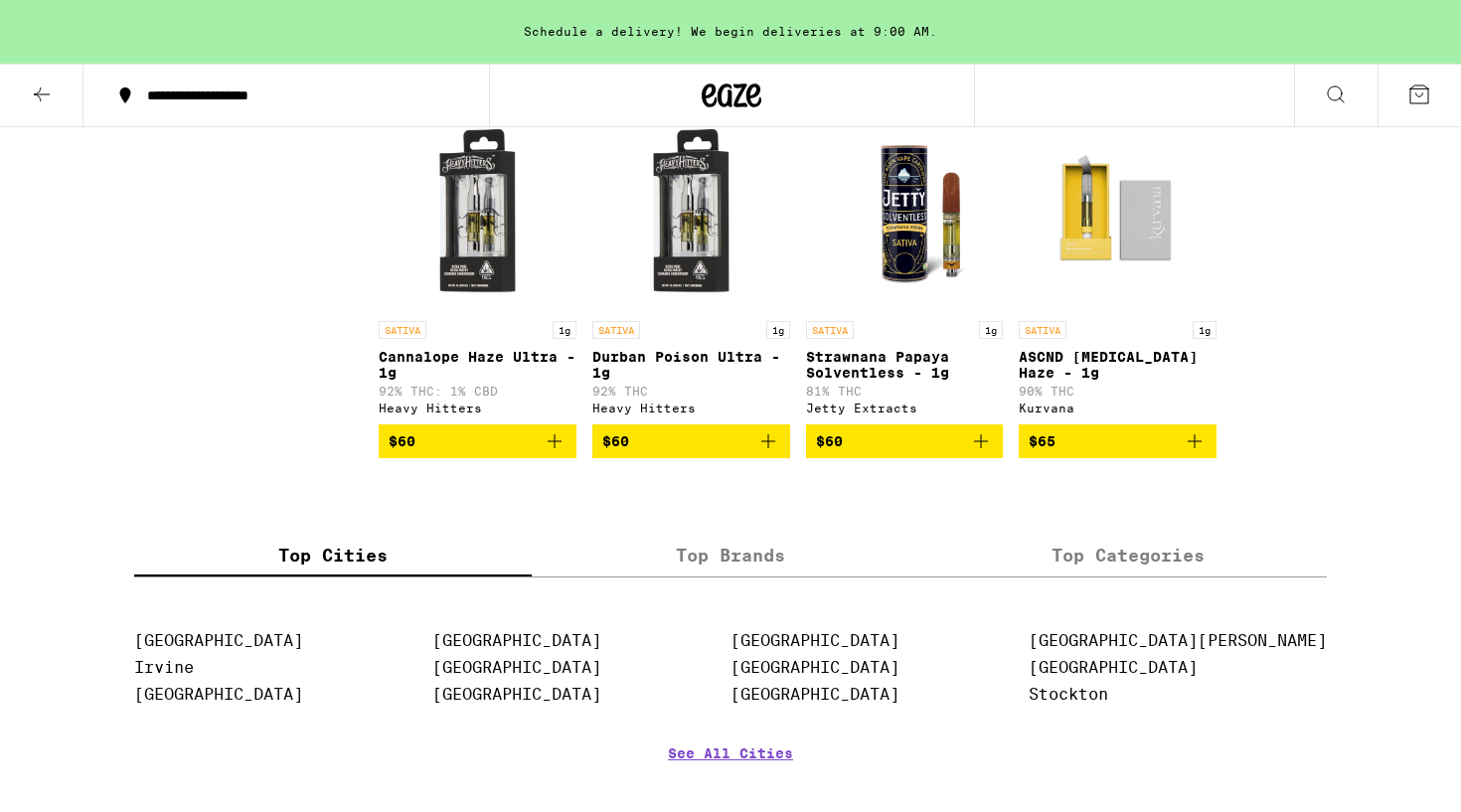 scroll, scrollTop: 2021, scrollLeft: 0, axis: vertical 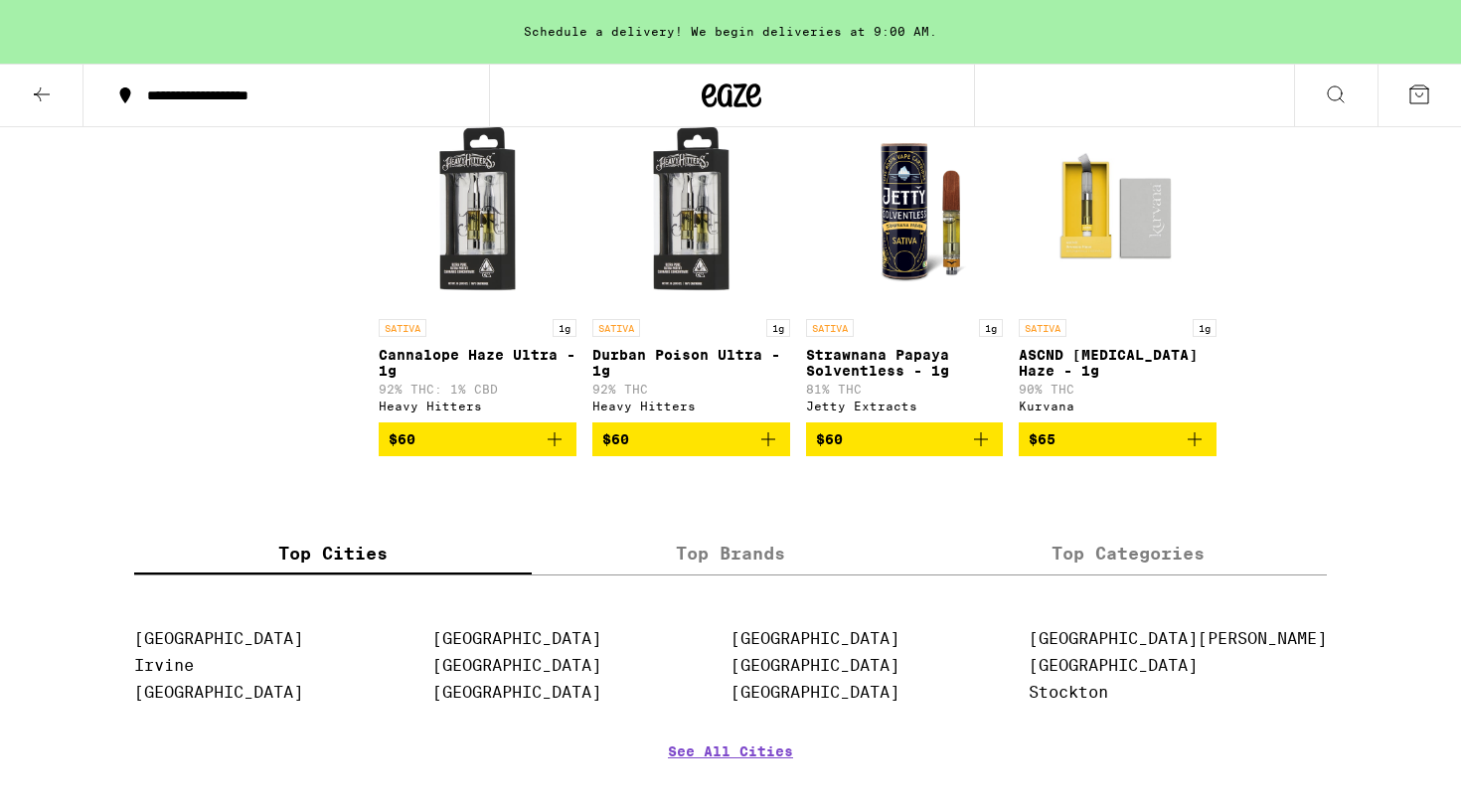 click at bounding box center (1117, 210) 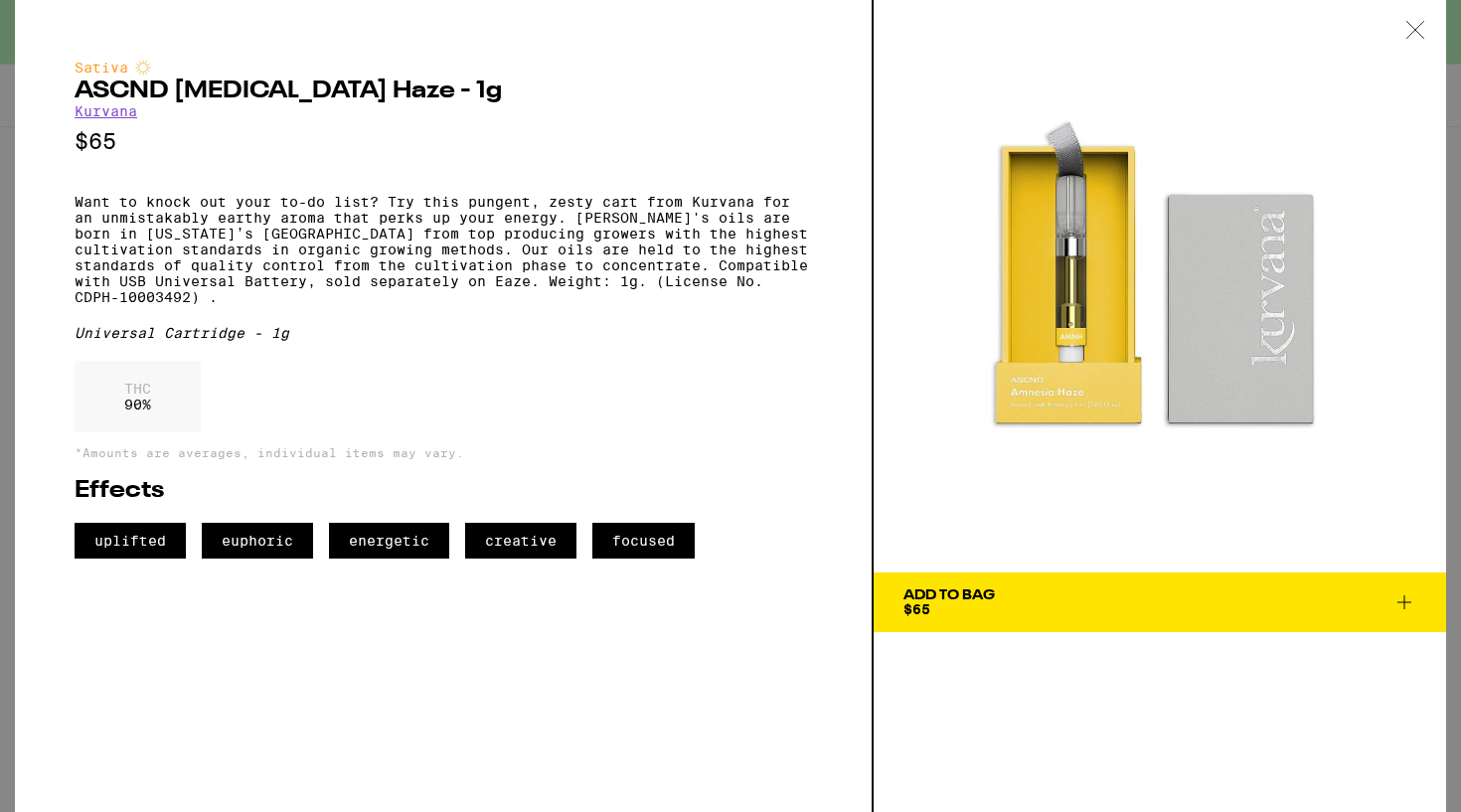 click 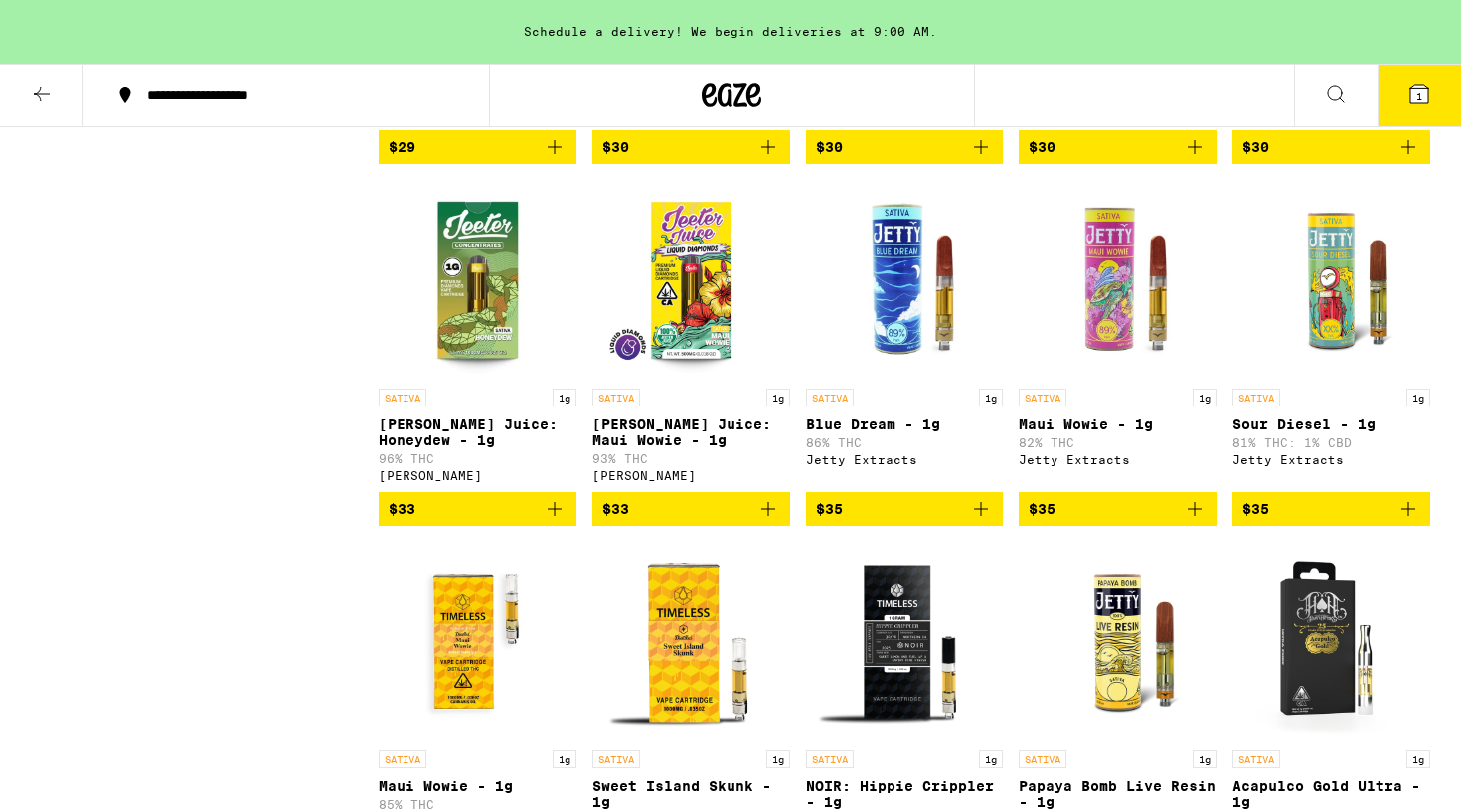 scroll, scrollTop: 1226, scrollLeft: 0, axis: vertical 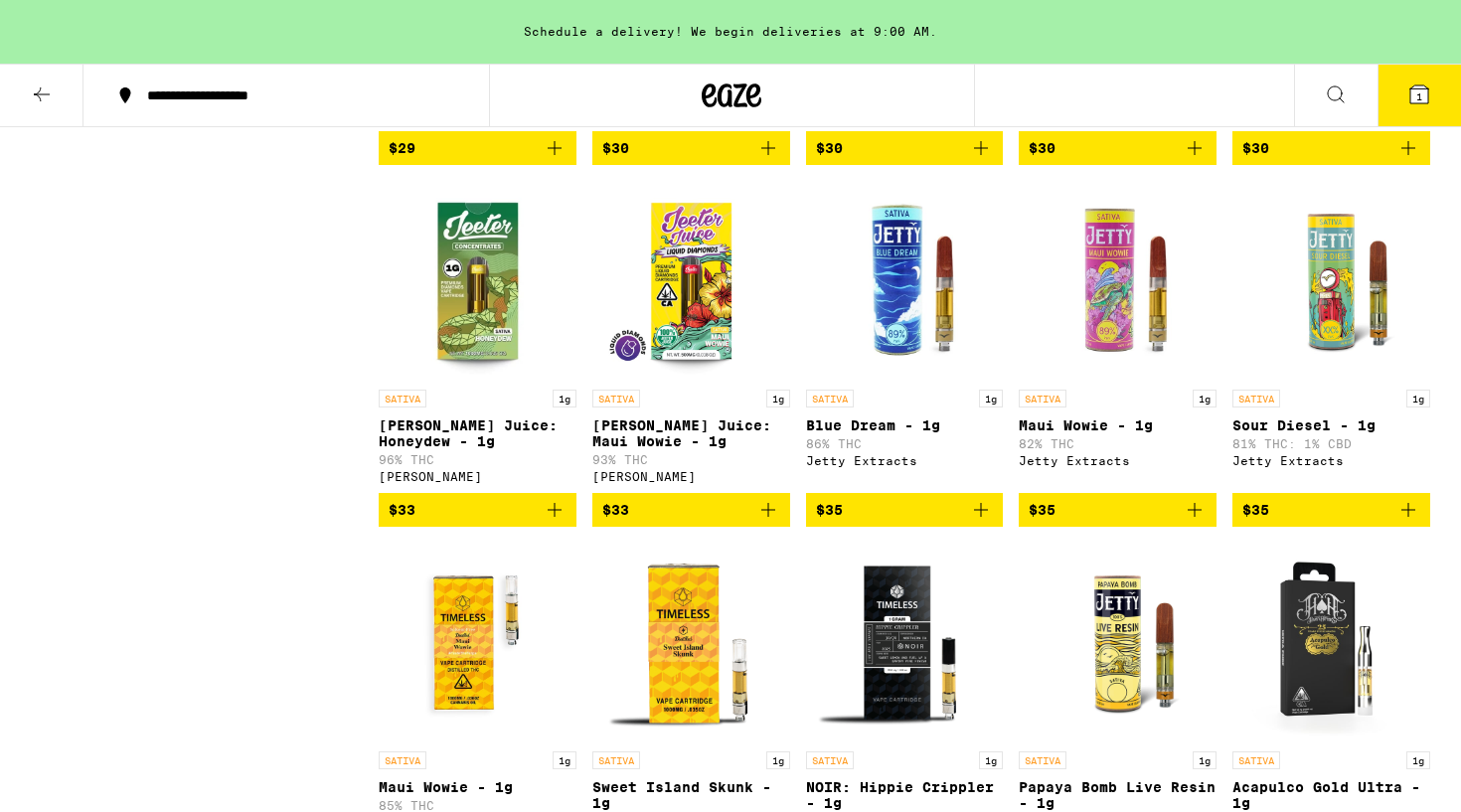 click 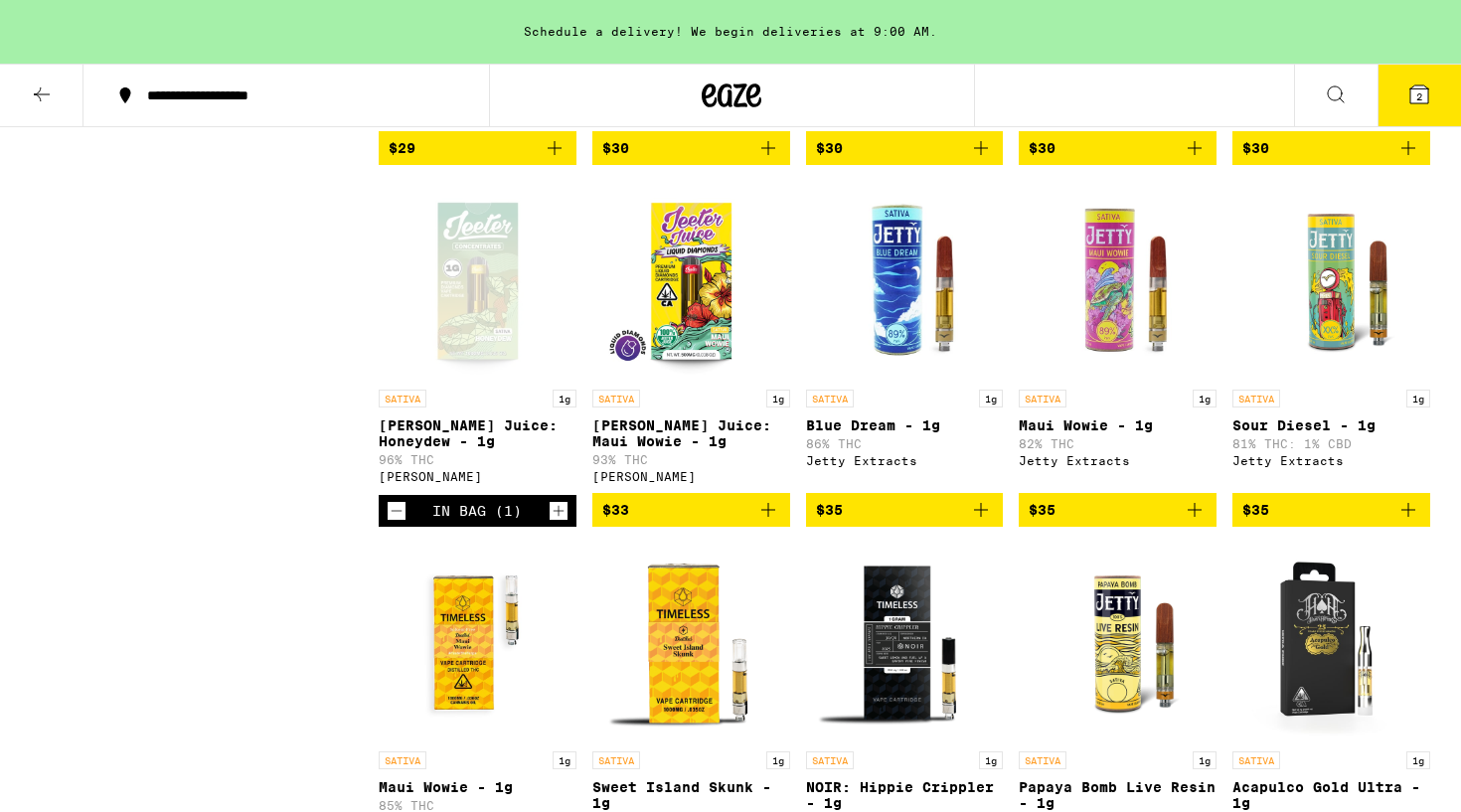 click 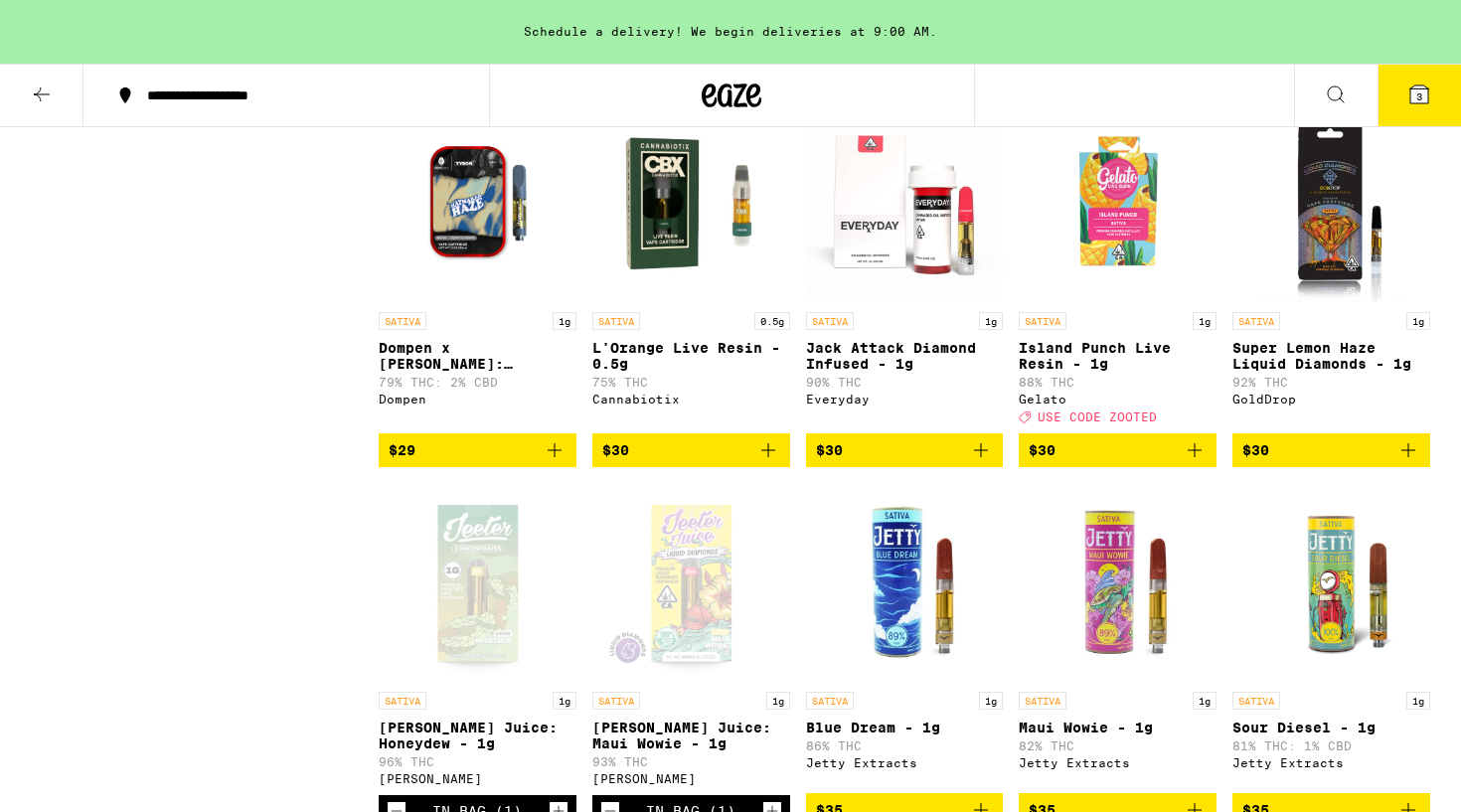 scroll, scrollTop: 924, scrollLeft: 0, axis: vertical 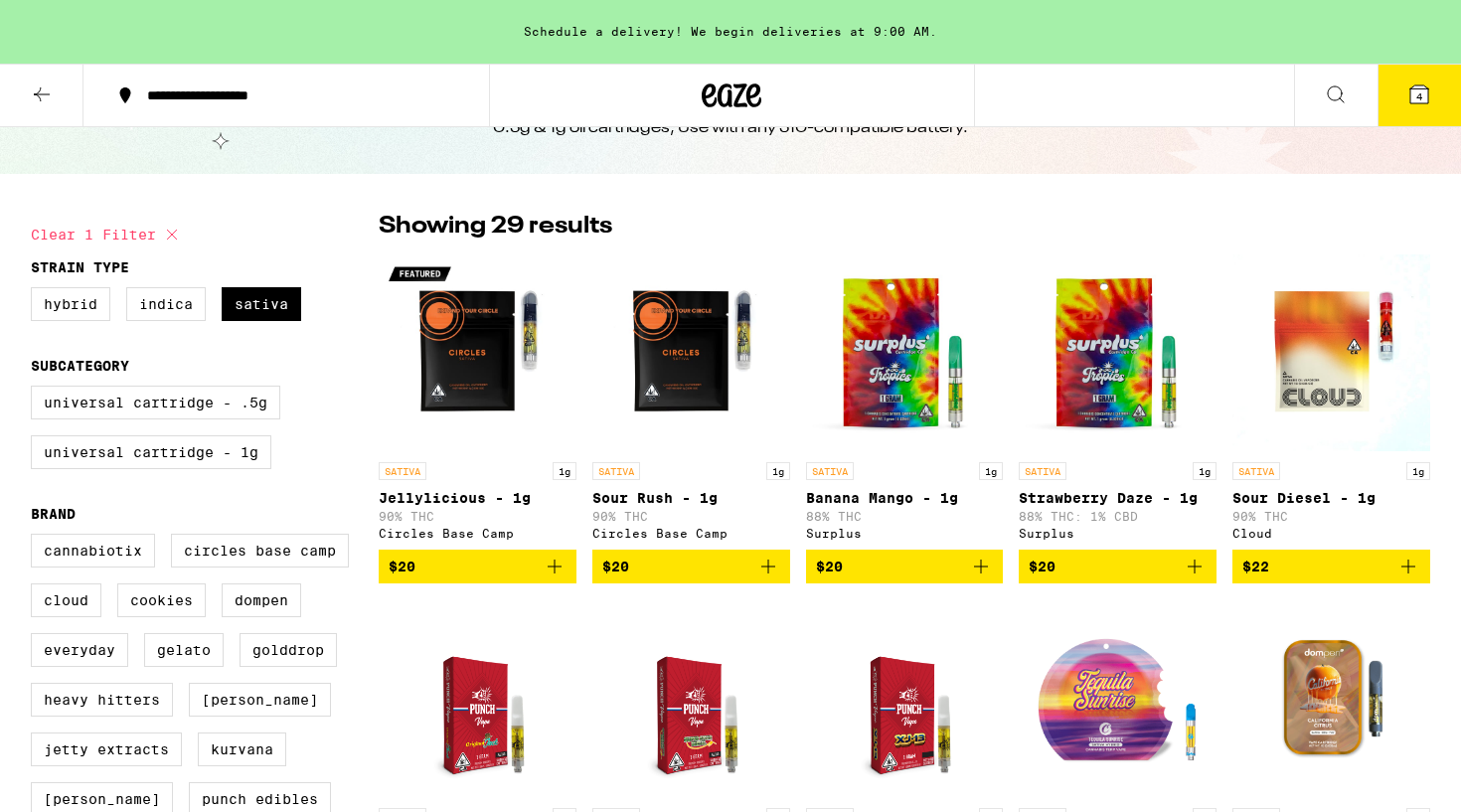 click 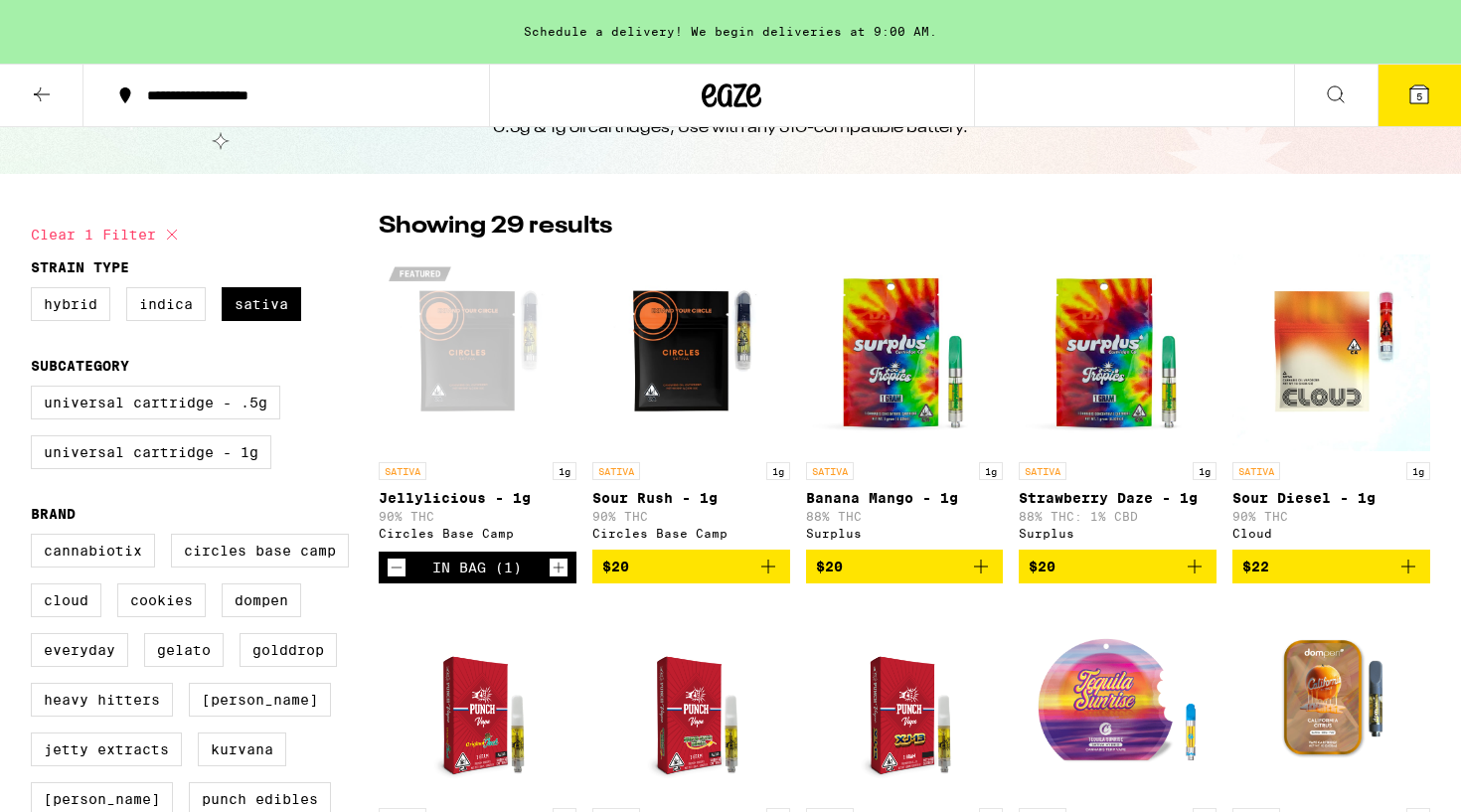 click 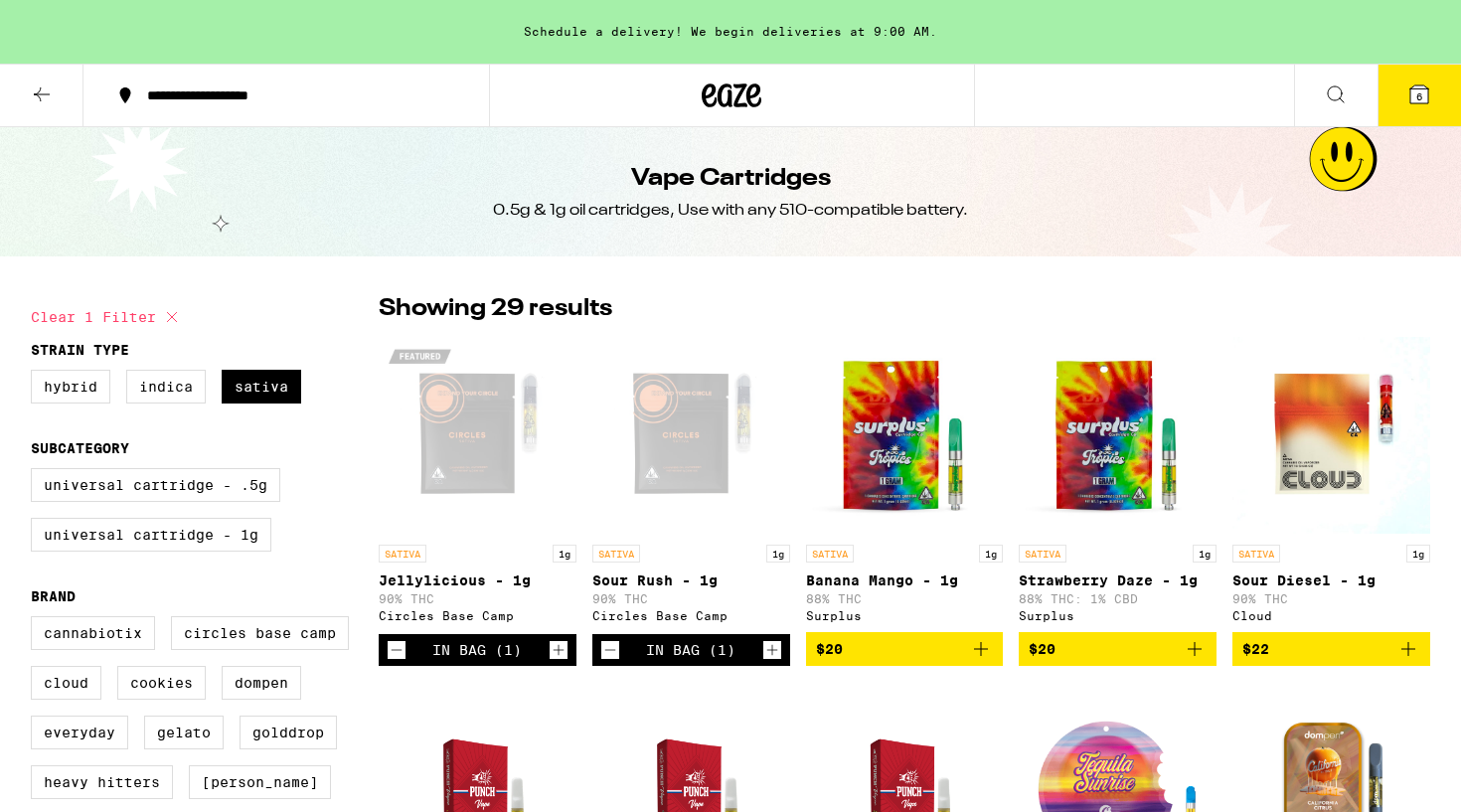 scroll, scrollTop: 0, scrollLeft: 0, axis: both 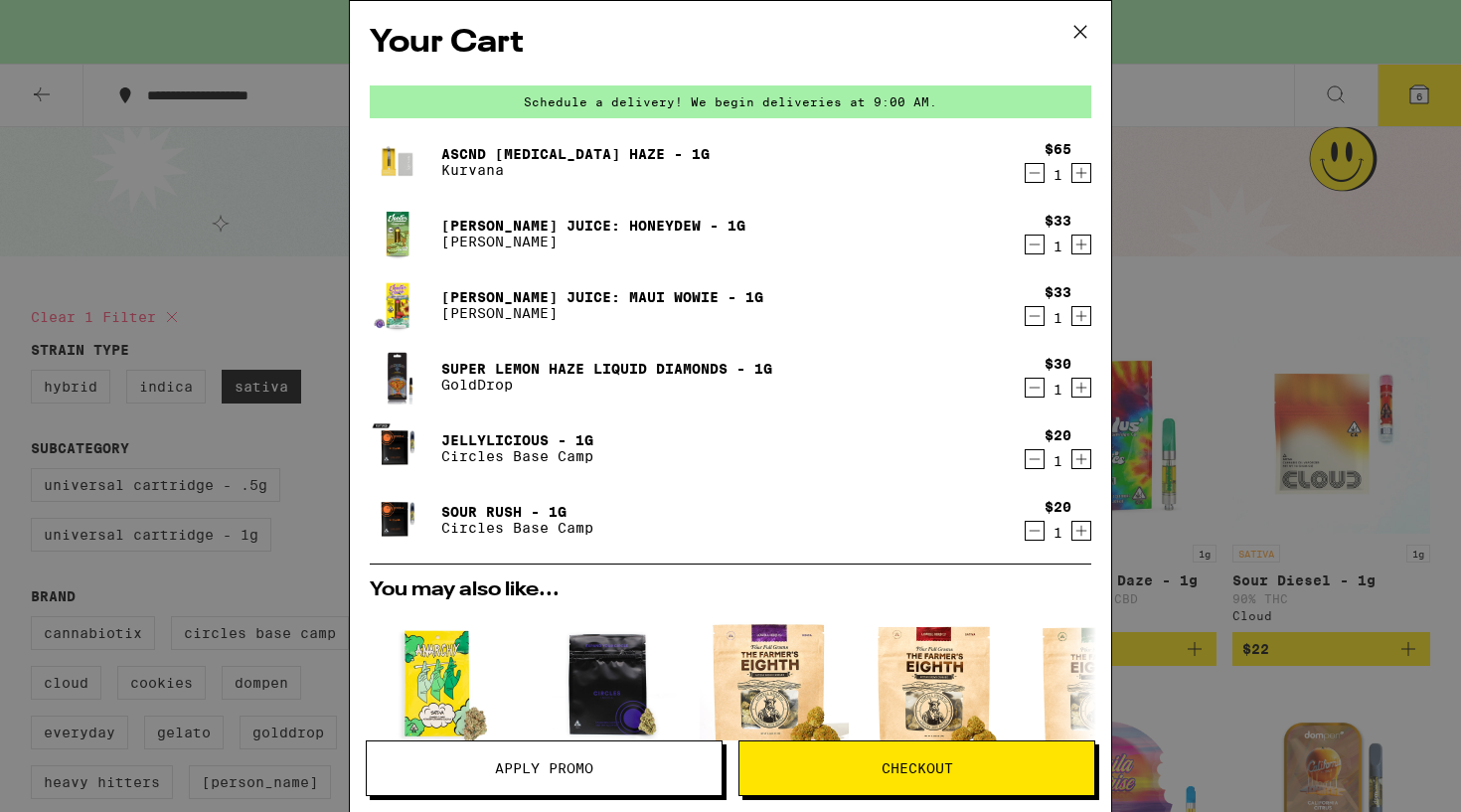 click on "Your Cart Schedule a delivery! We begin deliveries at 9:00 AM. ASCND Amnesia Haze - 1g Kurvana $65 1 Jeeter Juice: Honeydew - 1g Jeeter $33 1 Jeeter Juice: Maui Wowie - 1g Jeeter $33 1 Super Lemon Haze Liquid Diamonds - 1g GoldDrop $30 1 Jellylicious - 1g Circles Base Camp $20 1 Sour Rush - 1g Circles Base Camp $20 1 You may also like... SATIVA 3.5g Blue Dream - 3.5g Anarchy $12 INDICA 7g Wedding Cake - 7g Circles Base Camp $30 INDICA 4g Black Cherry Gelato - 4g Lowell Farms Deal Created with Sketch. USE CODE ZOOTED $33 SATIVA 4g Sunset Strip - 4g Lowell Farms Deal Created with Sketch. USE CODE ZOOTED $33 HYBRID 4g Double Mintz - 4g Lowell Farms Deal Created with Sketch. USE CODE ZOOTED $33 HYBRID 4g Double Runtz - 4g Lowell Farms Deal Created with Sketch. USE CODE ZOOTED $33 INDICA 3.5g Blueberry Fritter - 3.5g Gelato Deal Created with Sketch. USE CODE ZOOTED $35 SATIVA 3.5g Blackberry Diesel - 3.5g Gelato Deal Created with Sketch. USE CODE ZOOTED $35 HYBRID 3.5g Melonade - 3.5g Gelato Deal USE CODE ZOOTED" at bounding box center [730, 406] 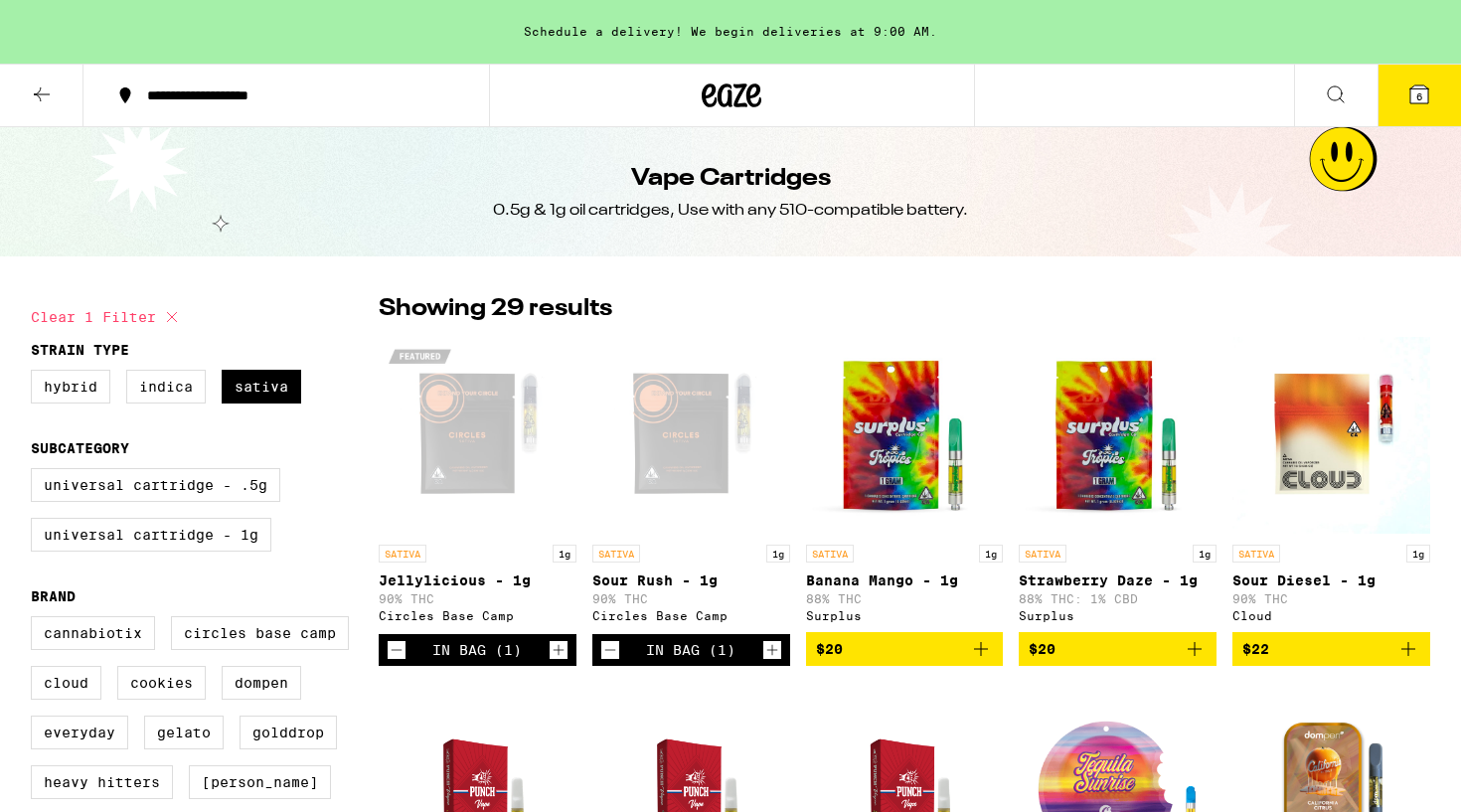 click 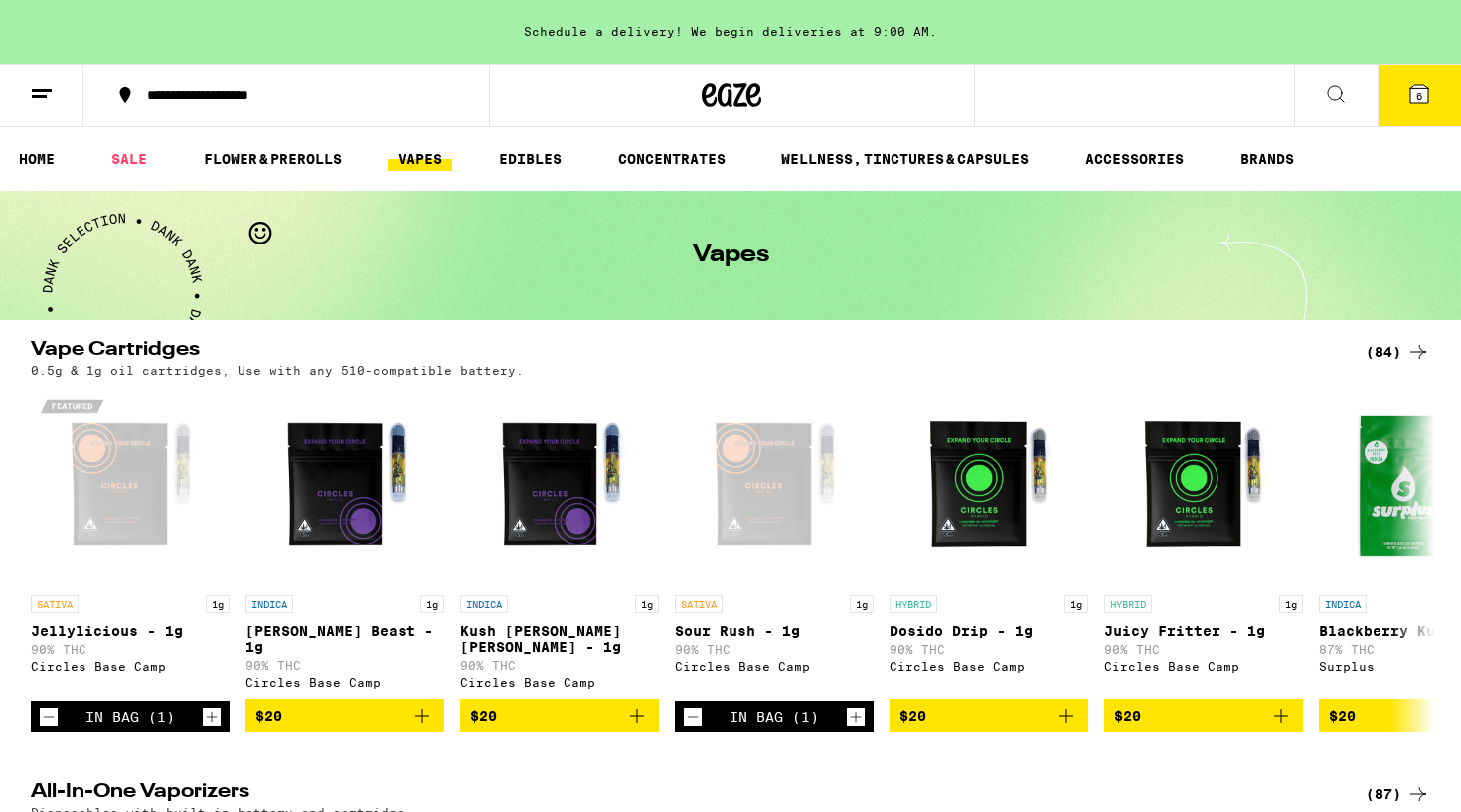 scroll, scrollTop: 0, scrollLeft: 0, axis: both 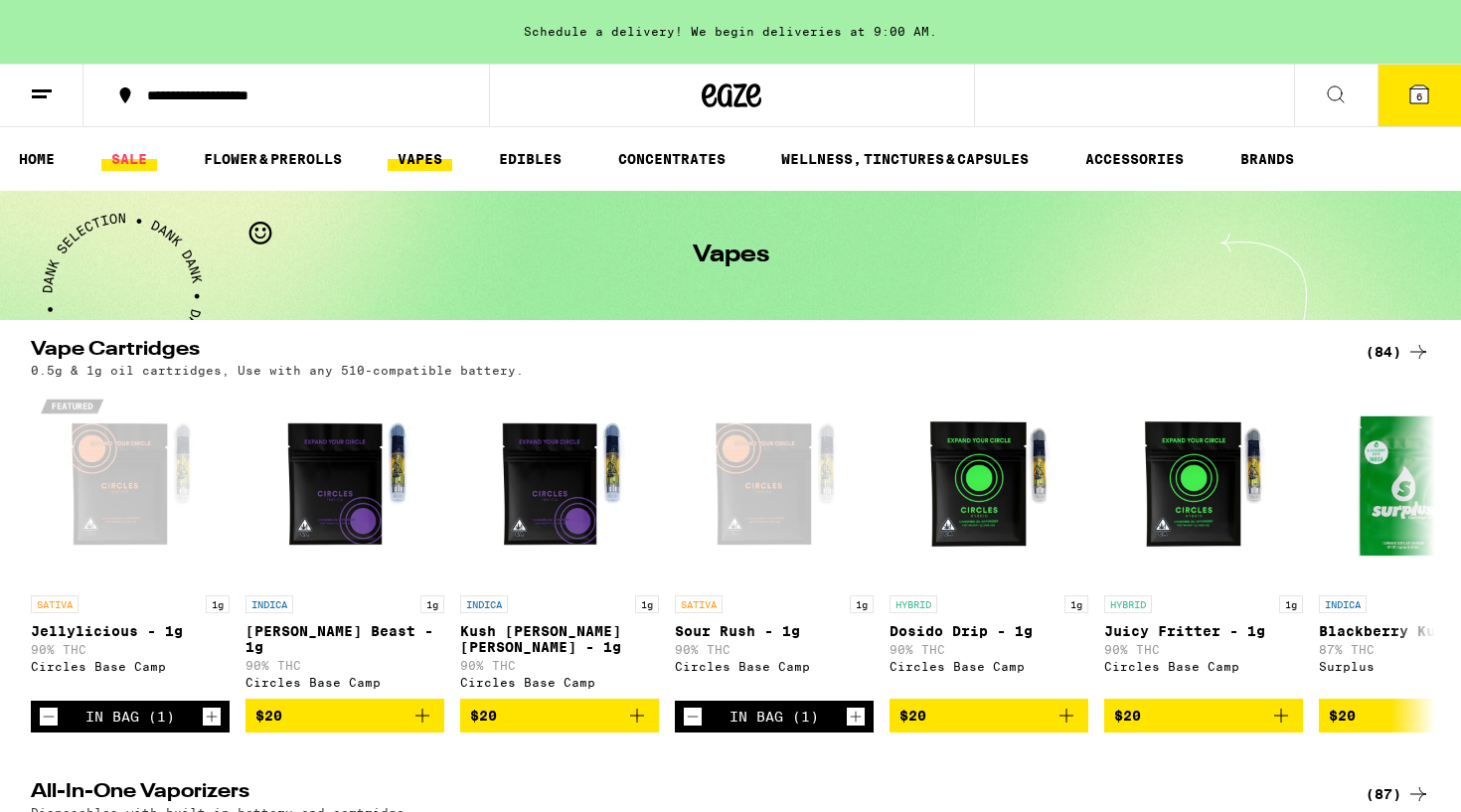 click on "SALE" at bounding box center (129, 159) 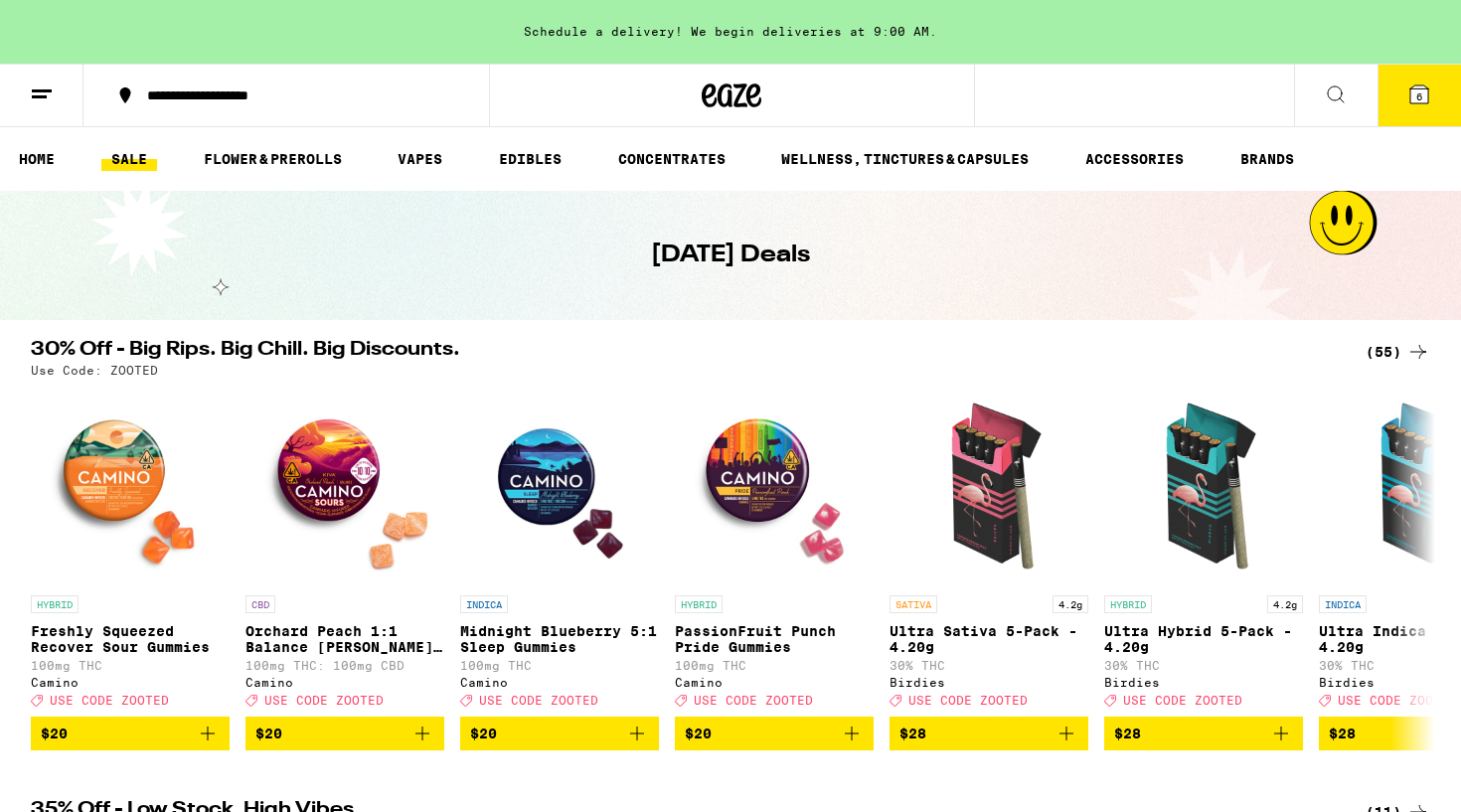 scroll, scrollTop: 0, scrollLeft: 0, axis: both 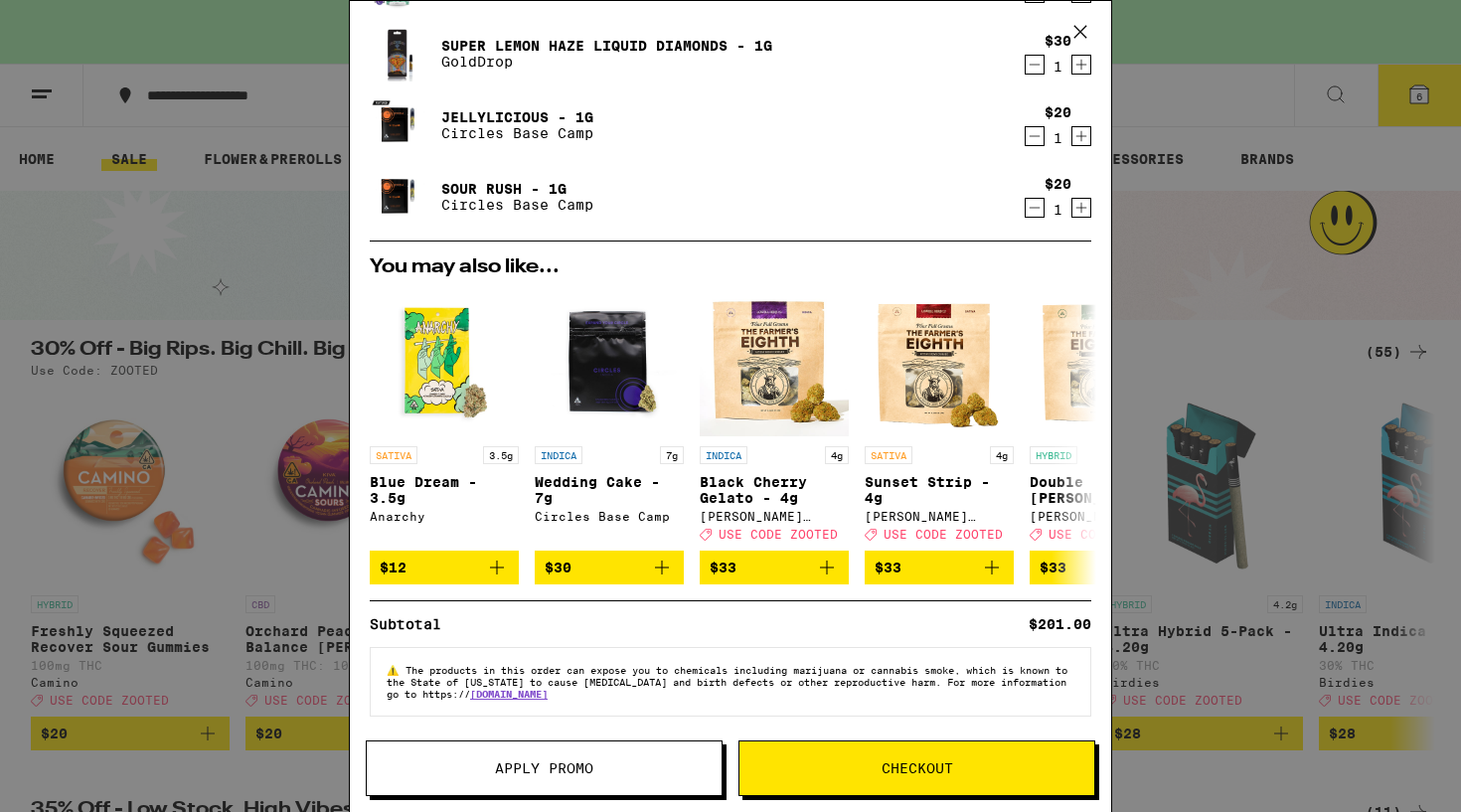 click on "Apply Promo" at bounding box center [544, 768] 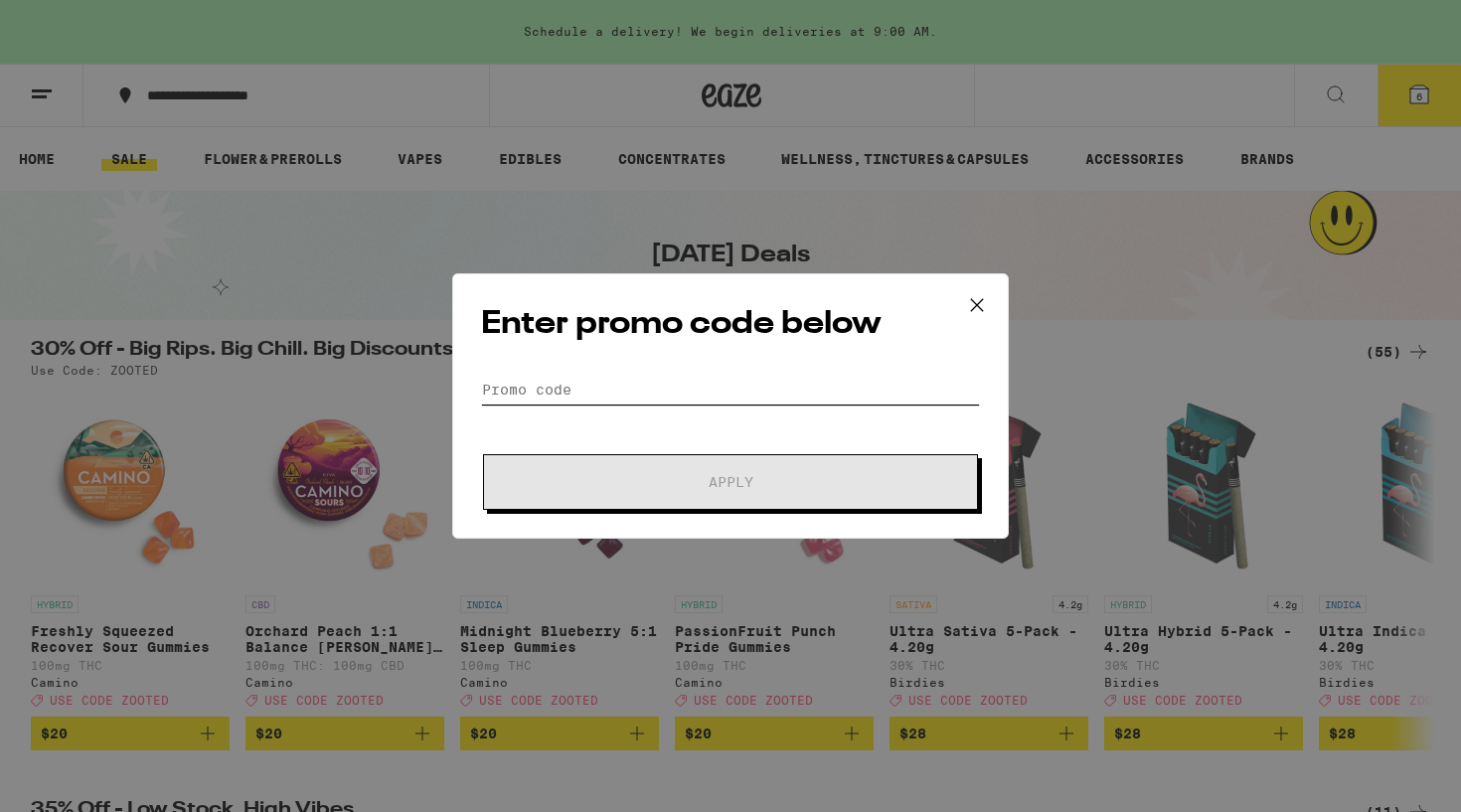 click on "Promo Code" at bounding box center [730, 390] 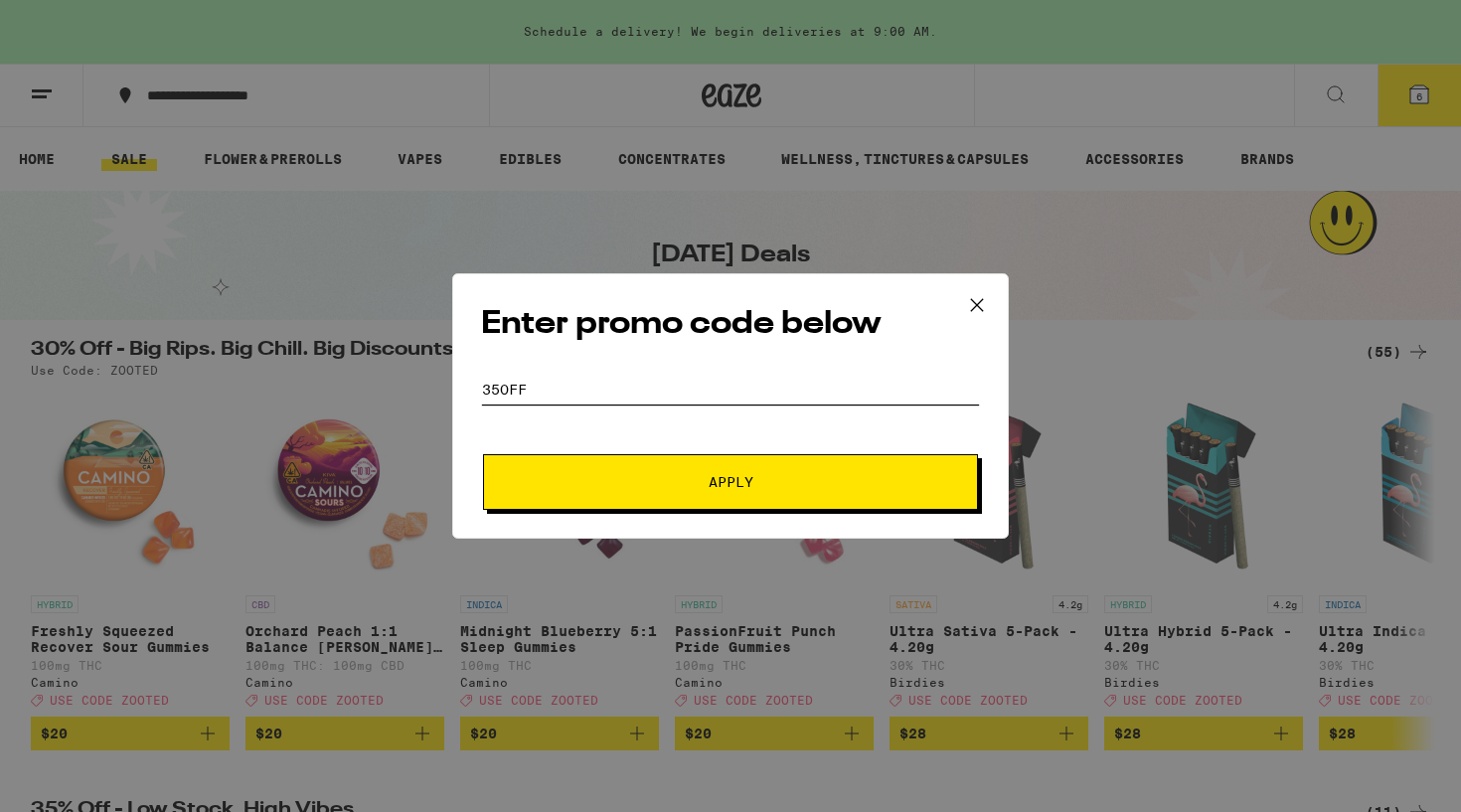 type on "35OFF" 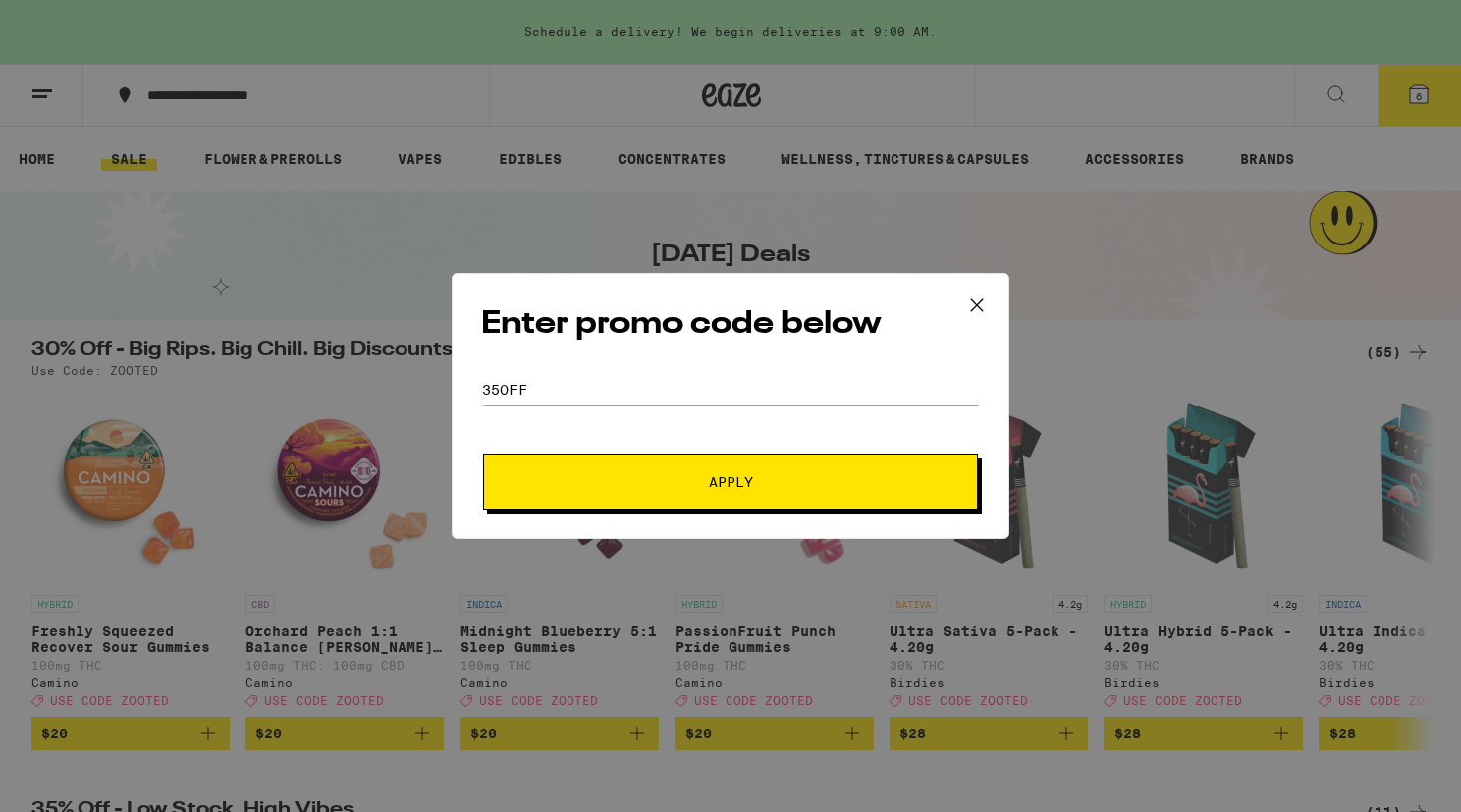 click on "Apply" at bounding box center (730, 482) 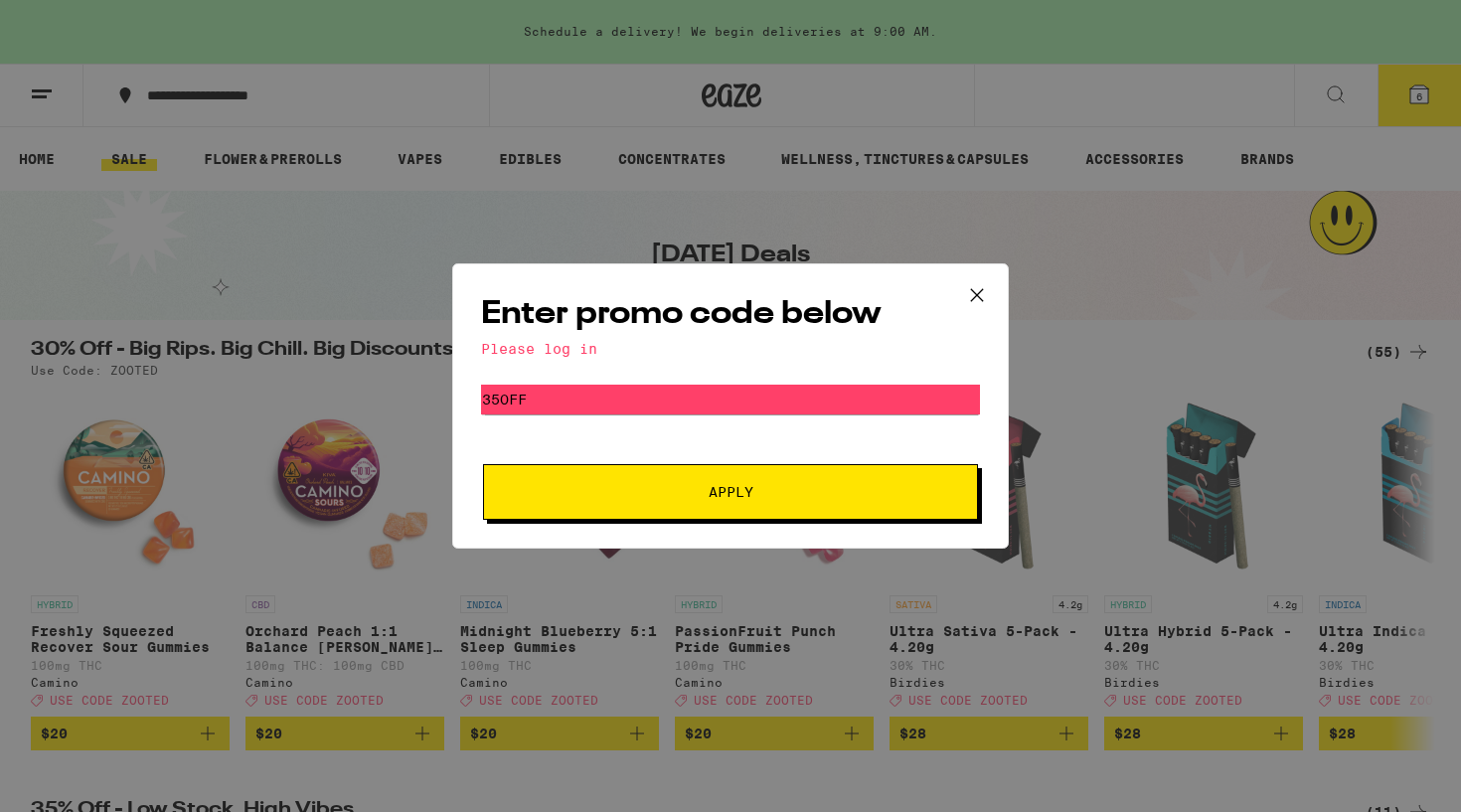 click on "Apply" at bounding box center [730, 492] 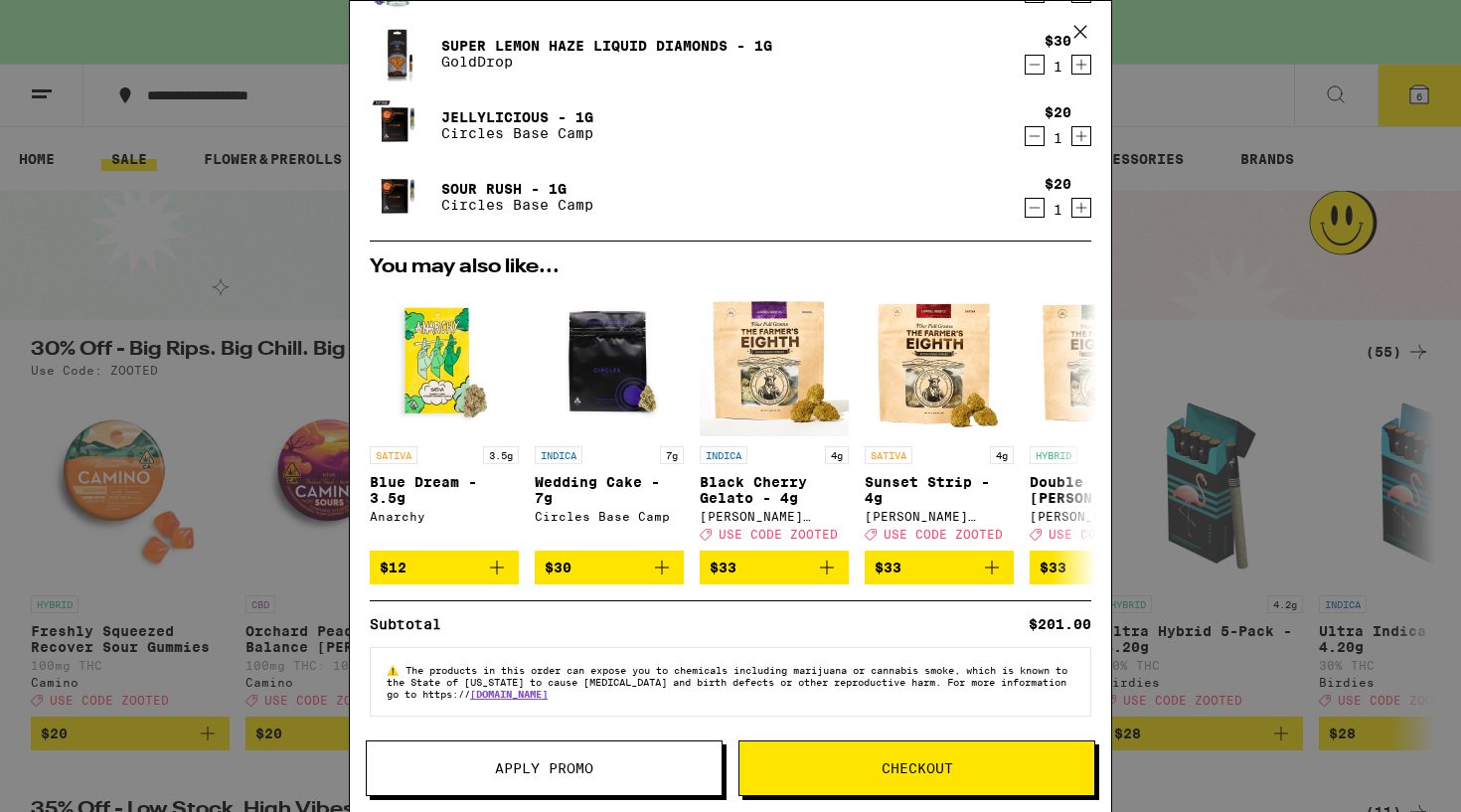 scroll, scrollTop: 336, scrollLeft: 0, axis: vertical 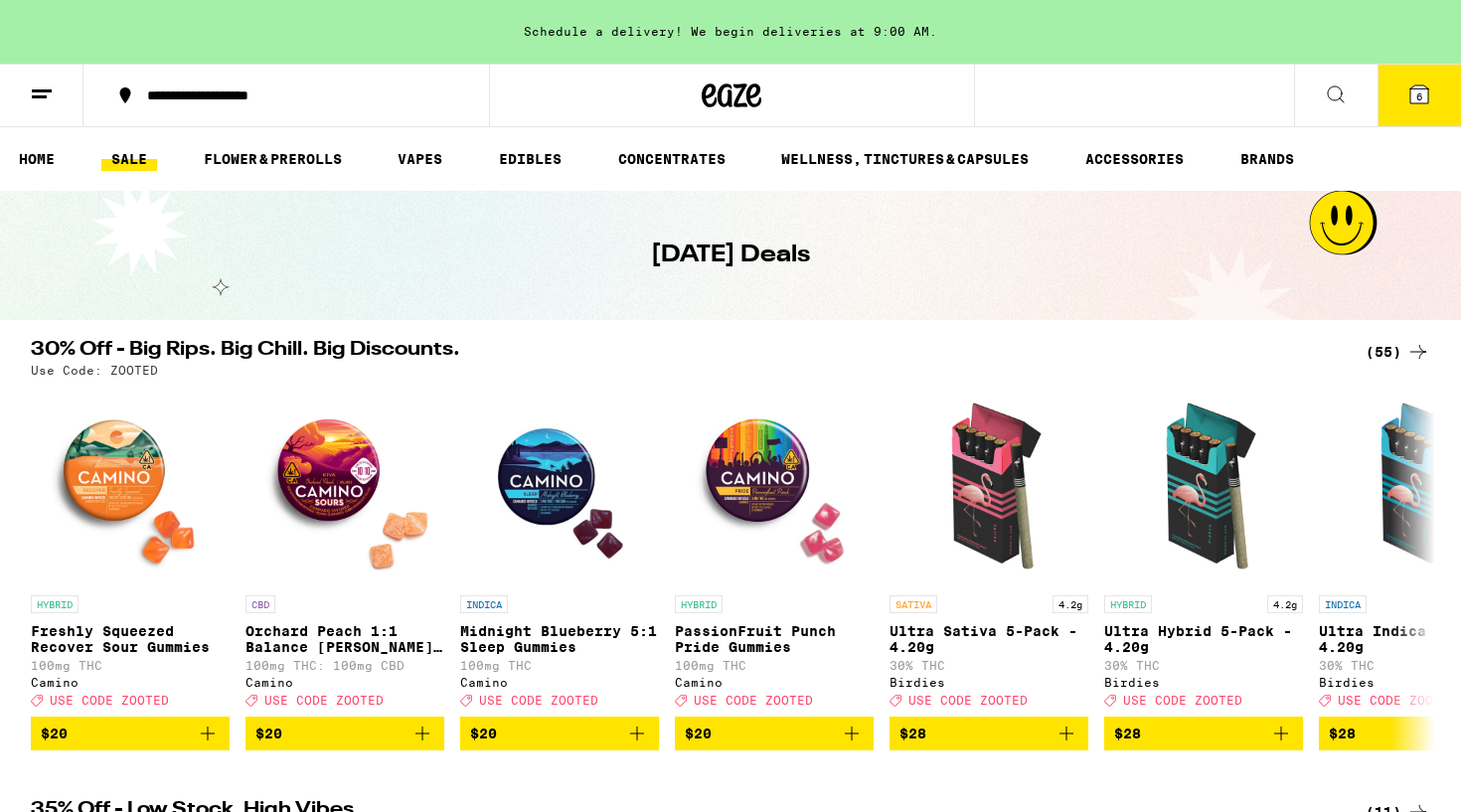 click 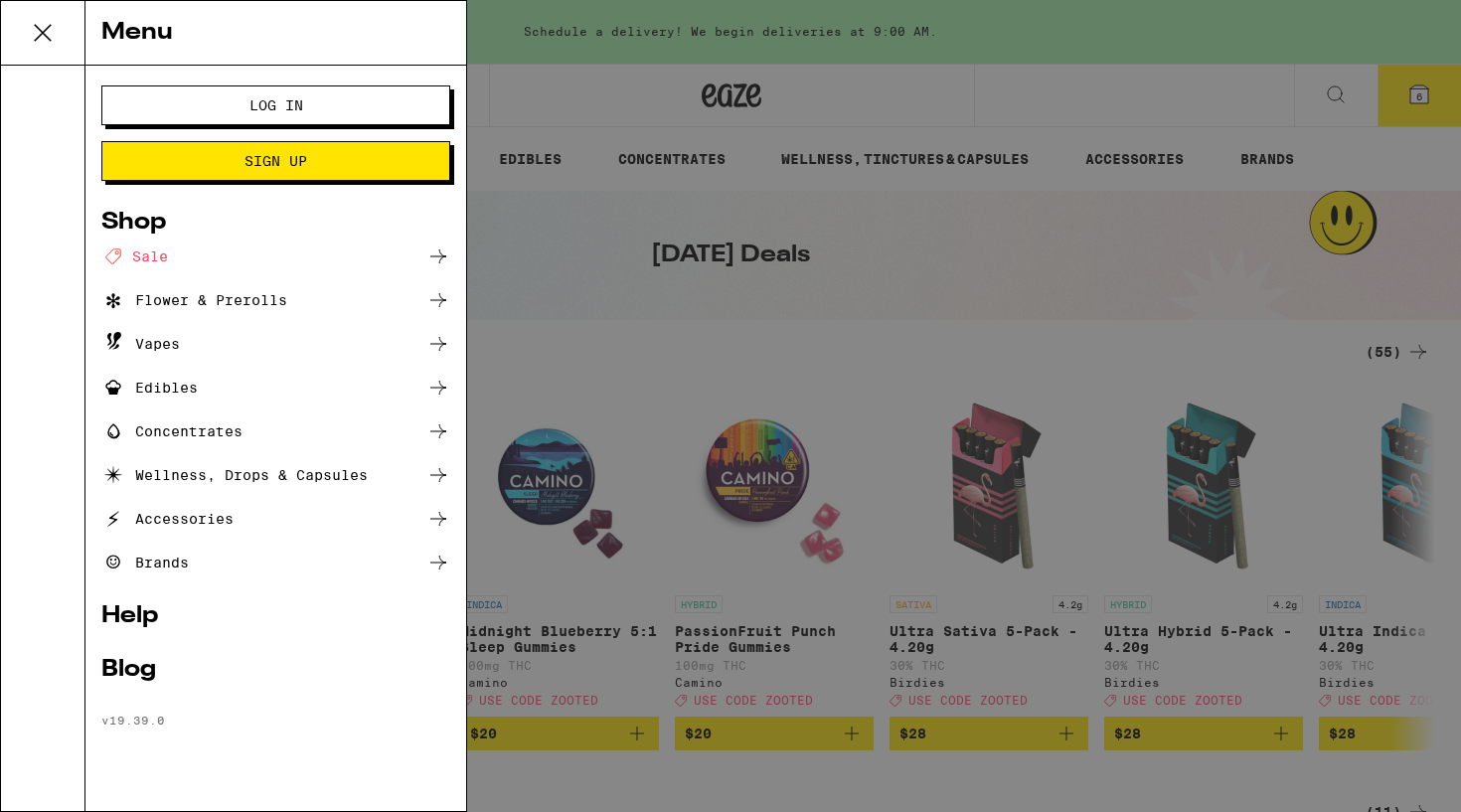click on "Log In" at bounding box center [275, 105] 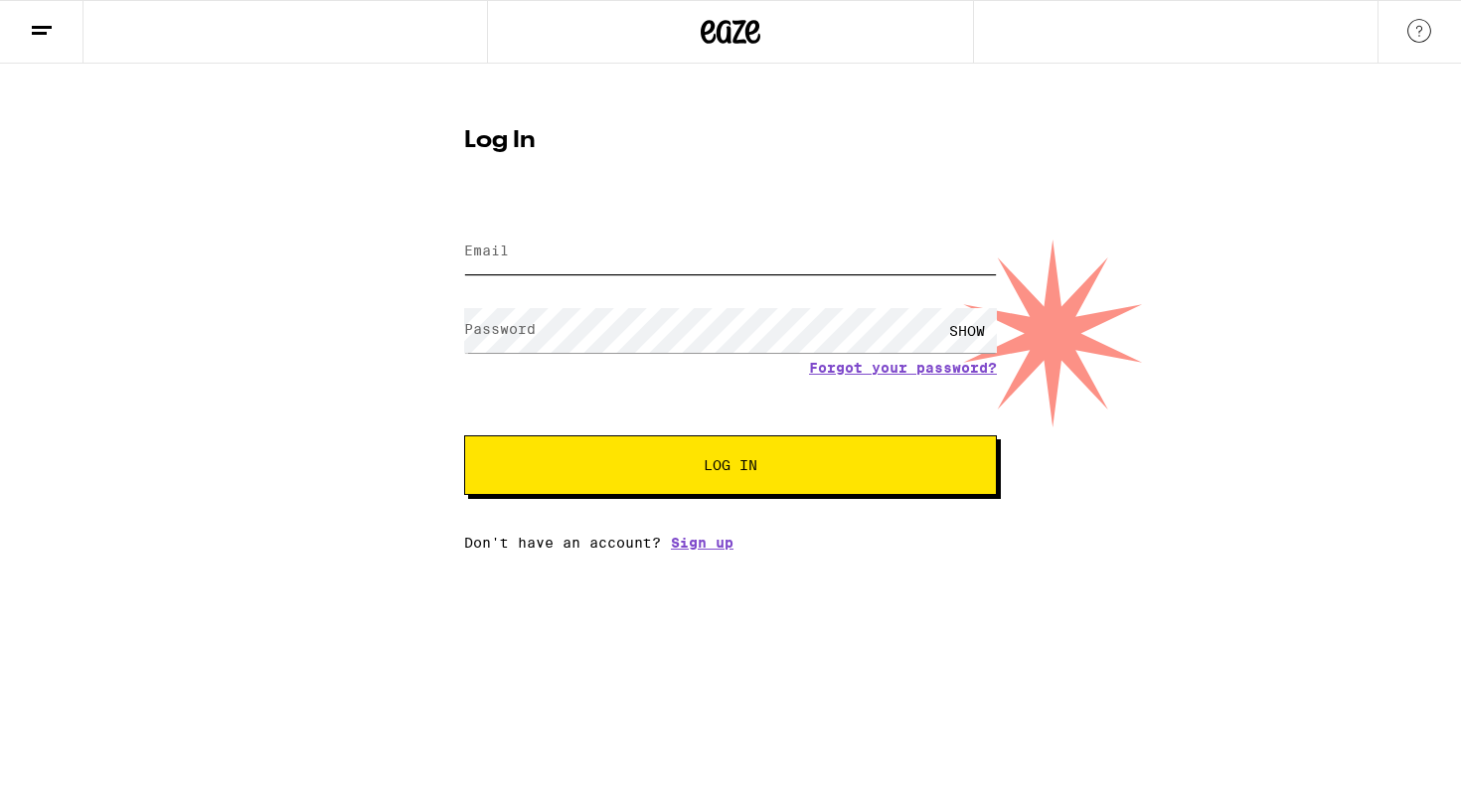 type on "davidmatthews41@gmail.com" 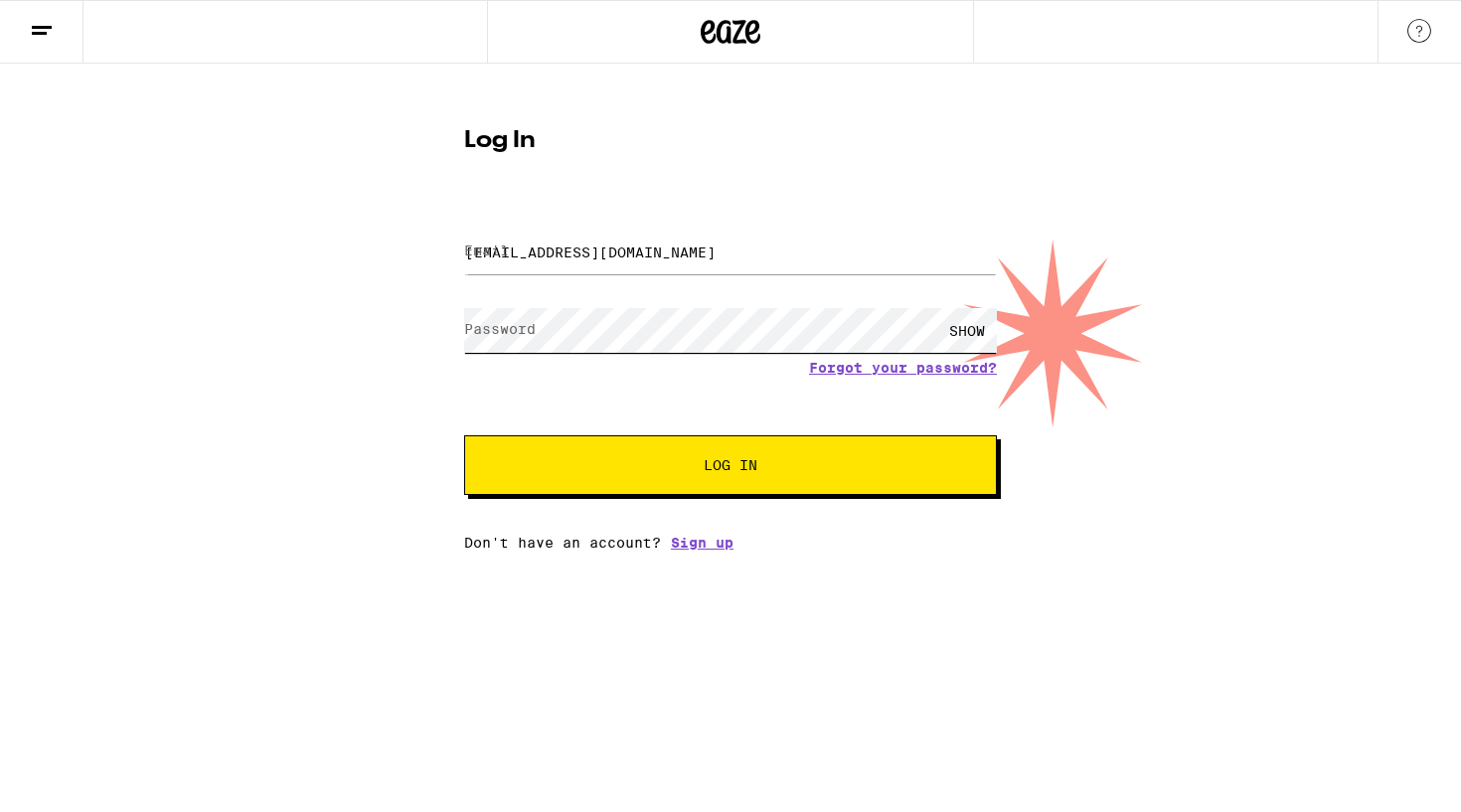 click on "Log In" at bounding box center [730, 465] 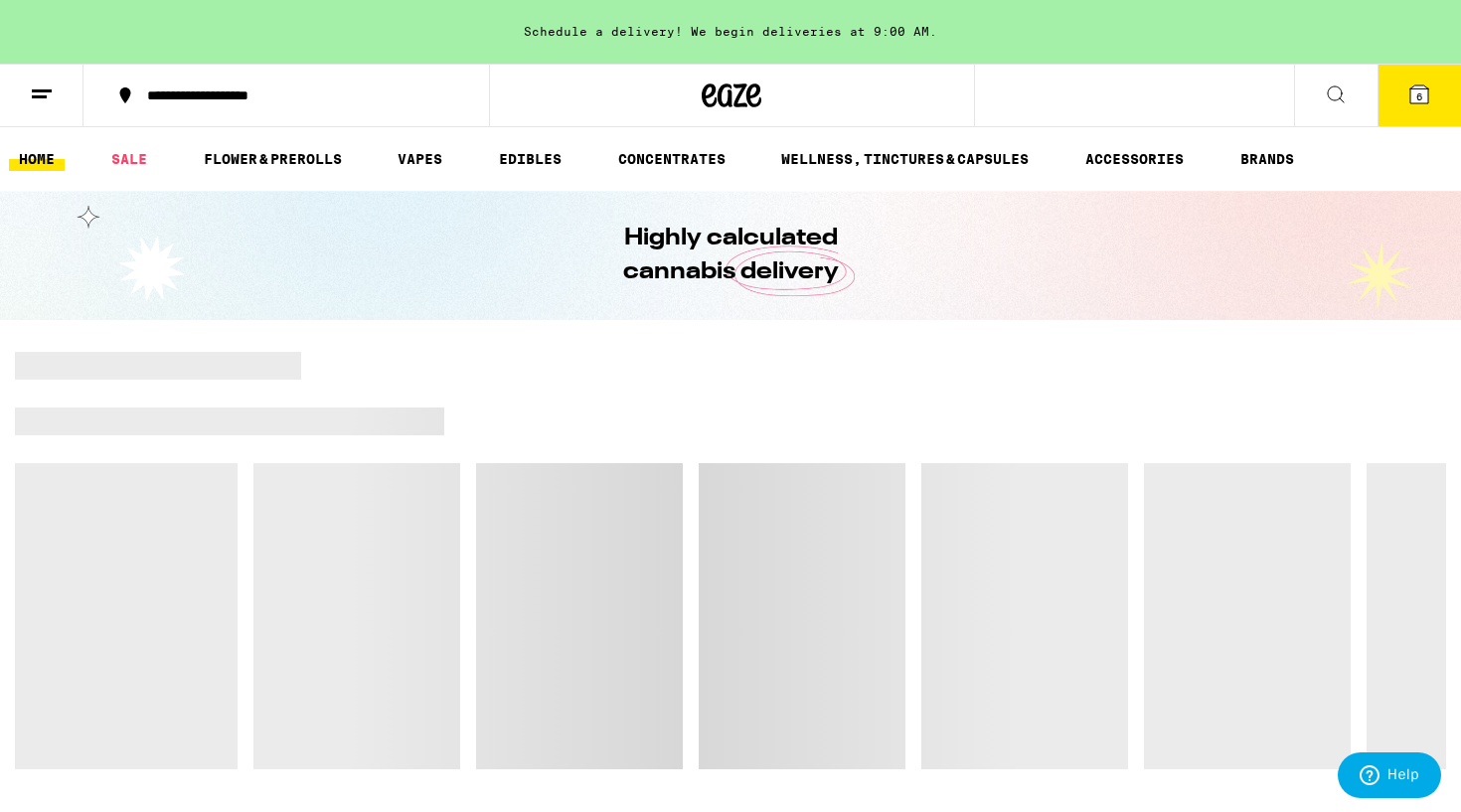 scroll, scrollTop: 0, scrollLeft: 0, axis: both 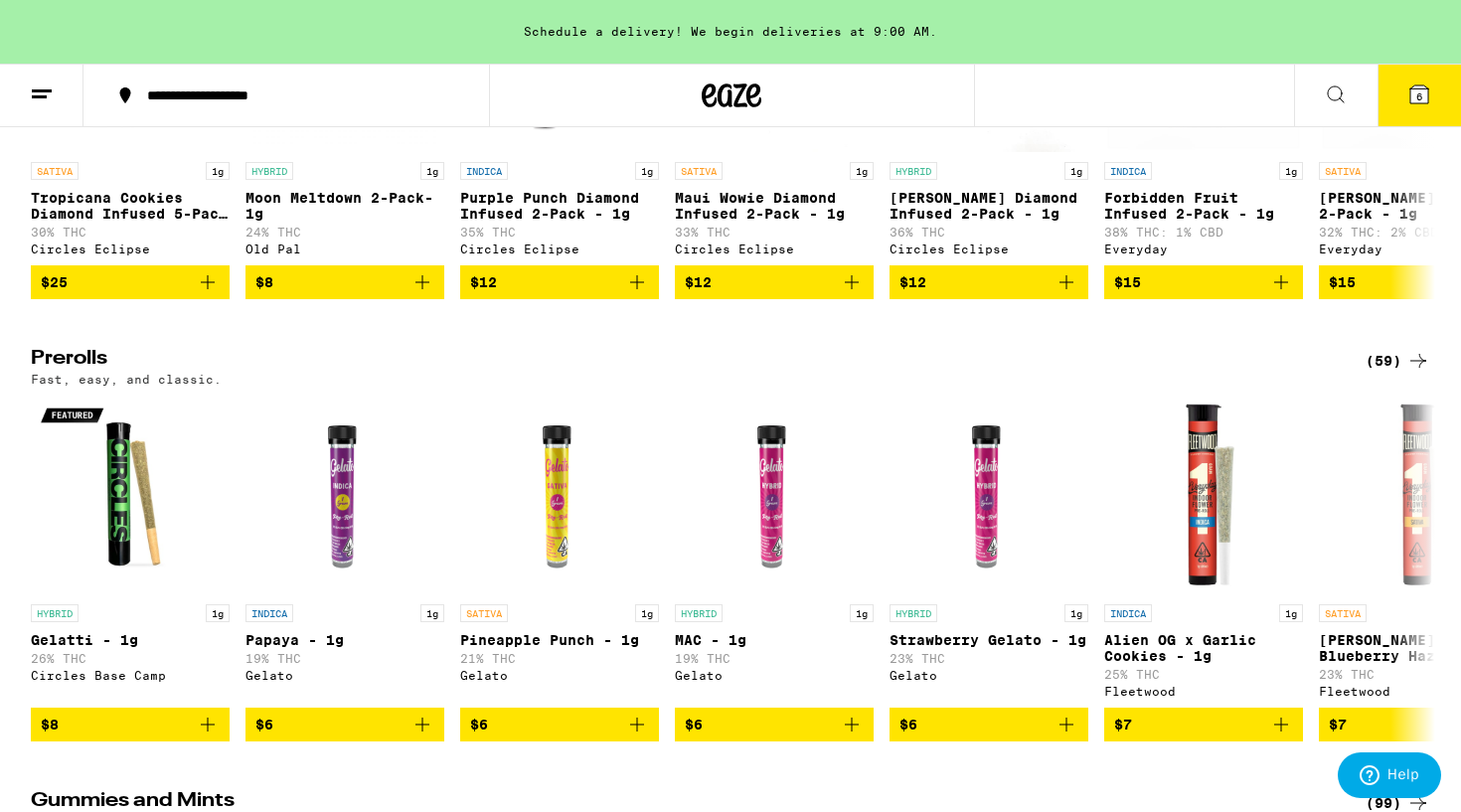 click 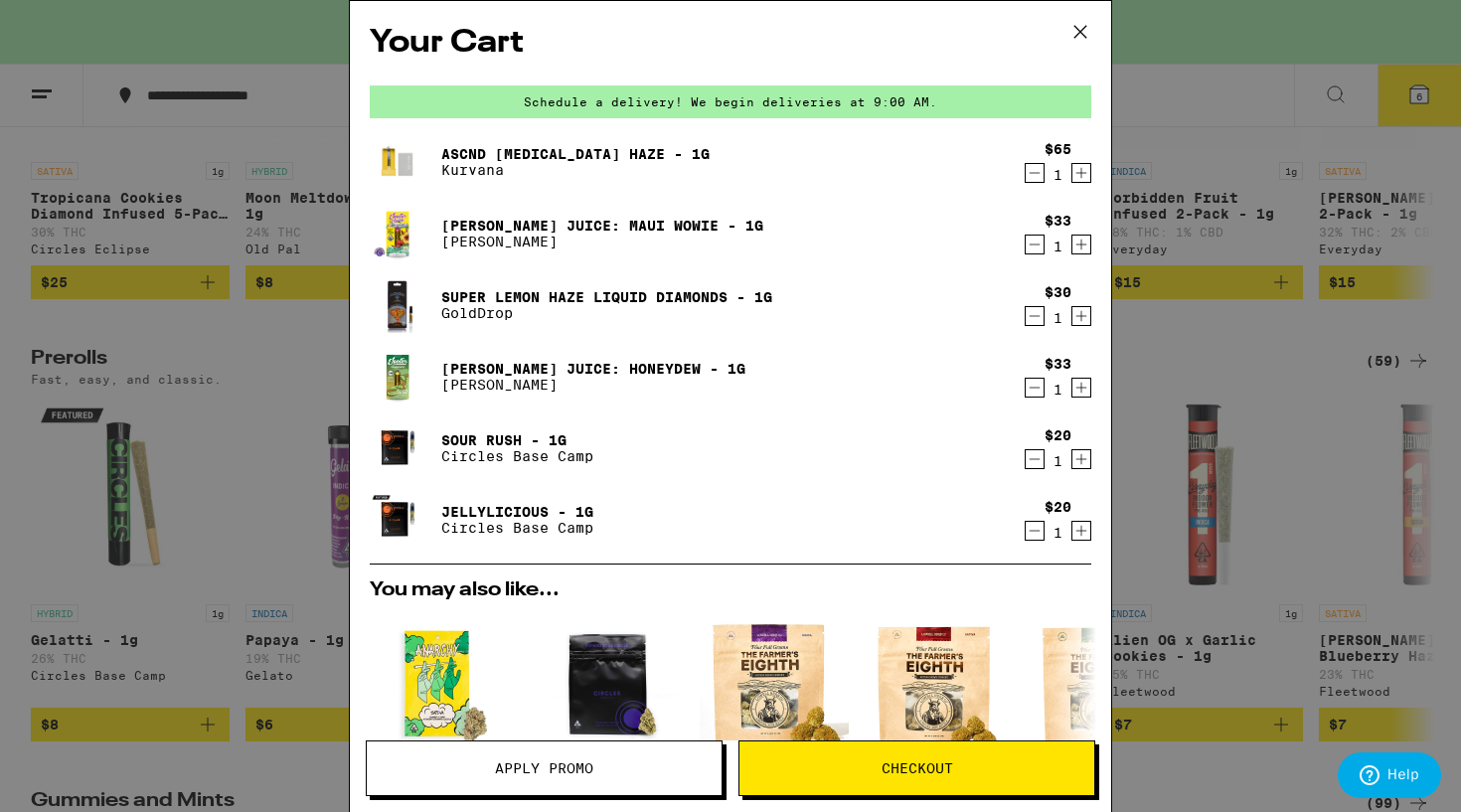 click on "Apply Promo" at bounding box center [544, 768] 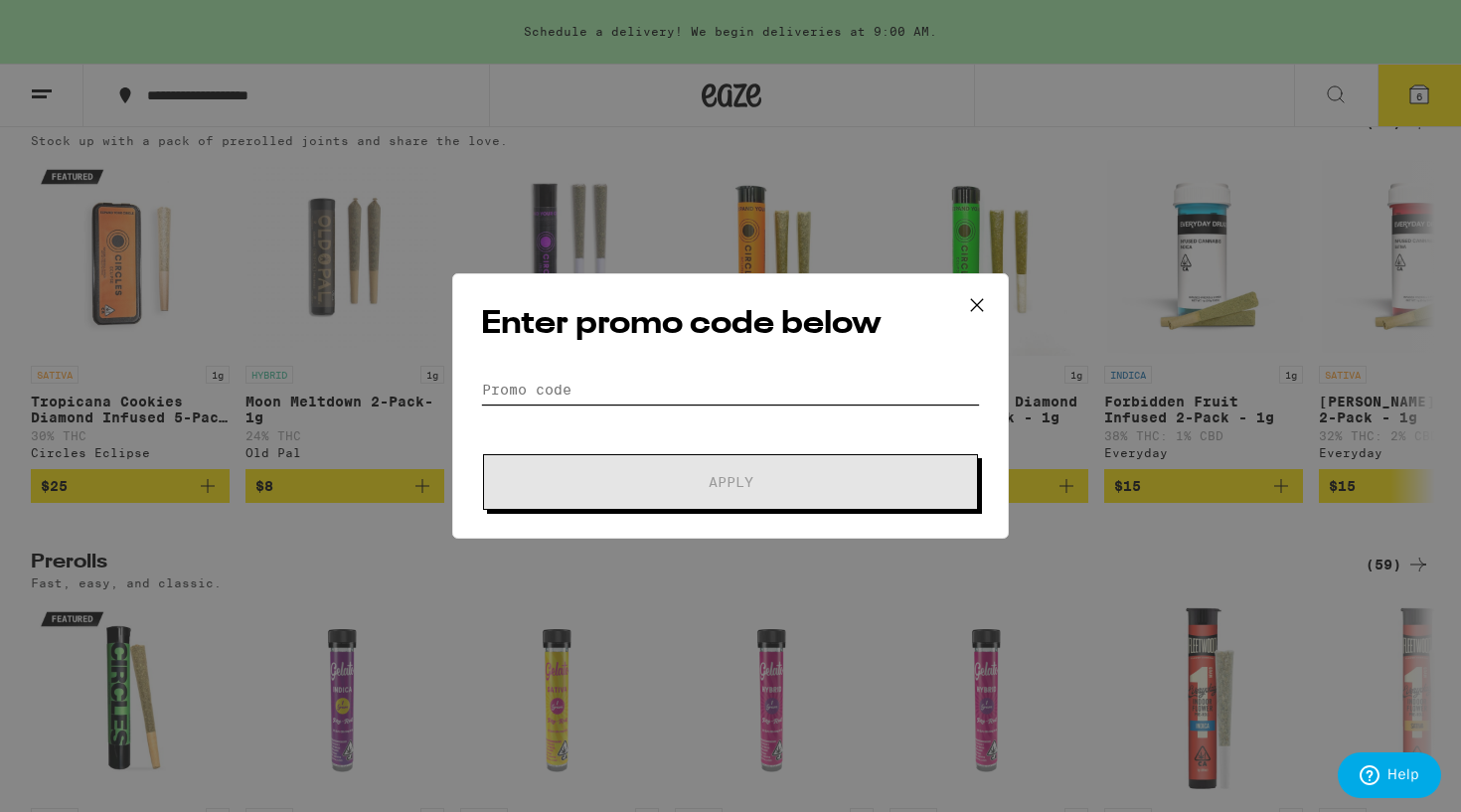 click on "Promo Code" at bounding box center (730, 390) 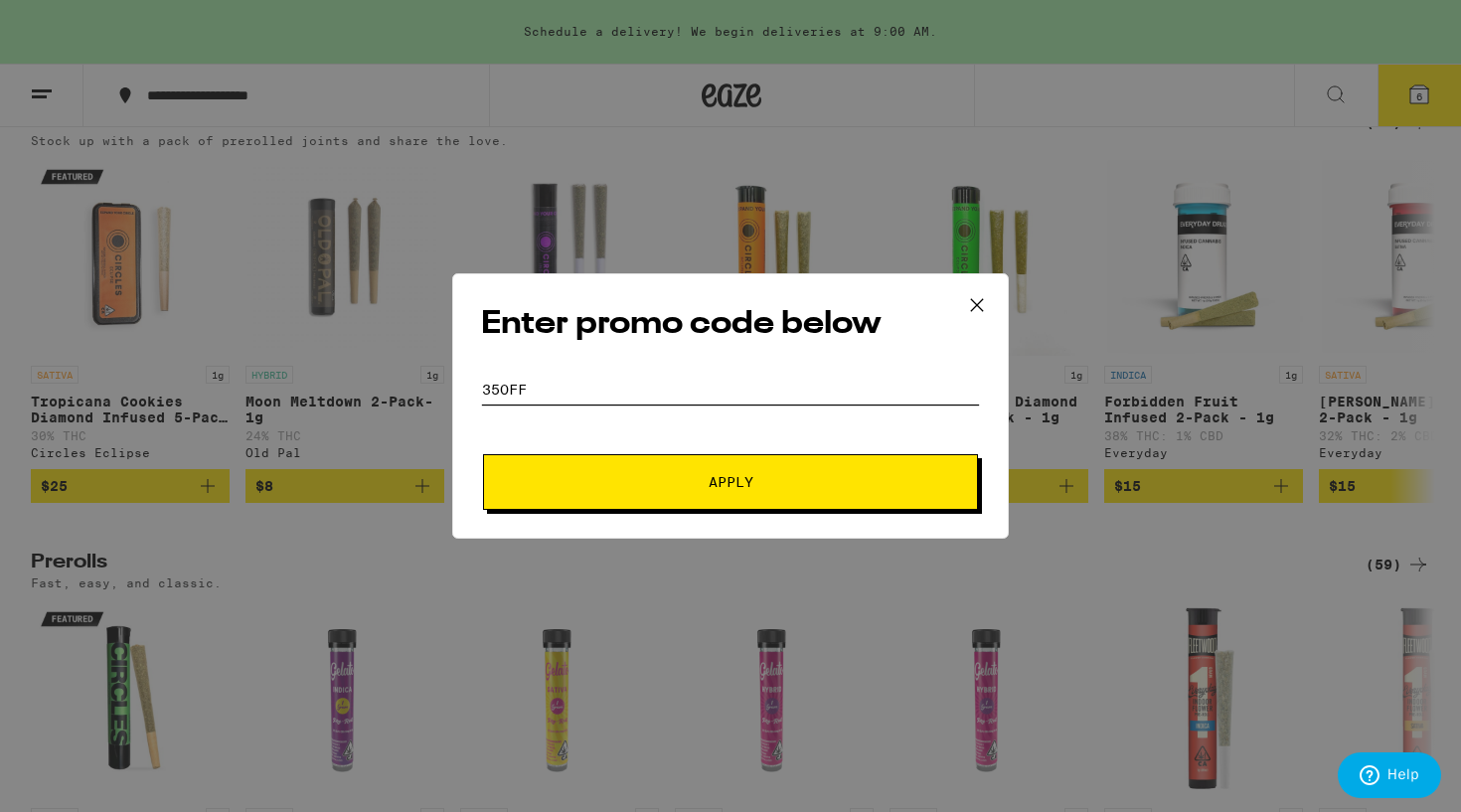 type on "35OFF" 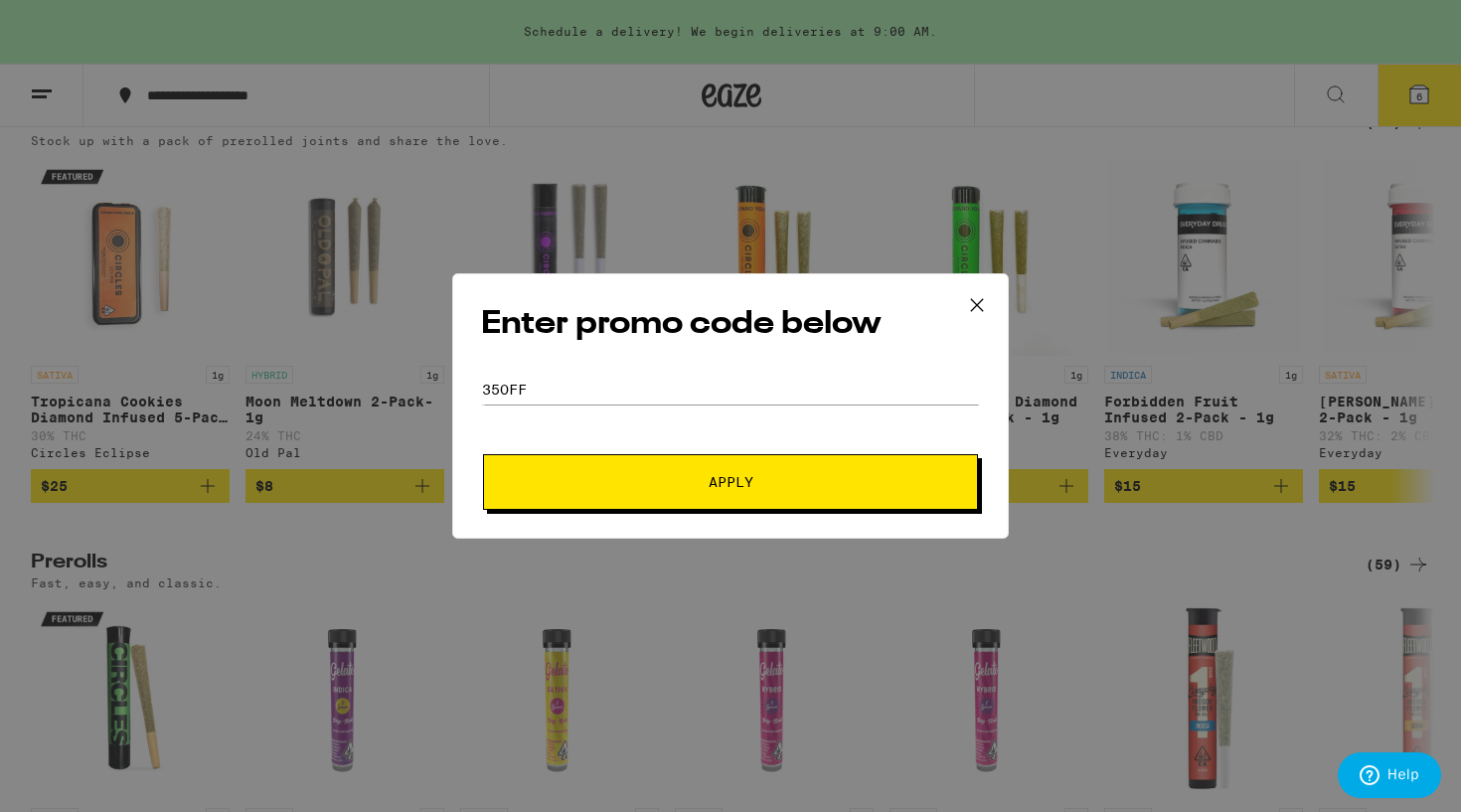 click on "Apply" at bounding box center (730, 482) 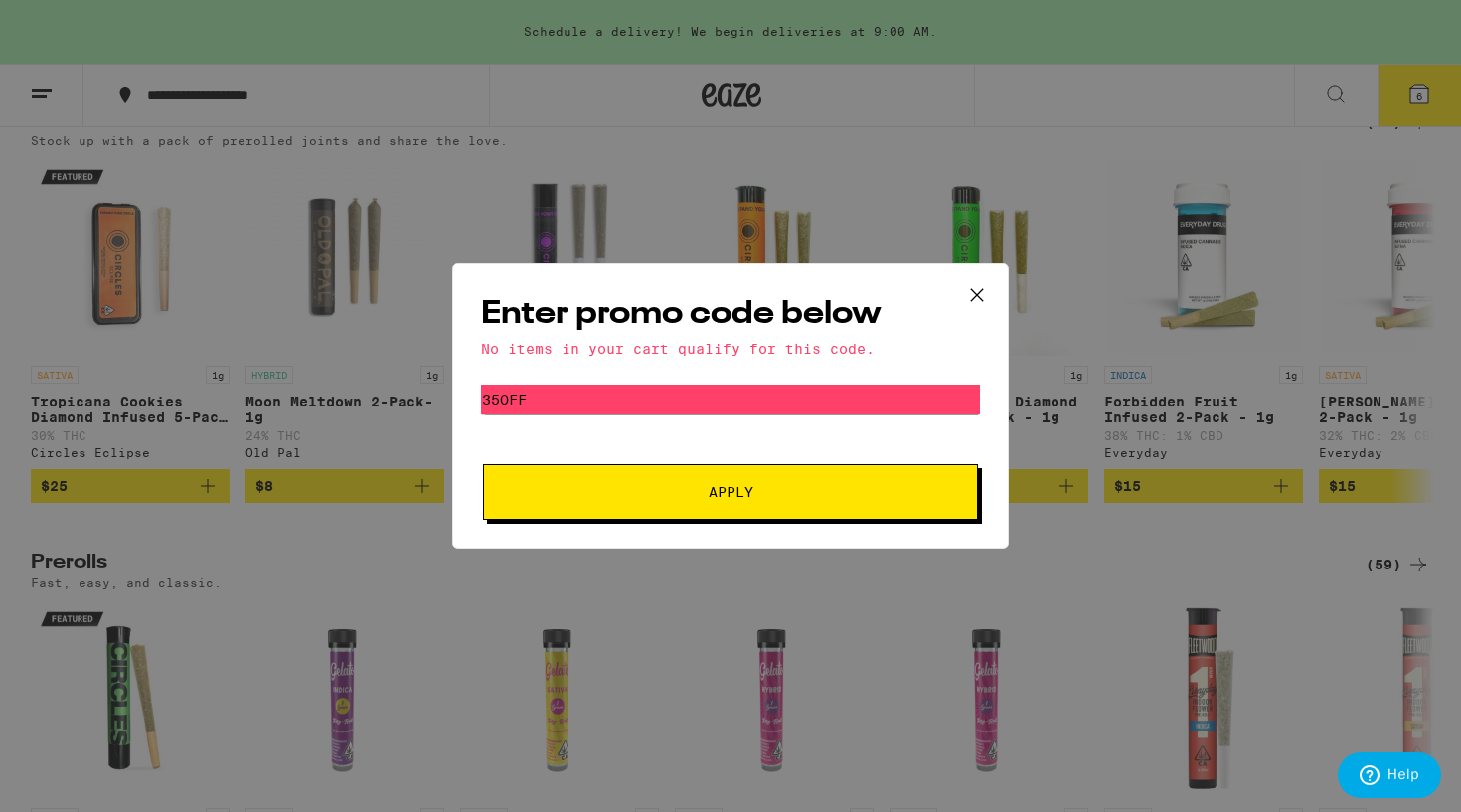 click 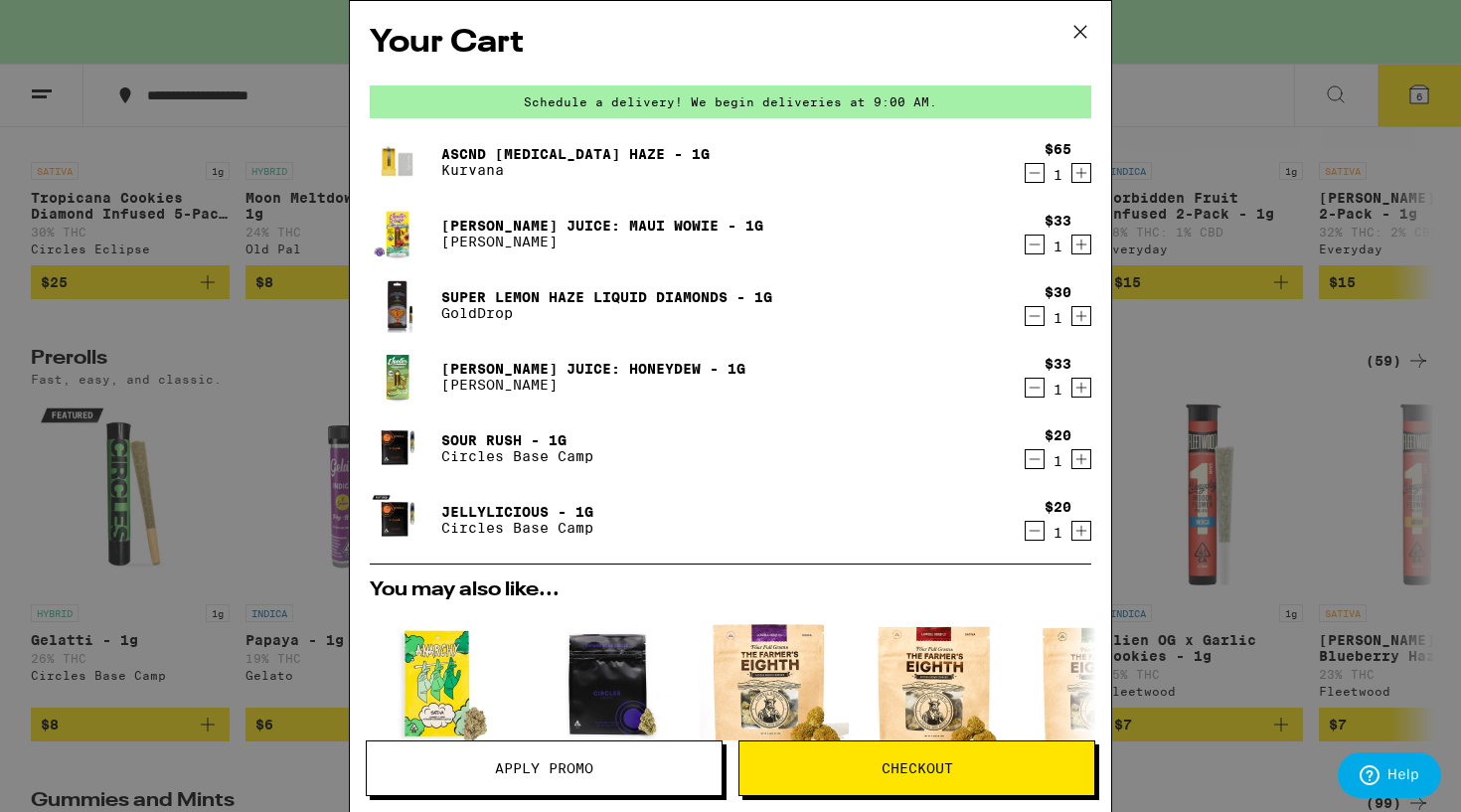 click 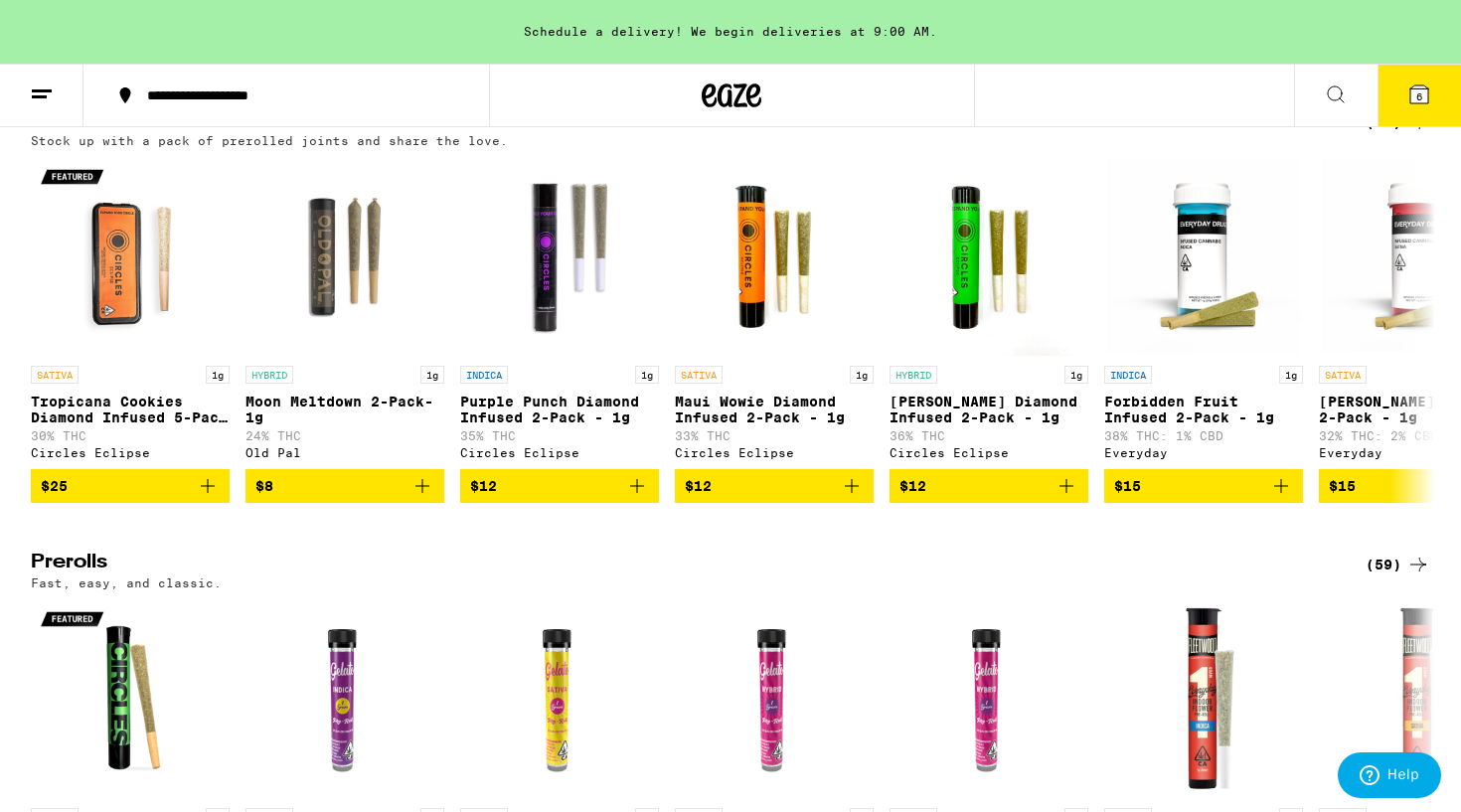 scroll, scrollTop: 0, scrollLeft: 0, axis: both 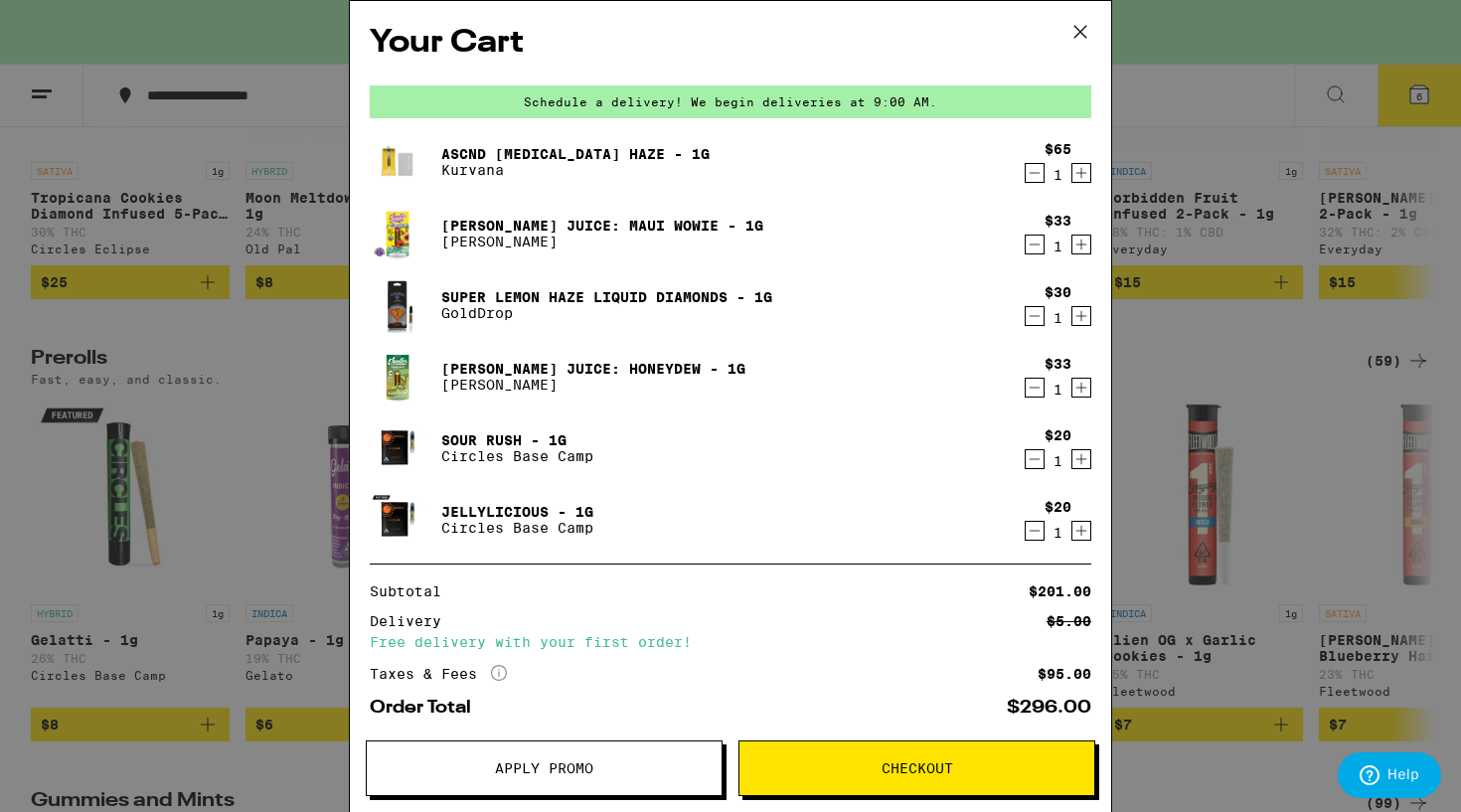 click on "Apply Promo" at bounding box center (544, 768) 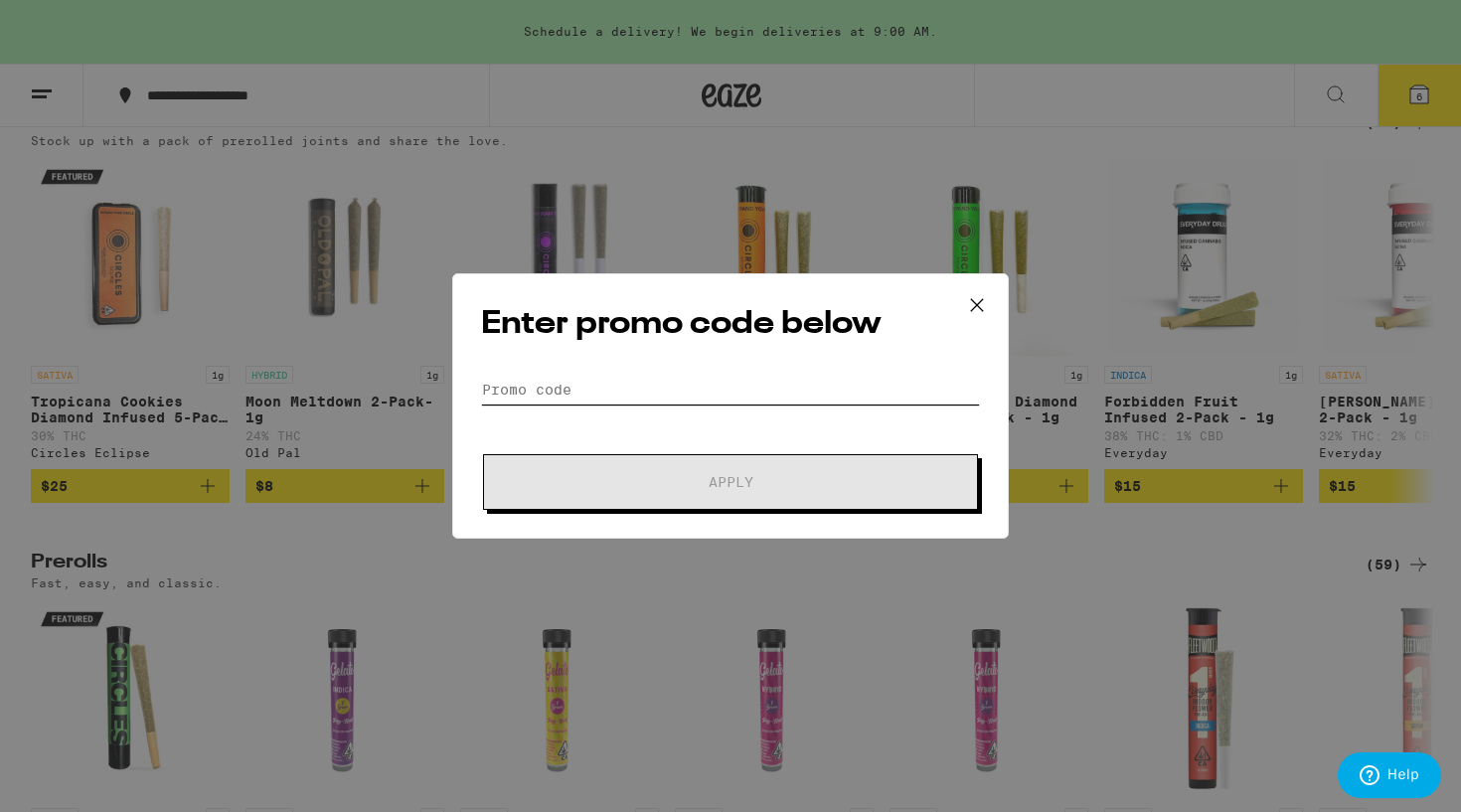 click on "Promo Code" at bounding box center [730, 390] 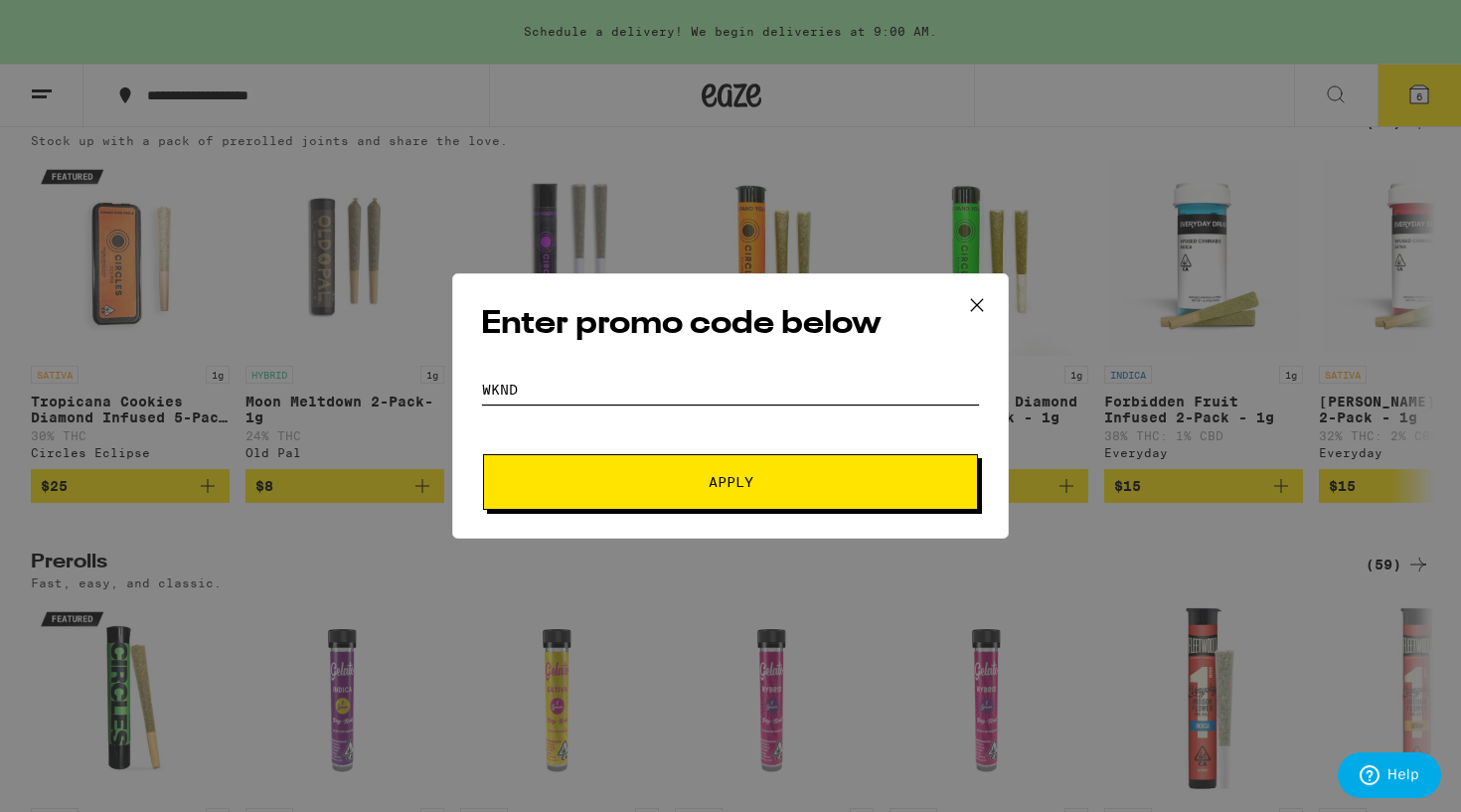 type on "WKND" 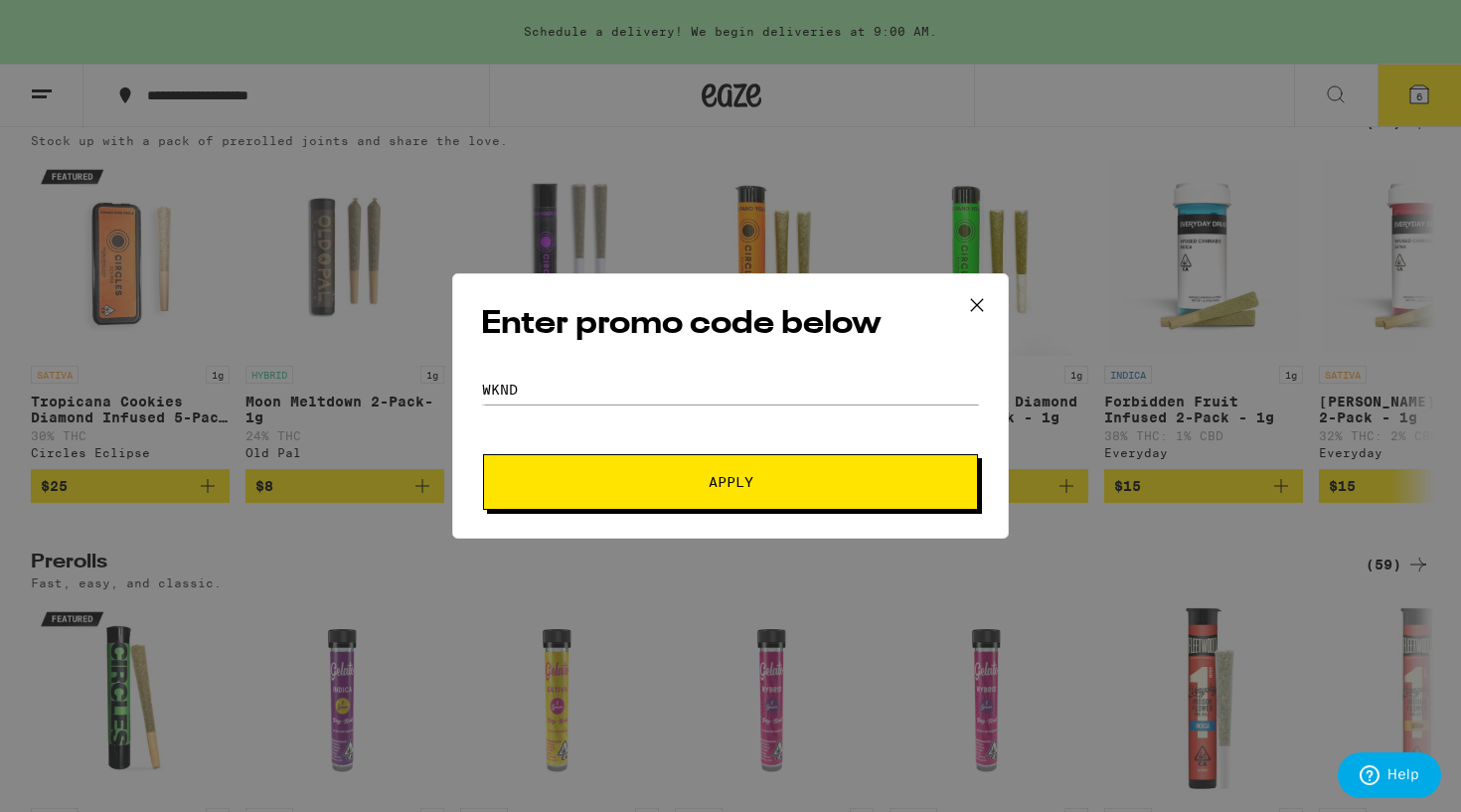 click on "Apply" at bounding box center (730, 482) 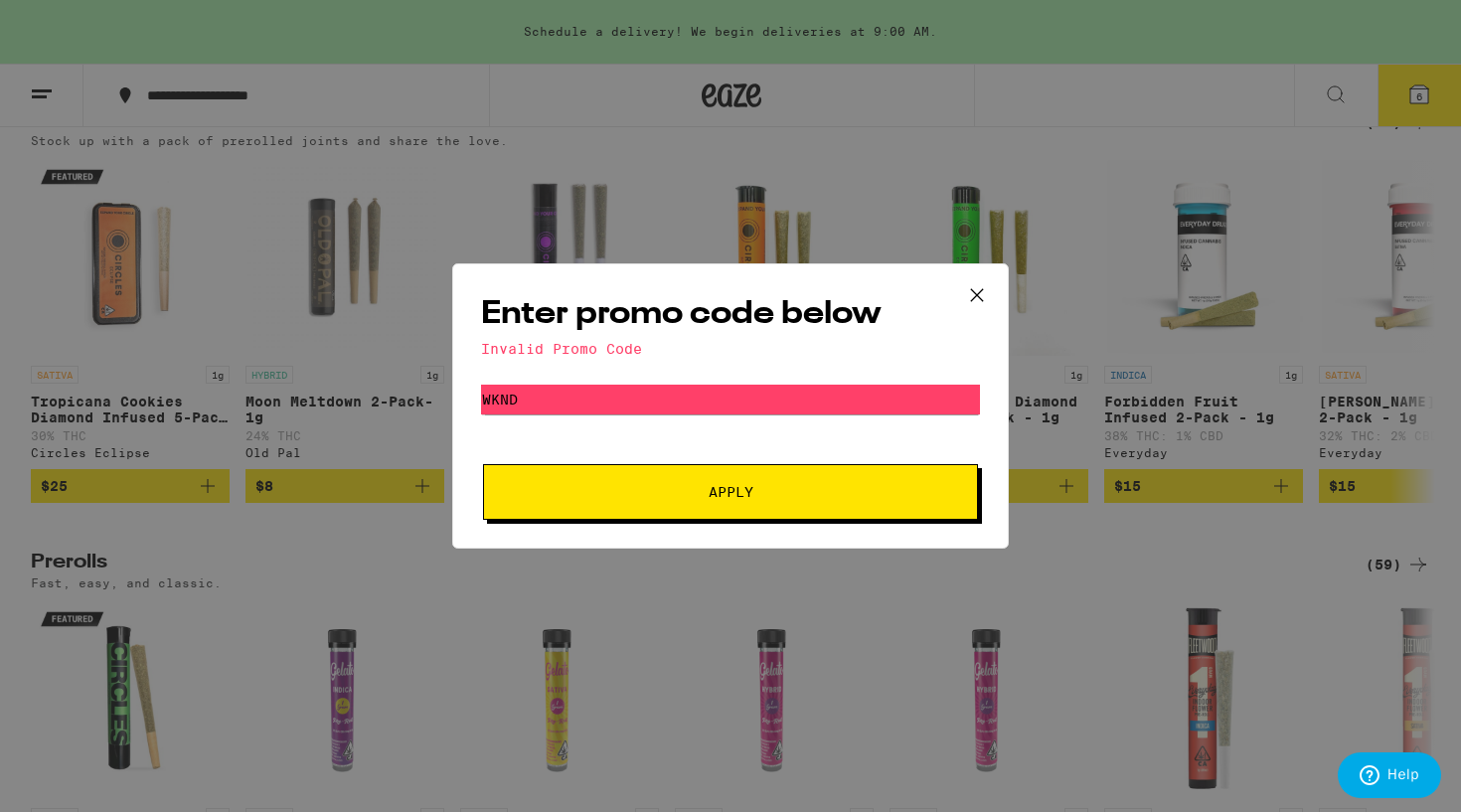 click 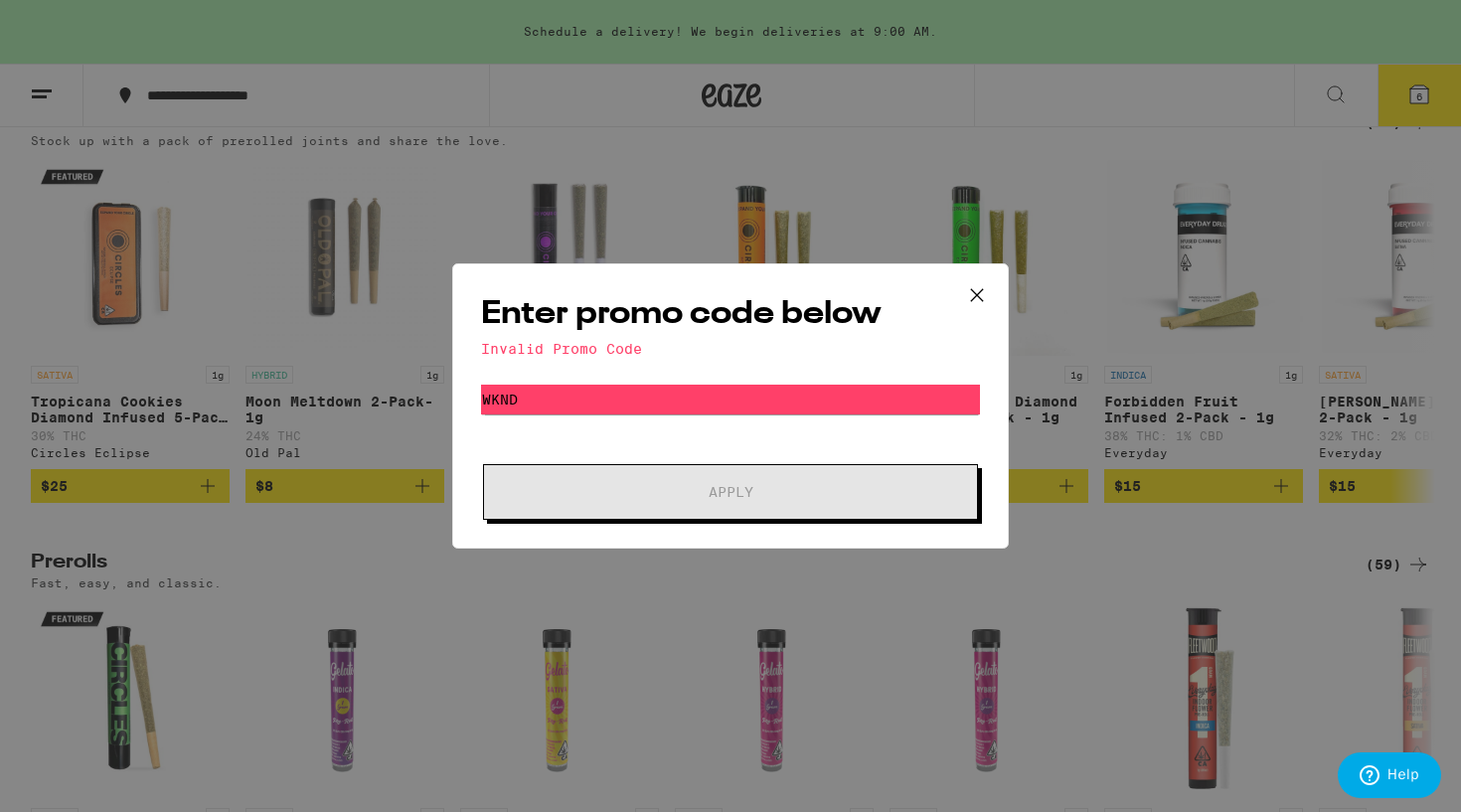 type 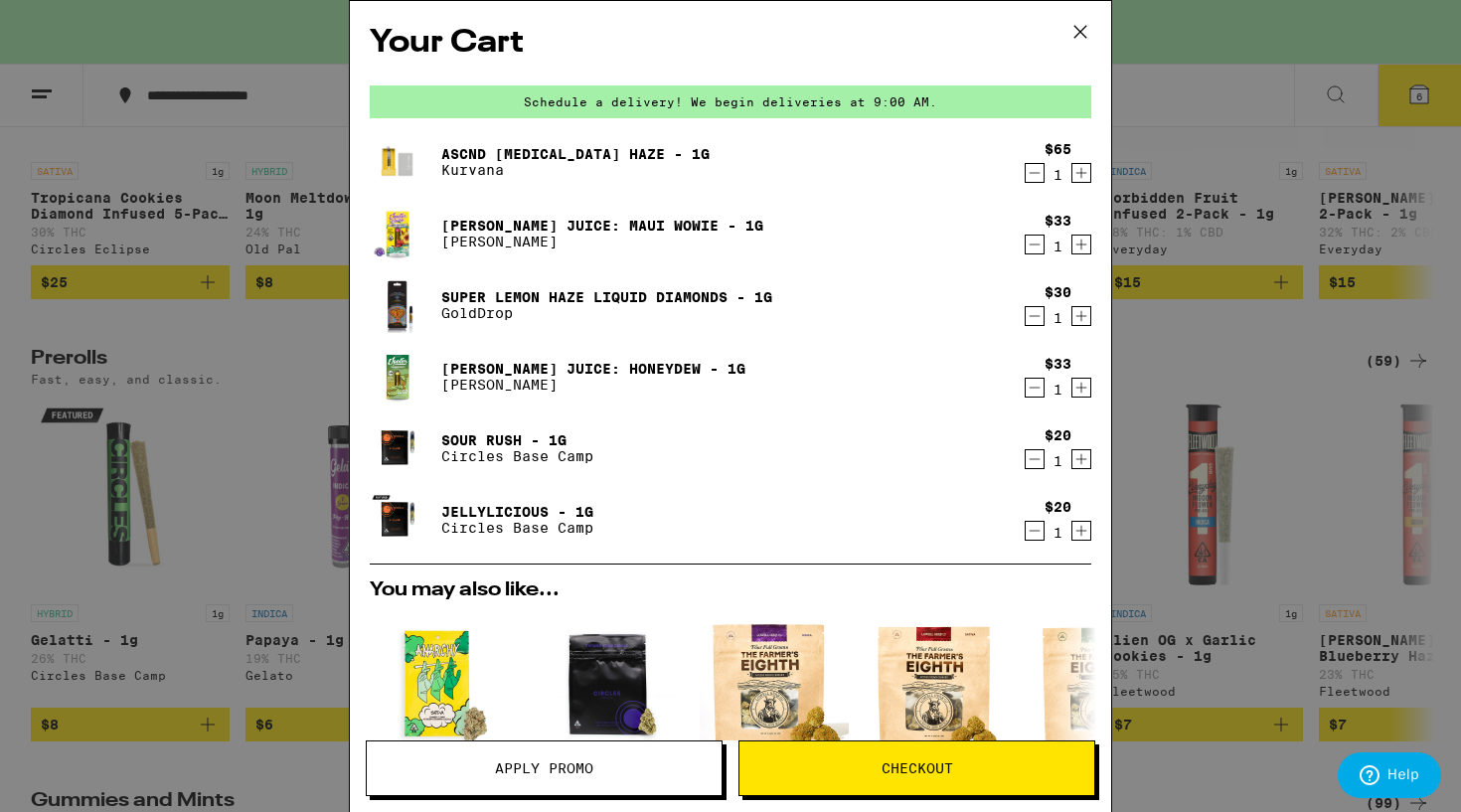 click on "Apply Promo" at bounding box center [544, 768] 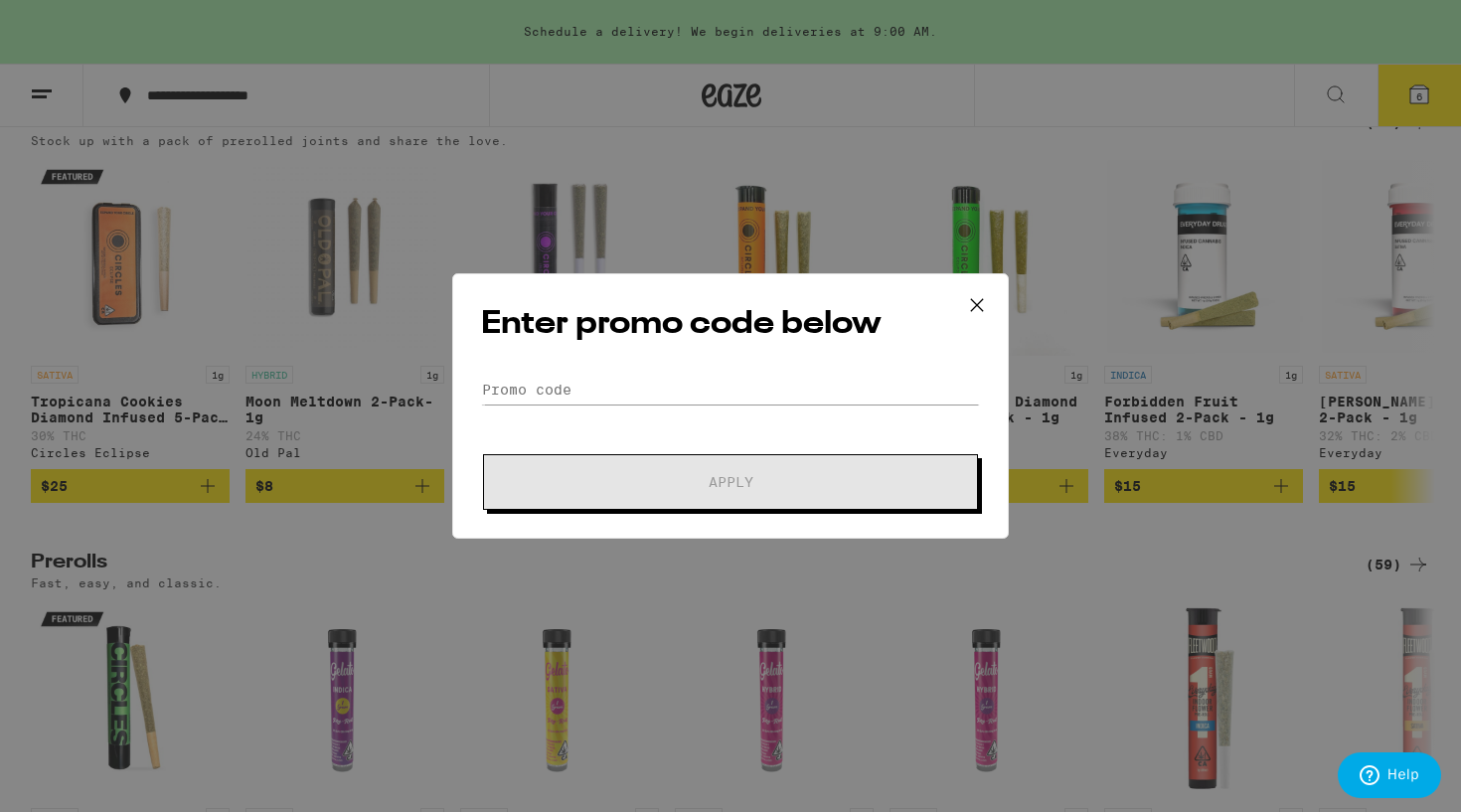 scroll, scrollTop: 0, scrollLeft: 0, axis: both 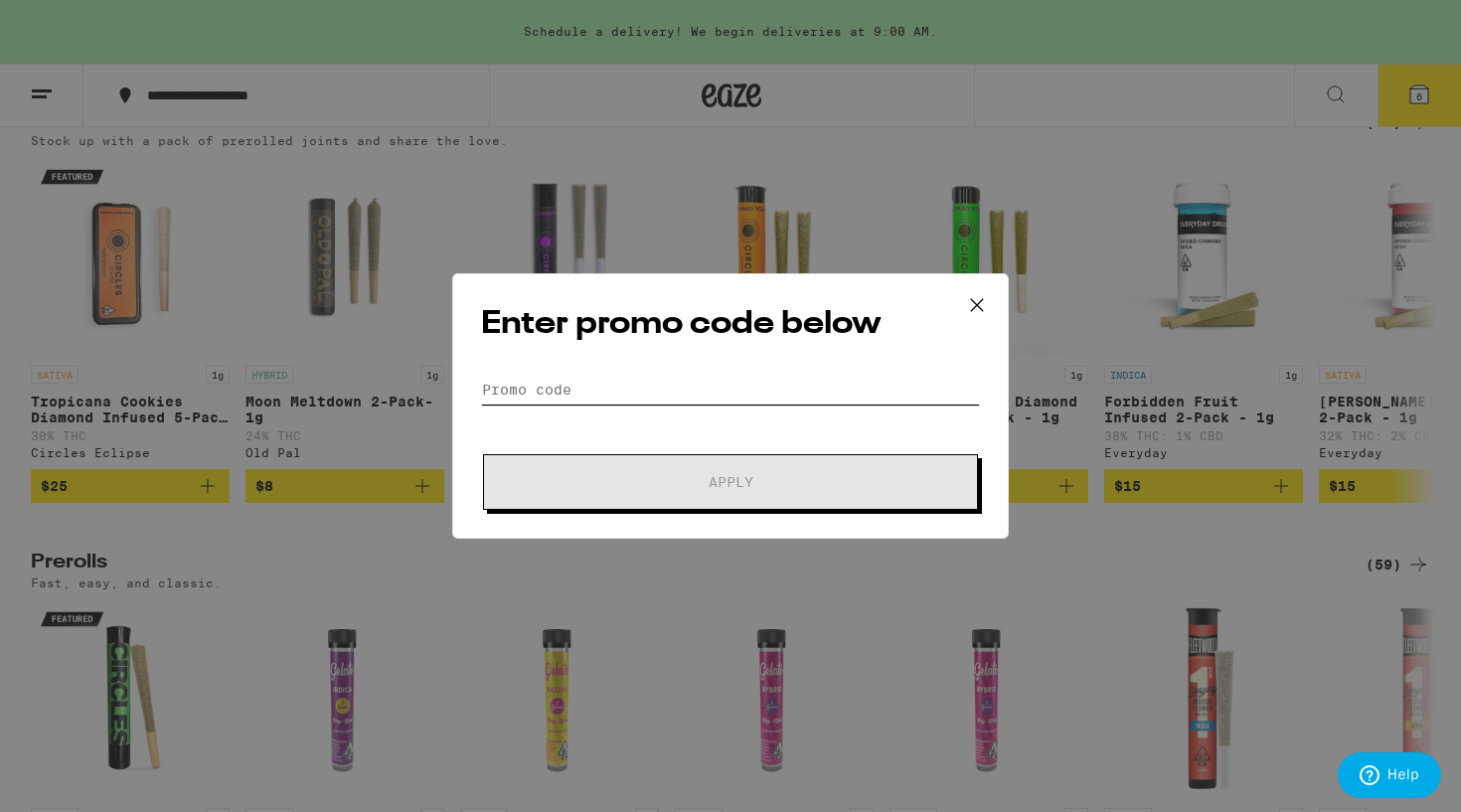 click on "Promo Code" at bounding box center (730, 390) 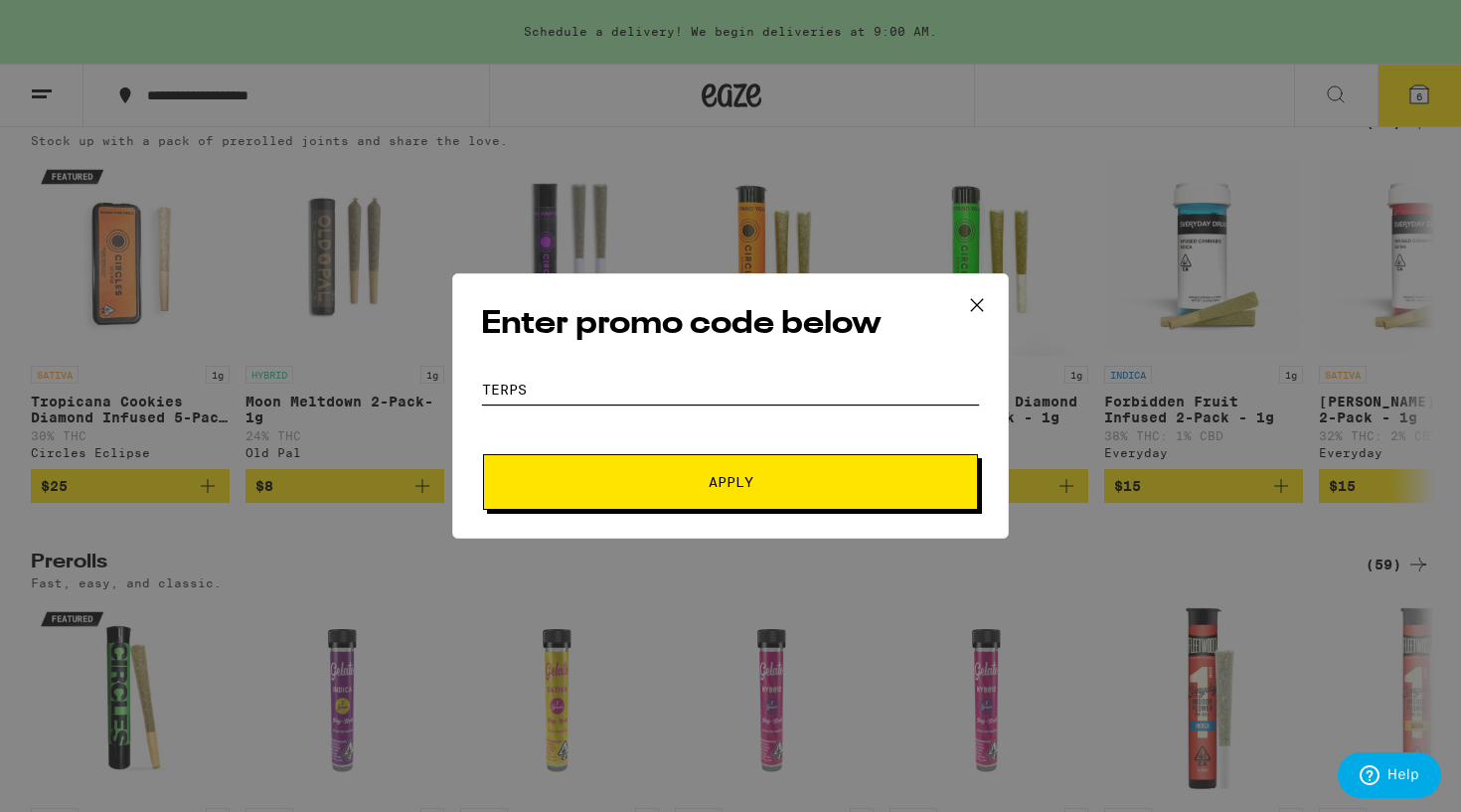 drag, startPoint x: 545, startPoint y: 396, endPoint x: 465, endPoint y: 392, distance: 80.09994 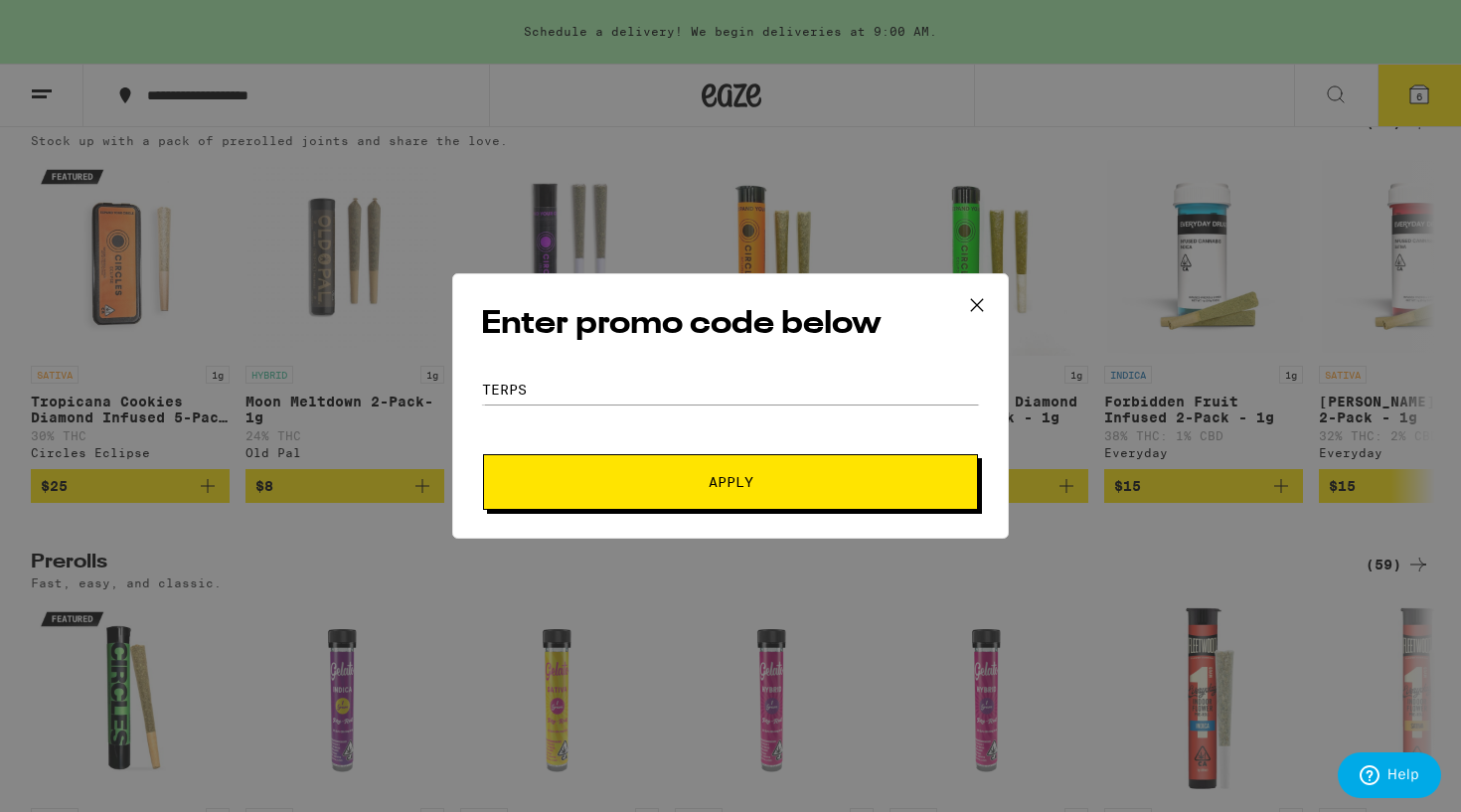 click on "Apply" at bounding box center (730, 482) 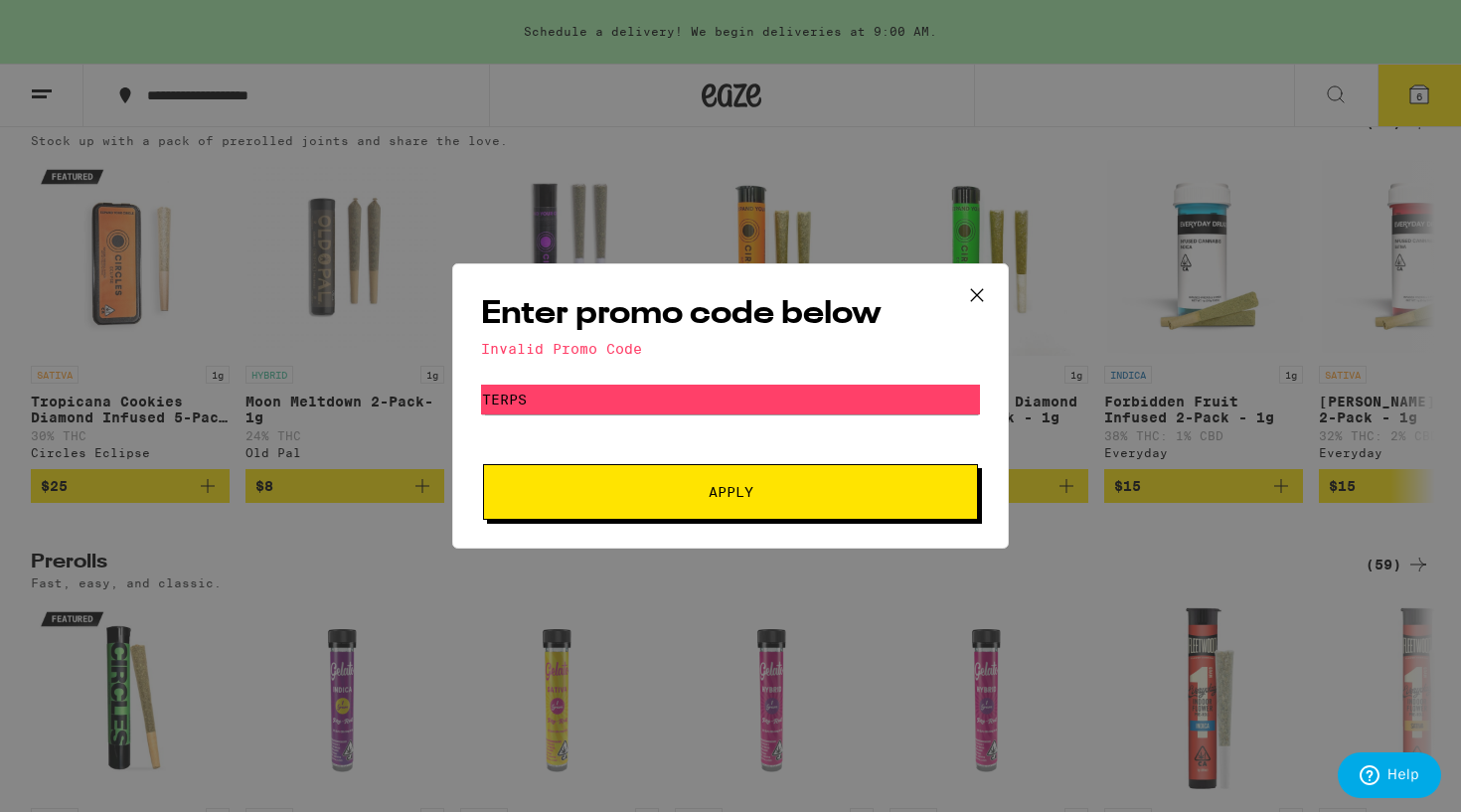 click 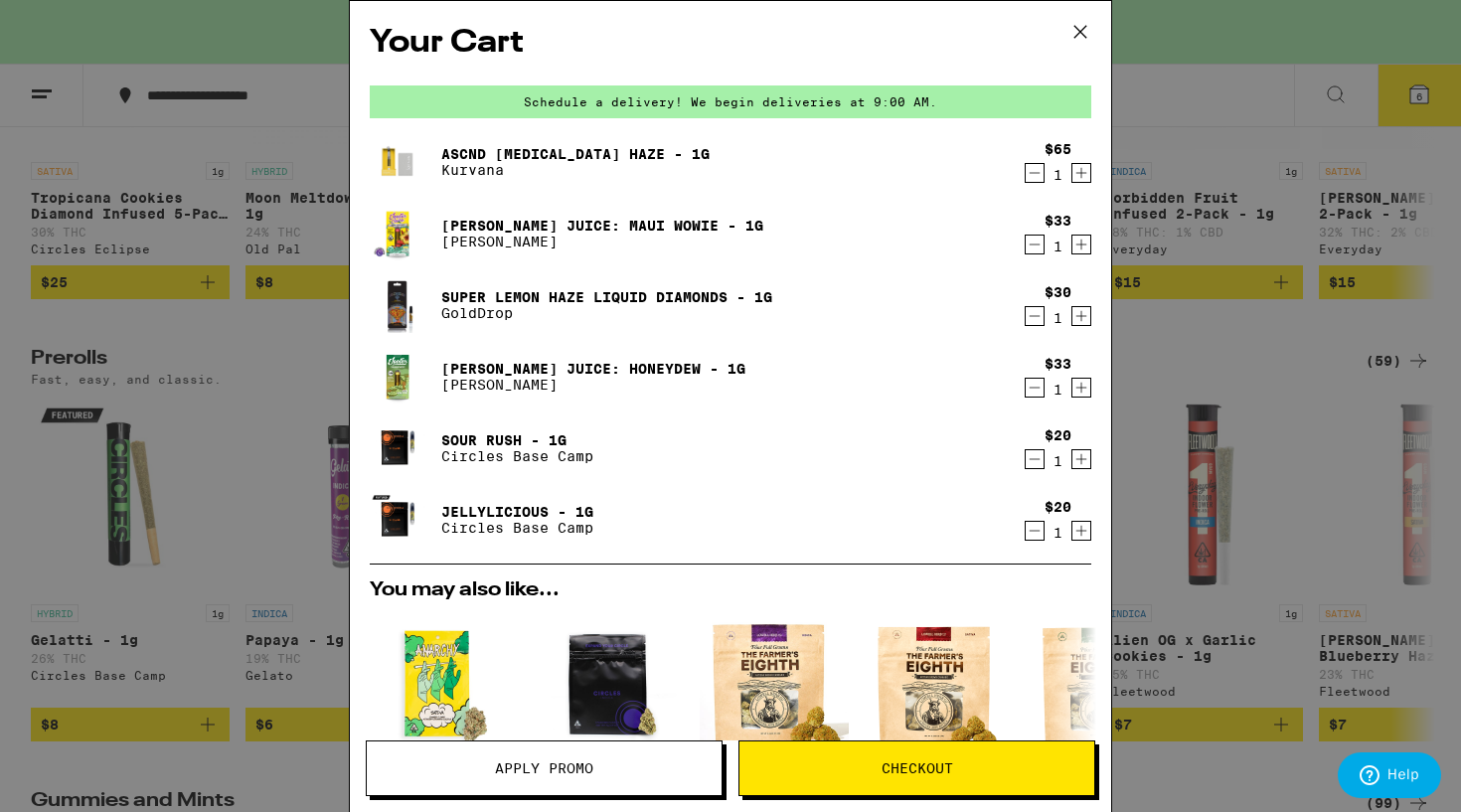 click on "Apply Promo" at bounding box center (544, 768) 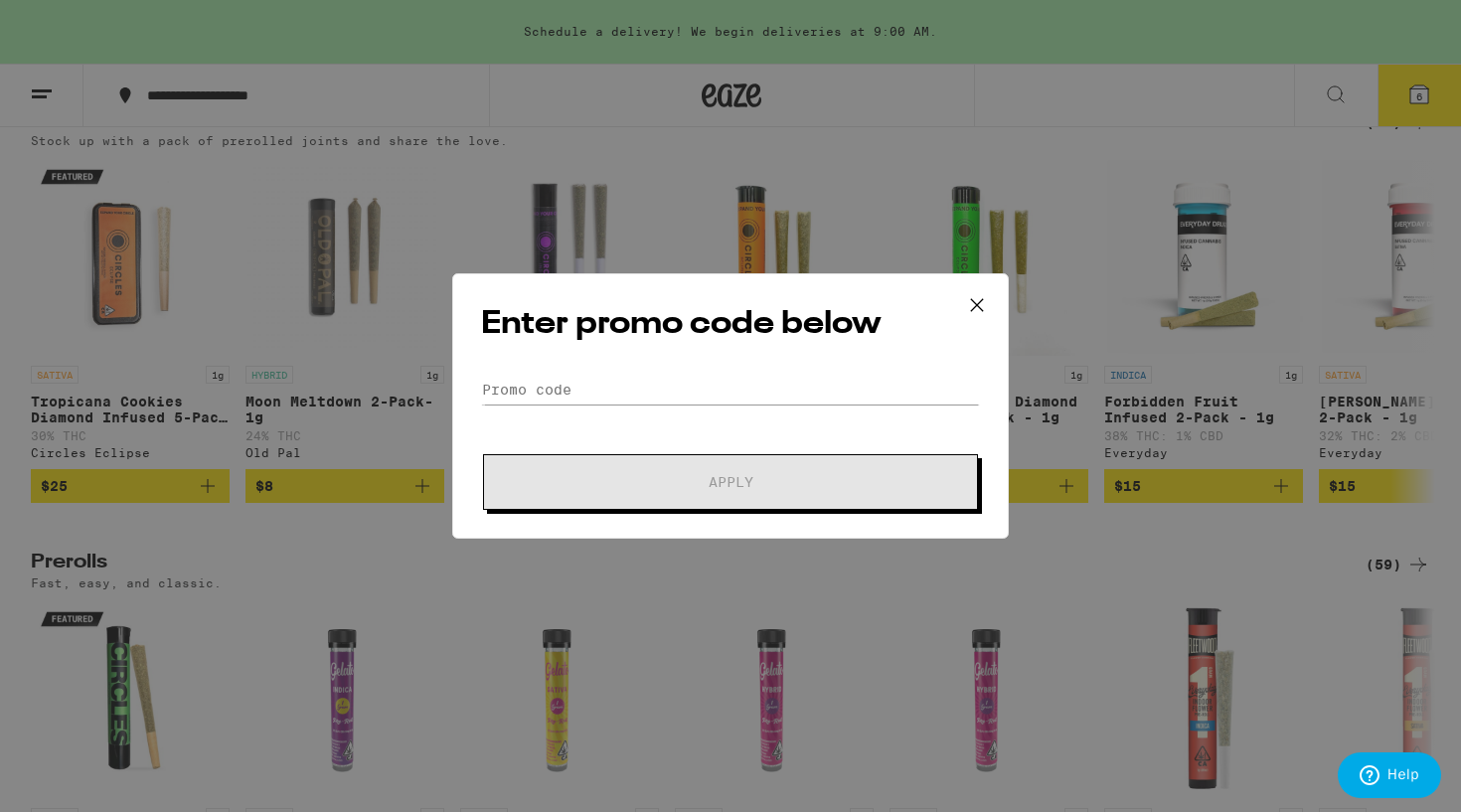scroll, scrollTop: 0, scrollLeft: 0, axis: both 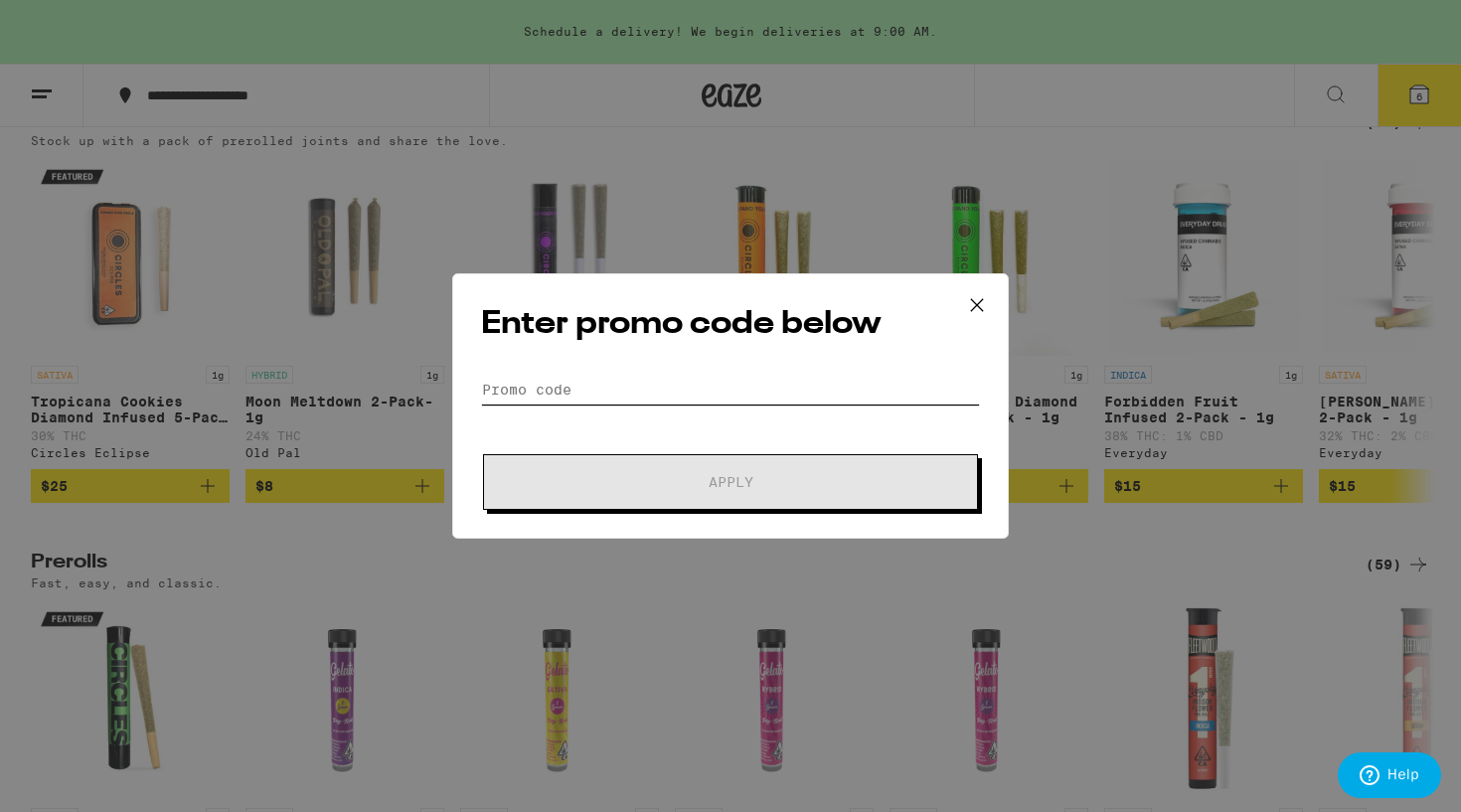 click on "Promo Code" at bounding box center (730, 390) 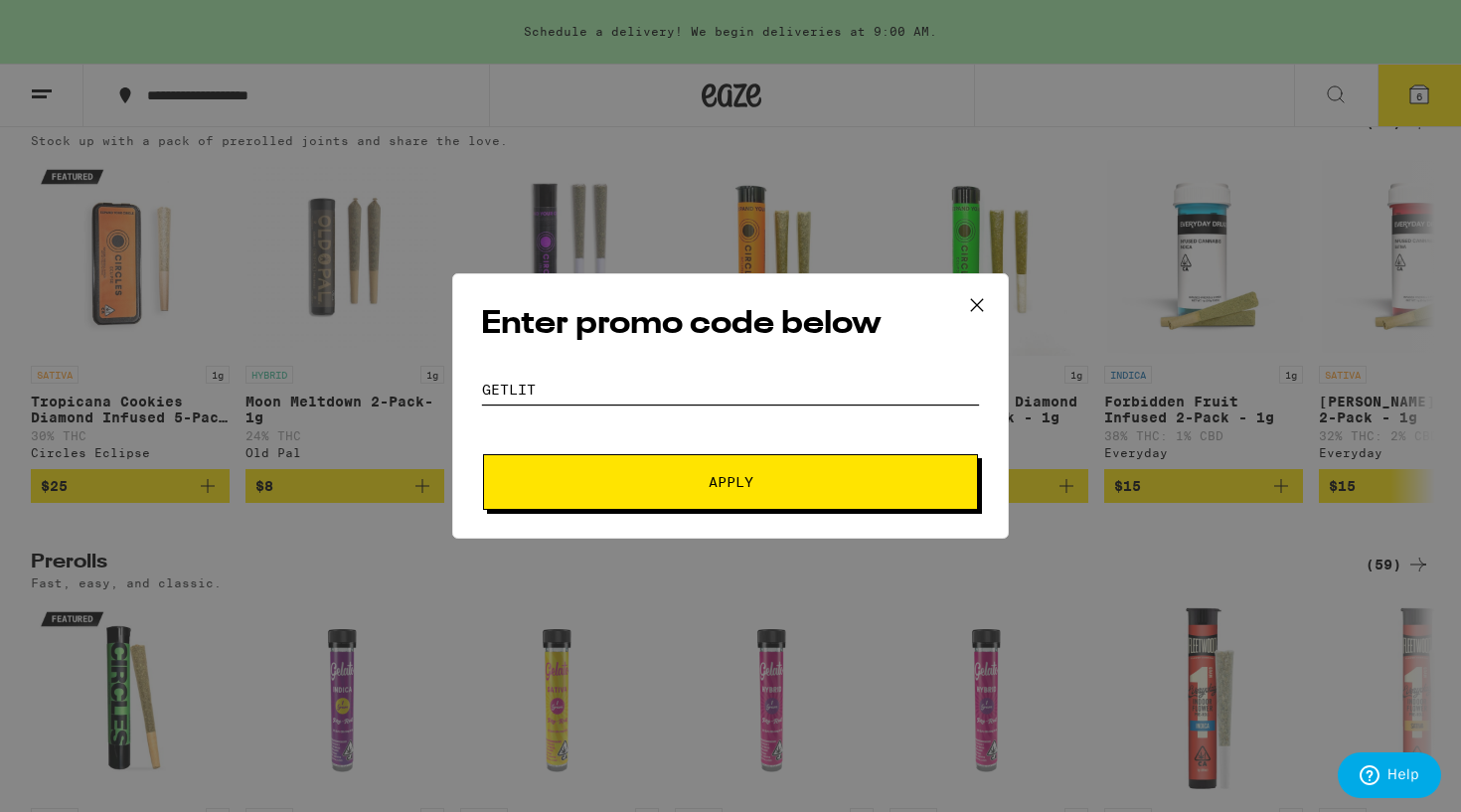 drag, startPoint x: 548, startPoint y: 395, endPoint x: 446, endPoint y: 395, distance: 102 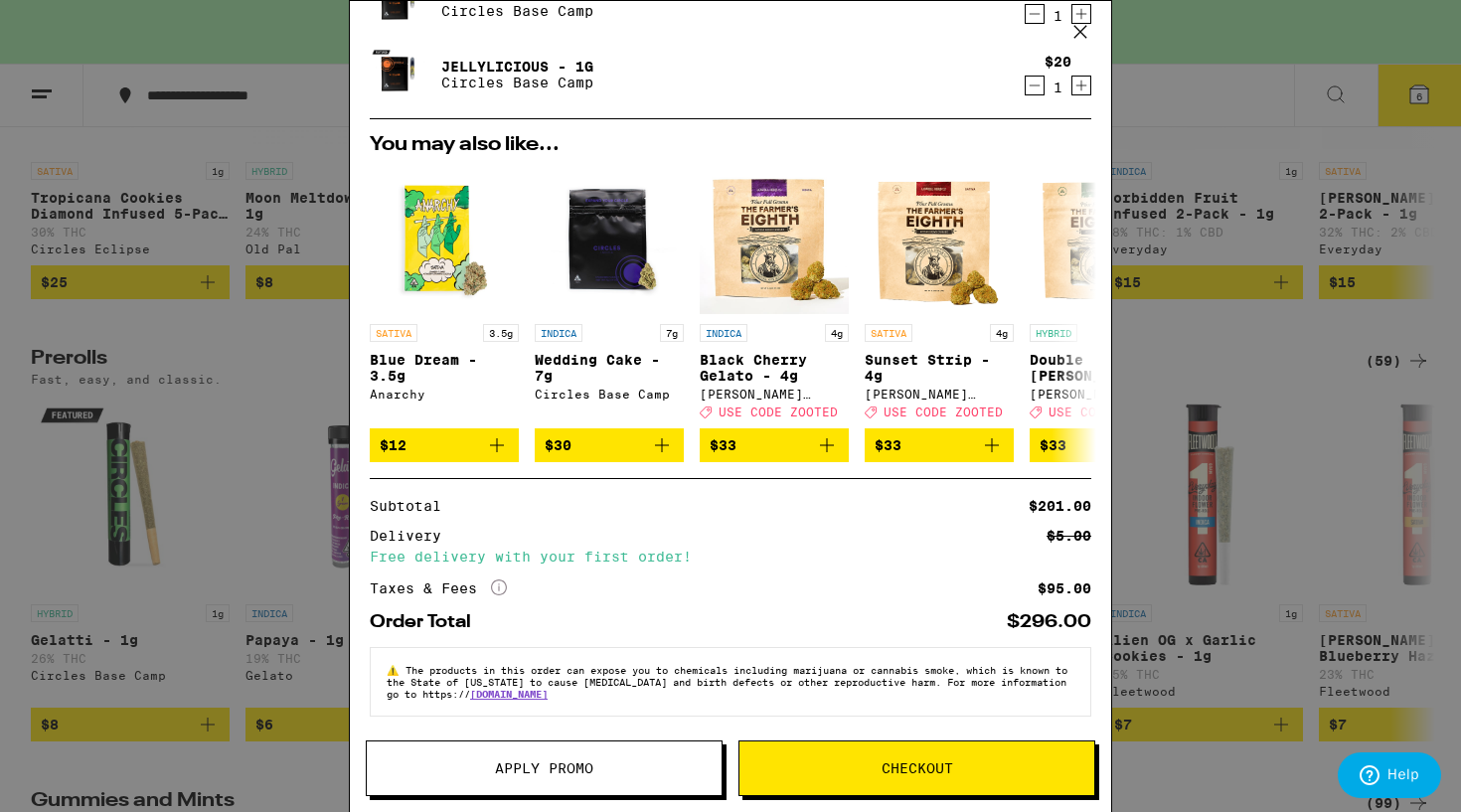 scroll, scrollTop: 460, scrollLeft: 0, axis: vertical 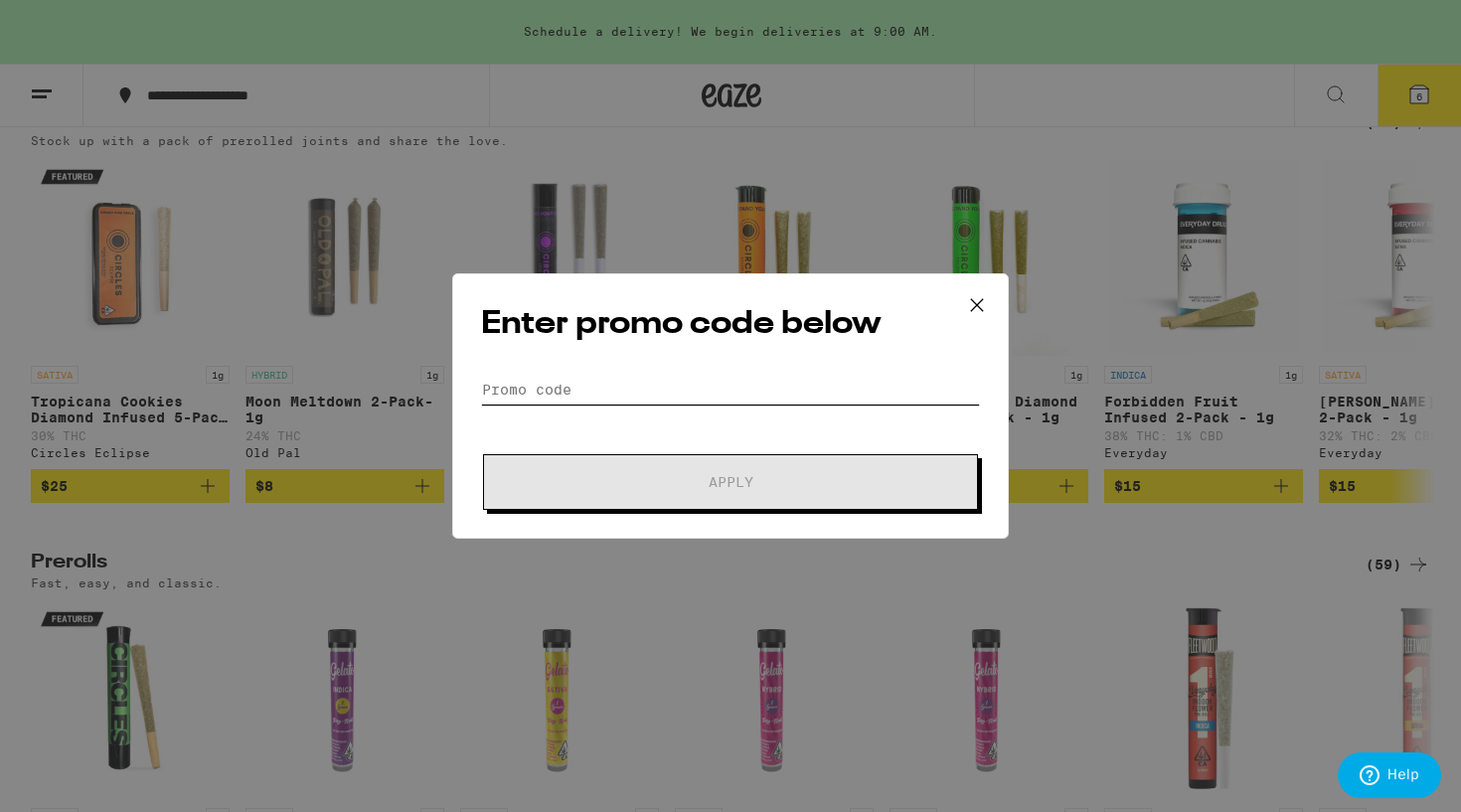 click on "Promo Code" at bounding box center [730, 390] 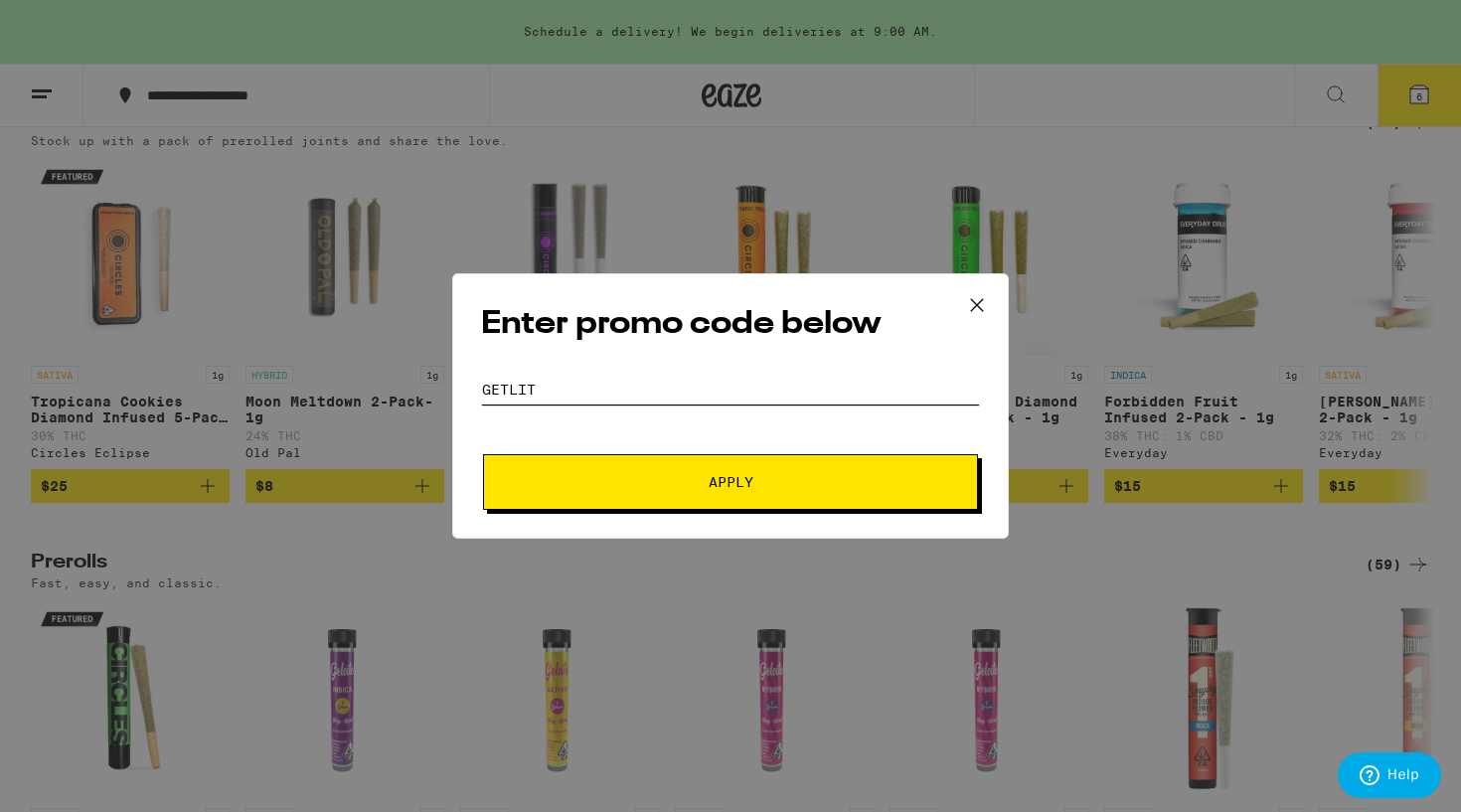 type on "GETLIT" 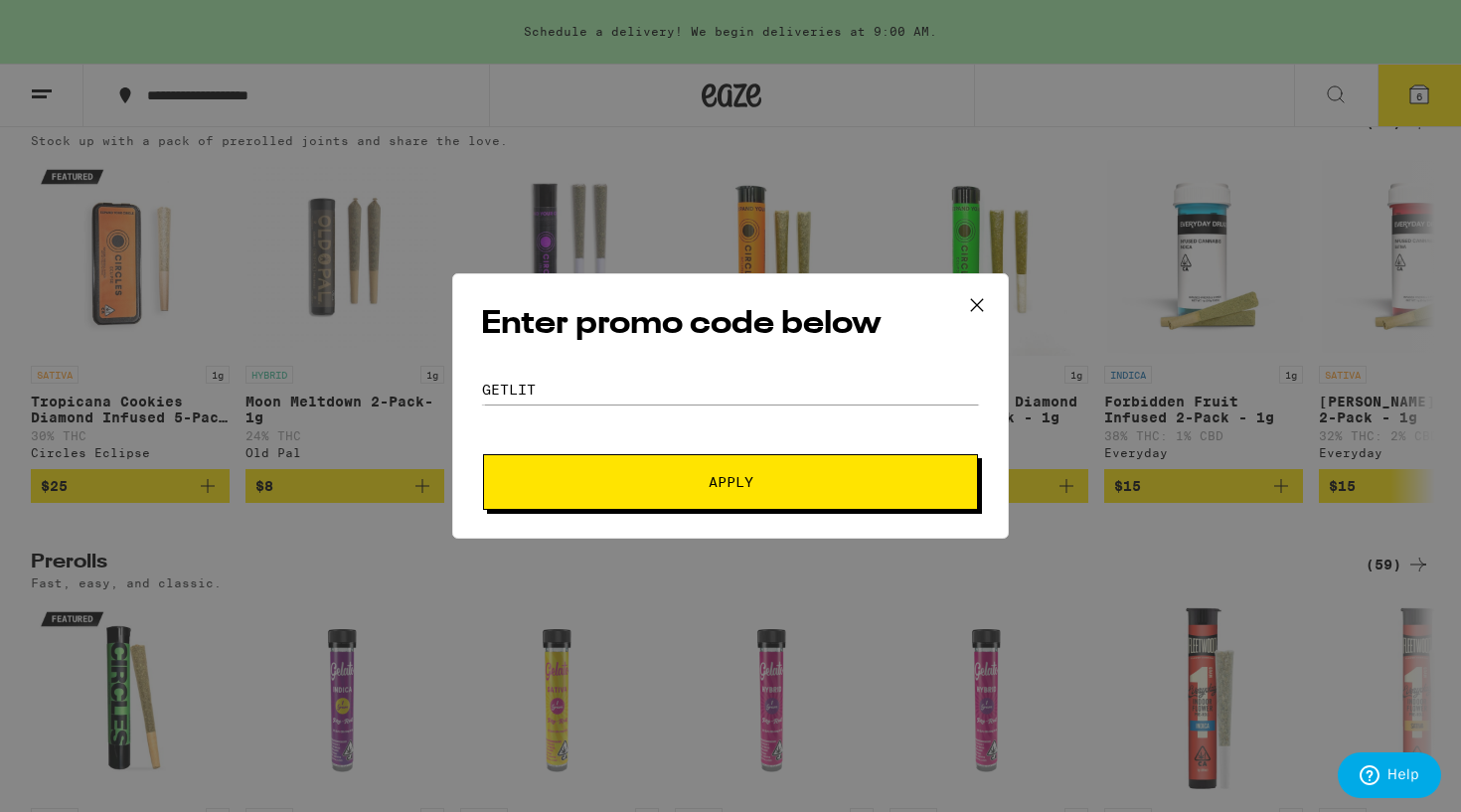 click on "Apply" at bounding box center [730, 482] 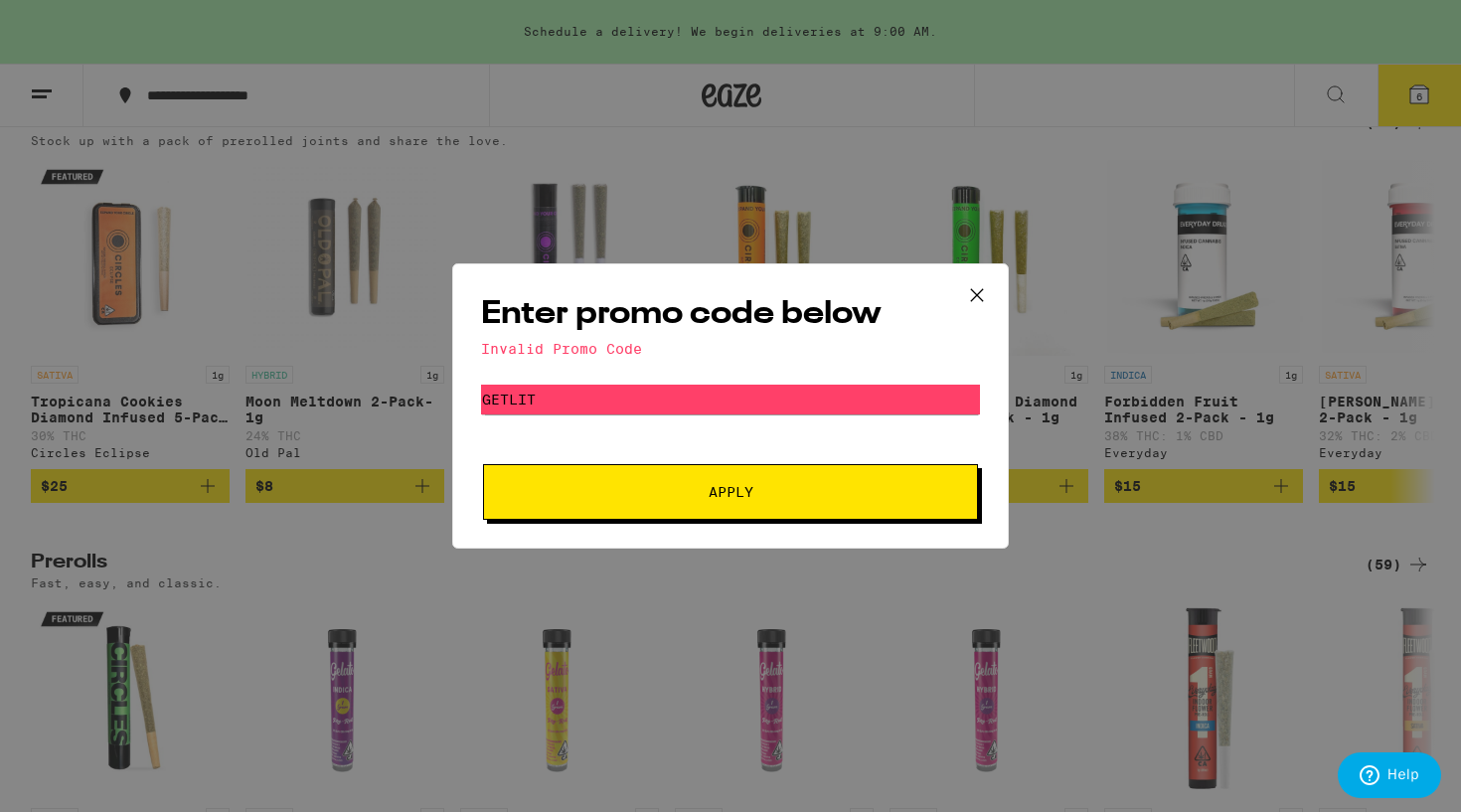 click 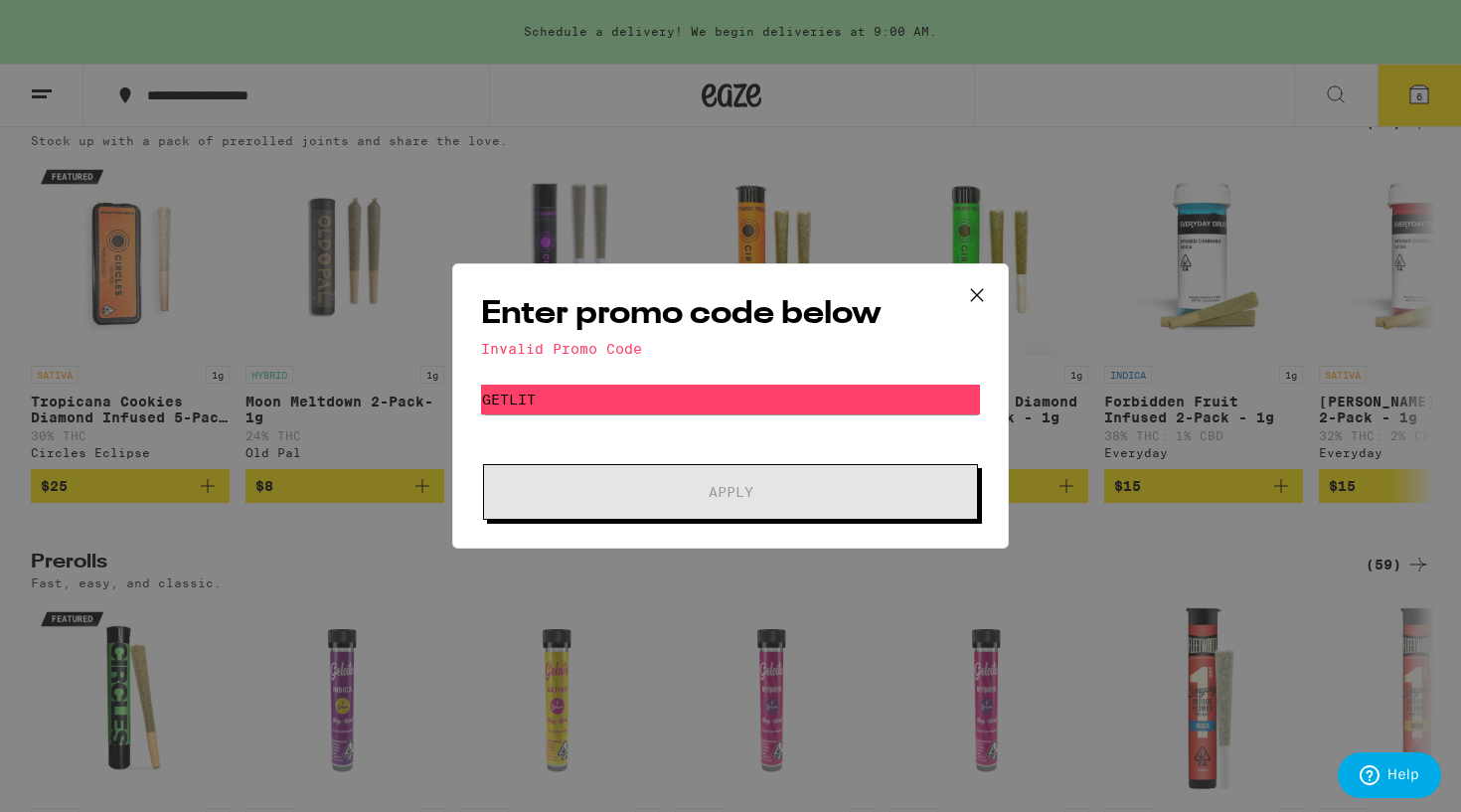 type 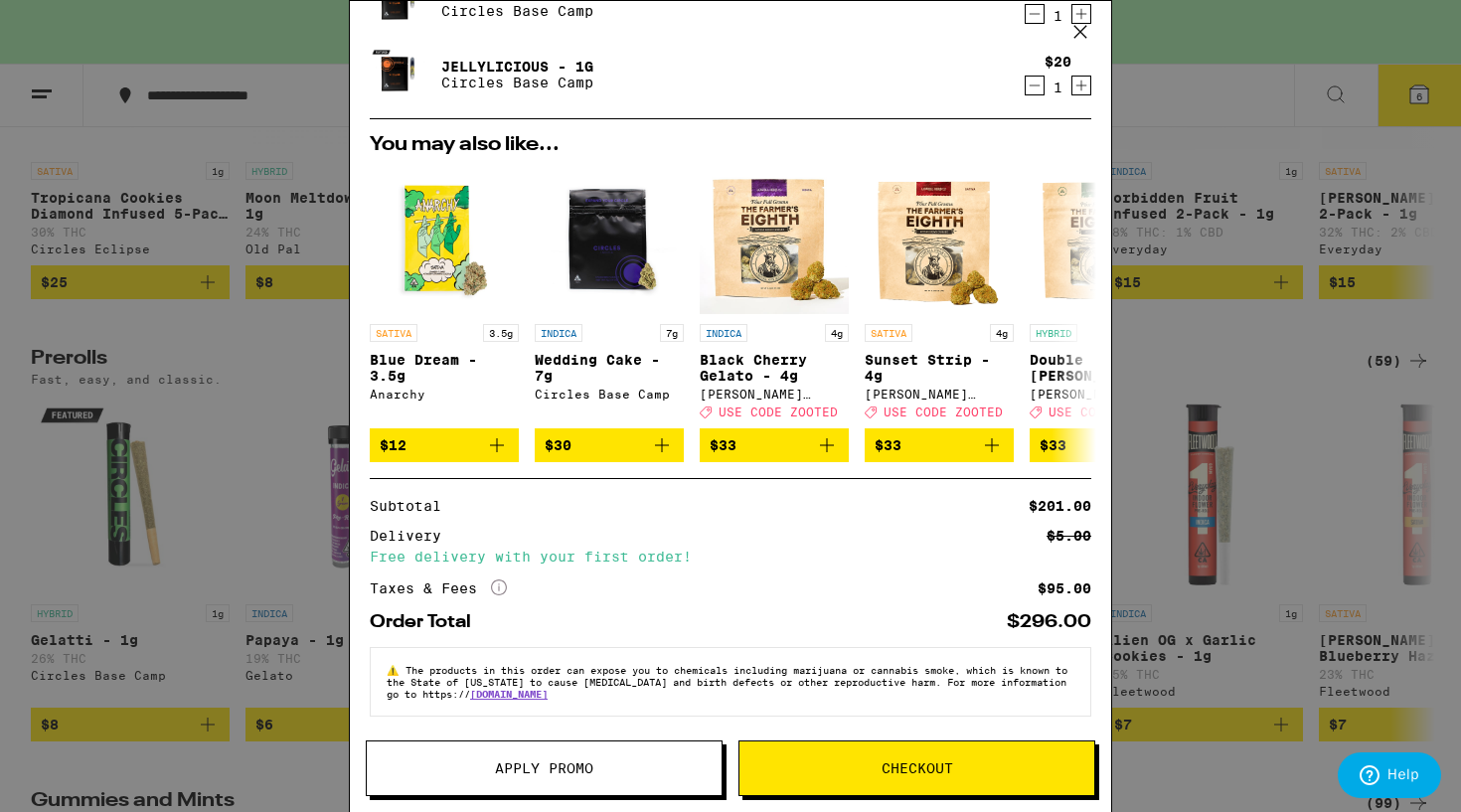 scroll, scrollTop: 460, scrollLeft: 0, axis: vertical 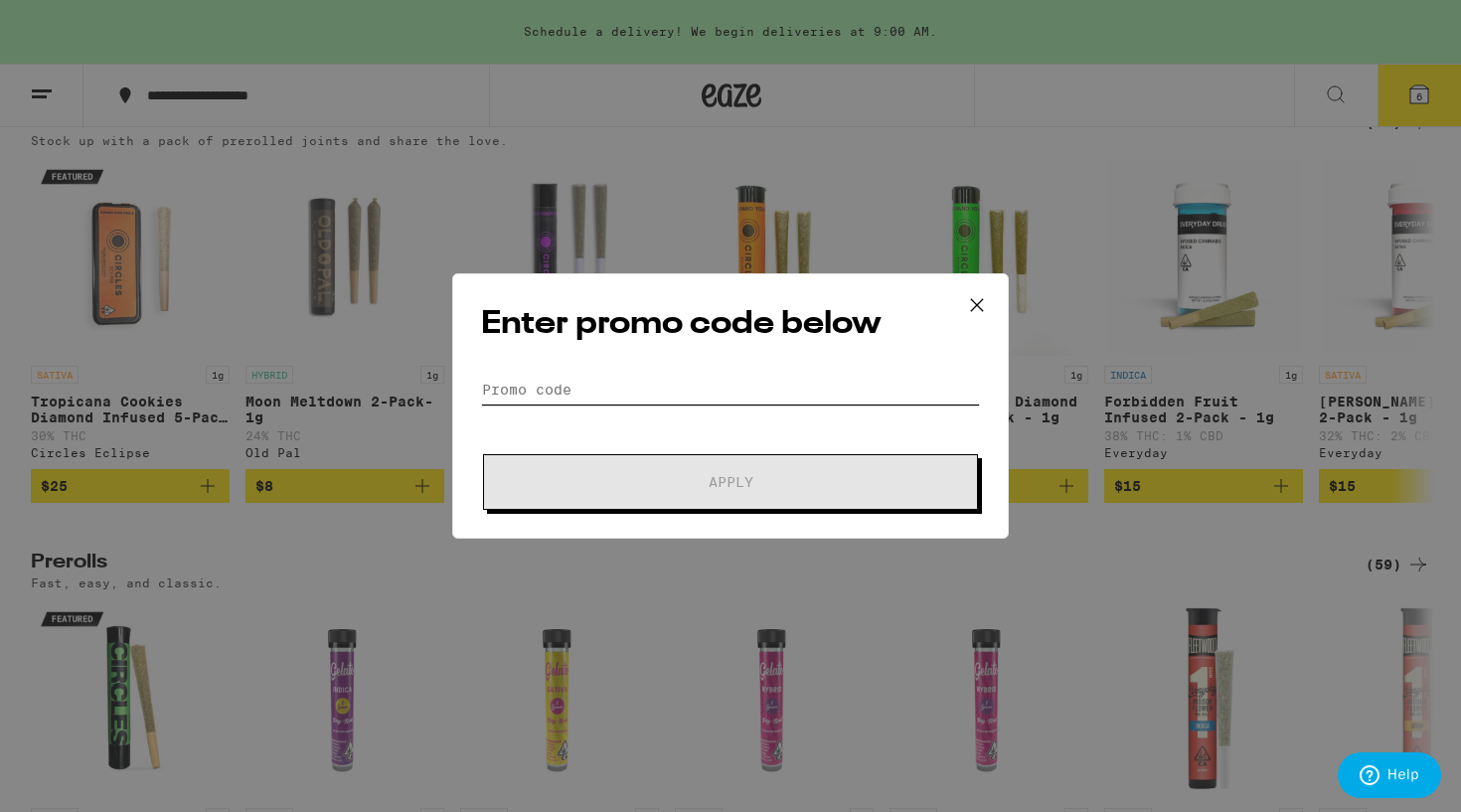 click on "Promo Code" at bounding box center [730, 390] 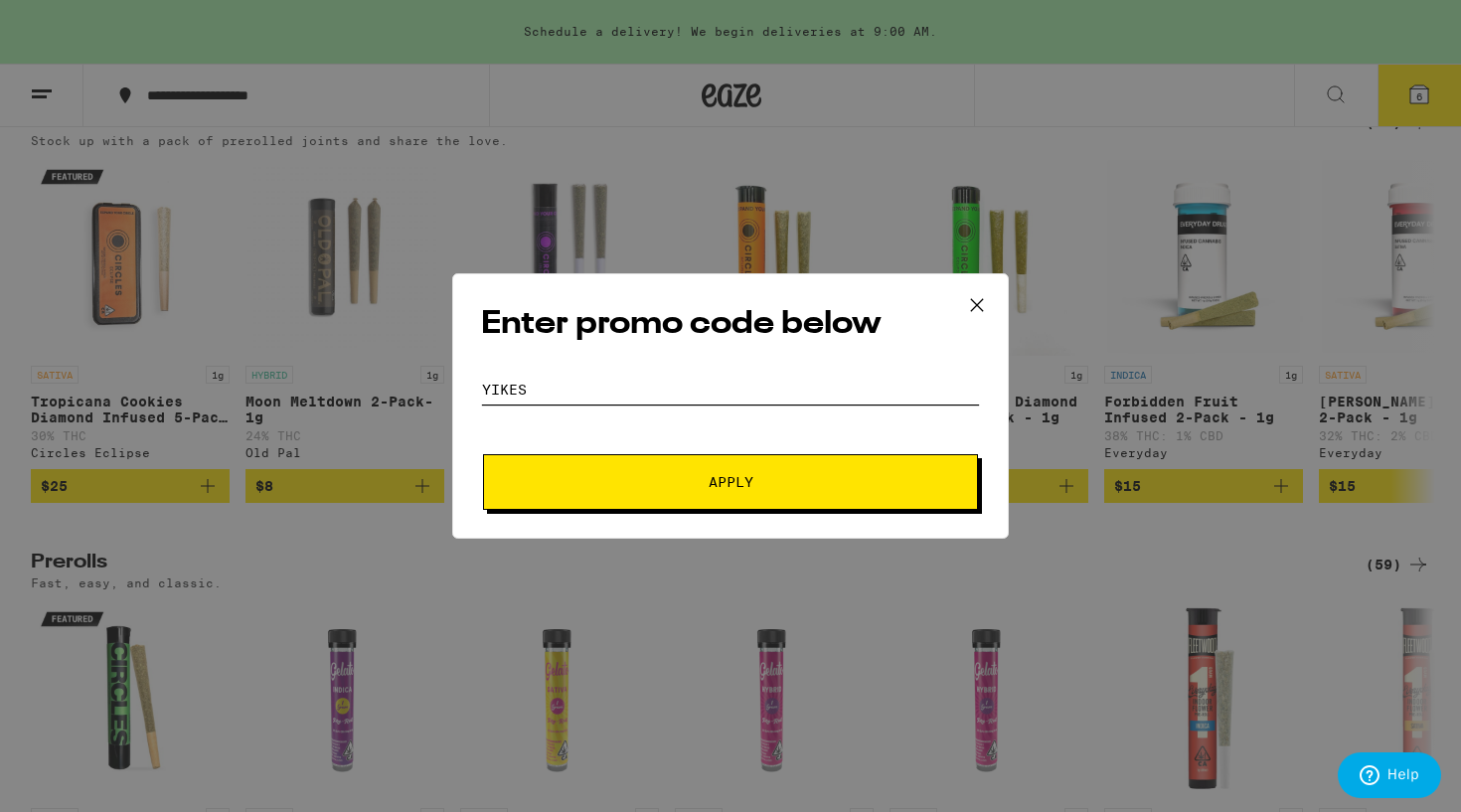 drag, startPoint x: 551, startPoint y: 394, endPoint x: 459, endPoint y: 392, distance: 92.021737 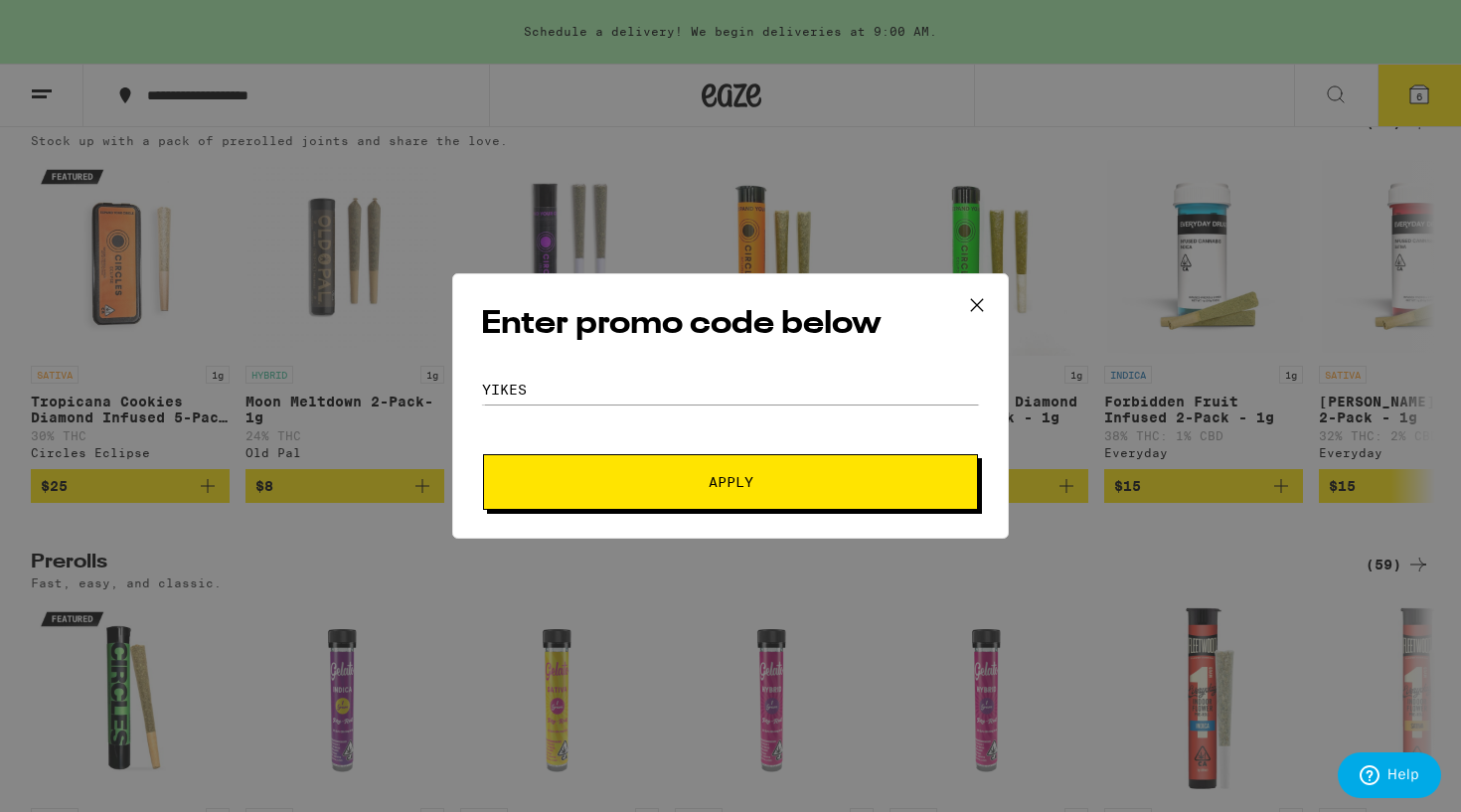 click on "Apply" at bounding box center (730, 482) 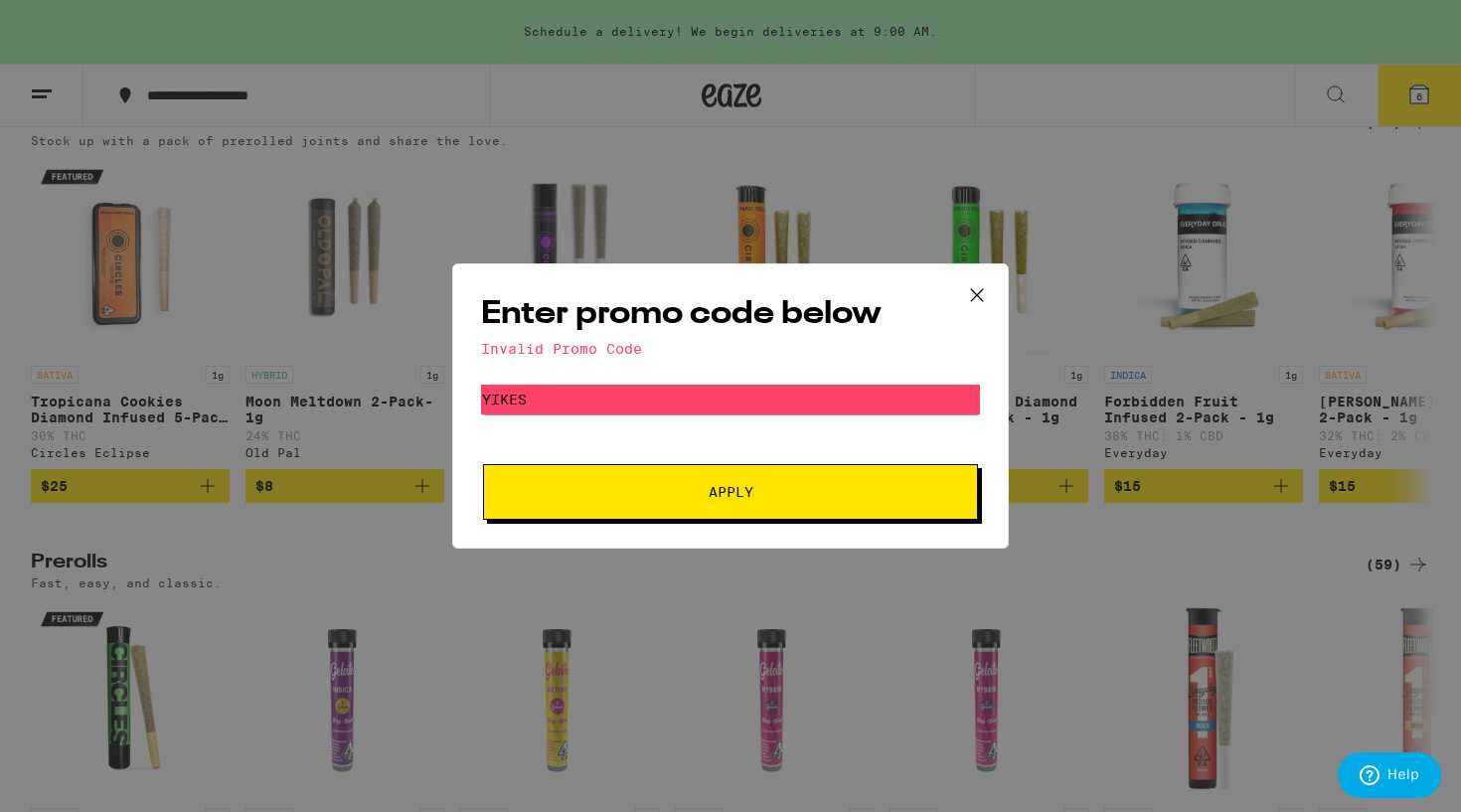click 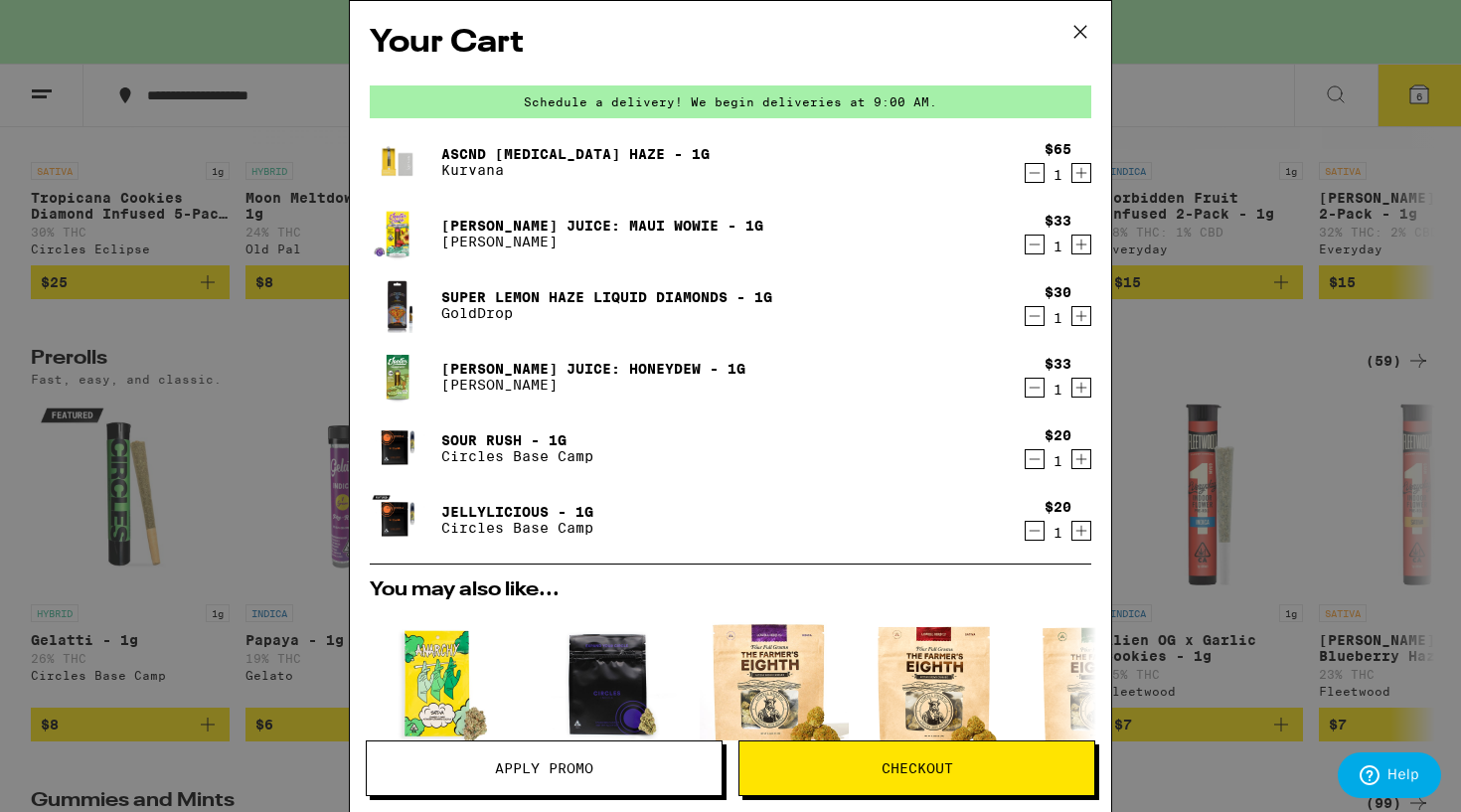 click on "Apply Promo" at bounding box center (544, 768) 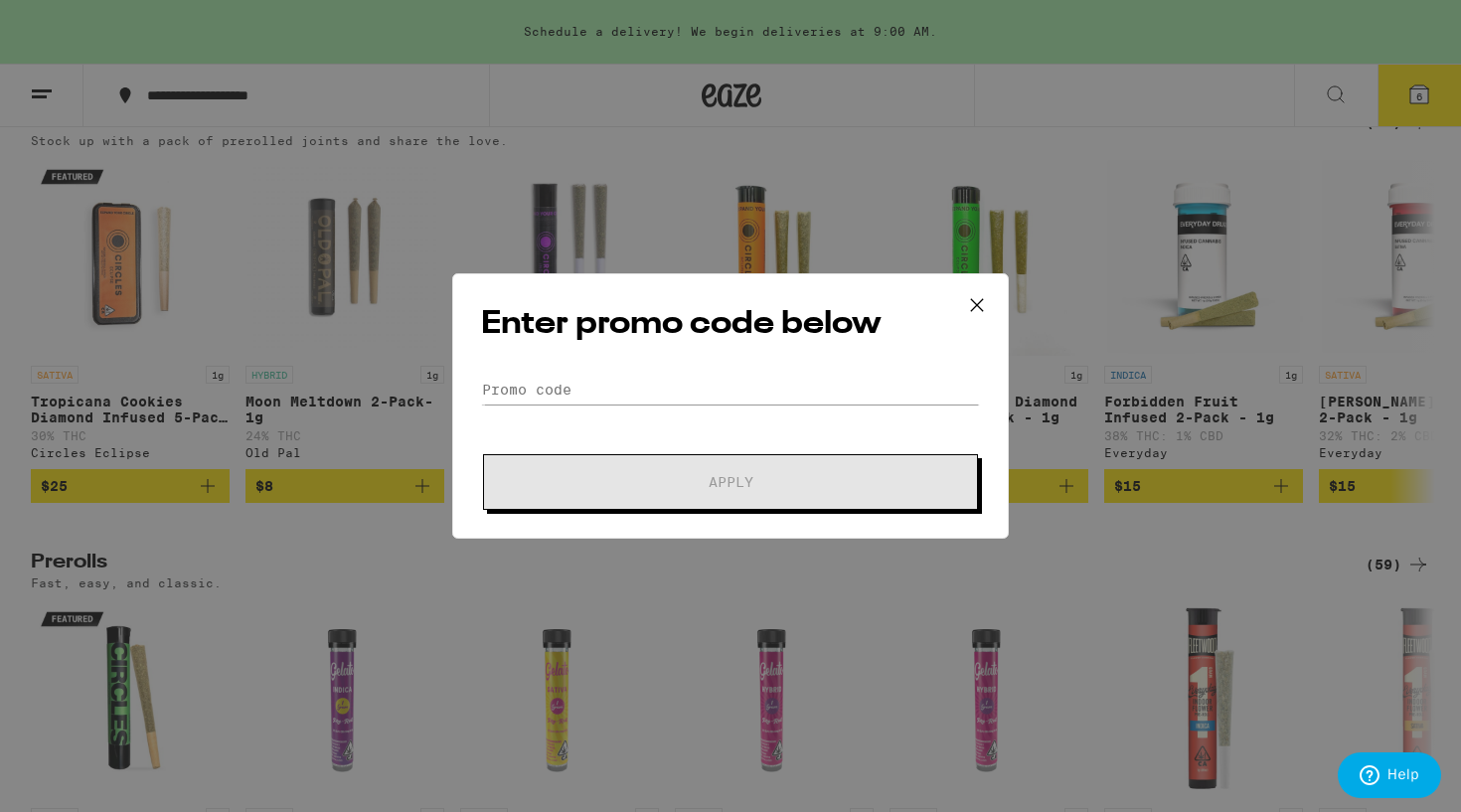 scroll, scrollTop: 0, scrollLeft: 0, axis: both 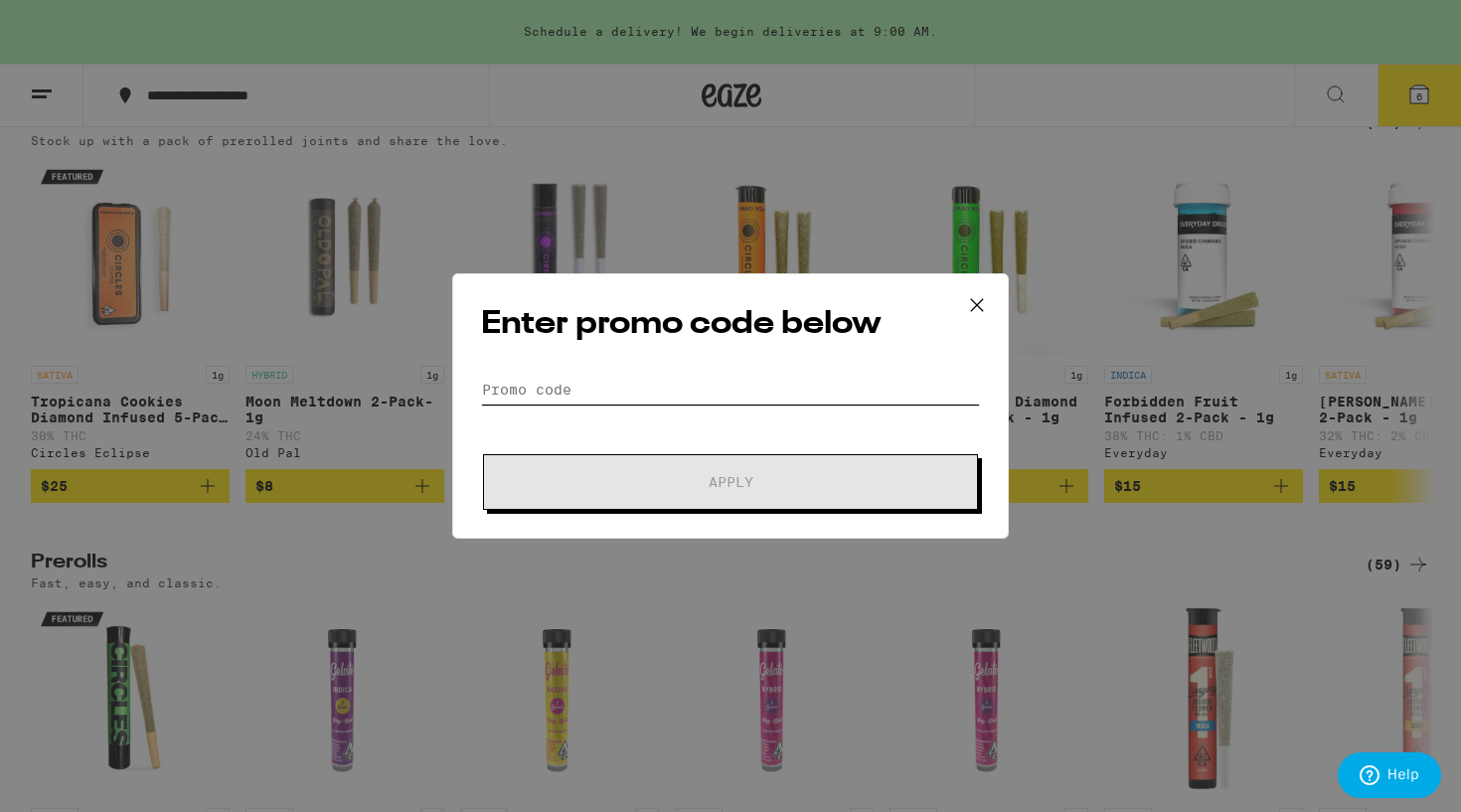 click on "Promo Code" at bounding box center (730, 390) 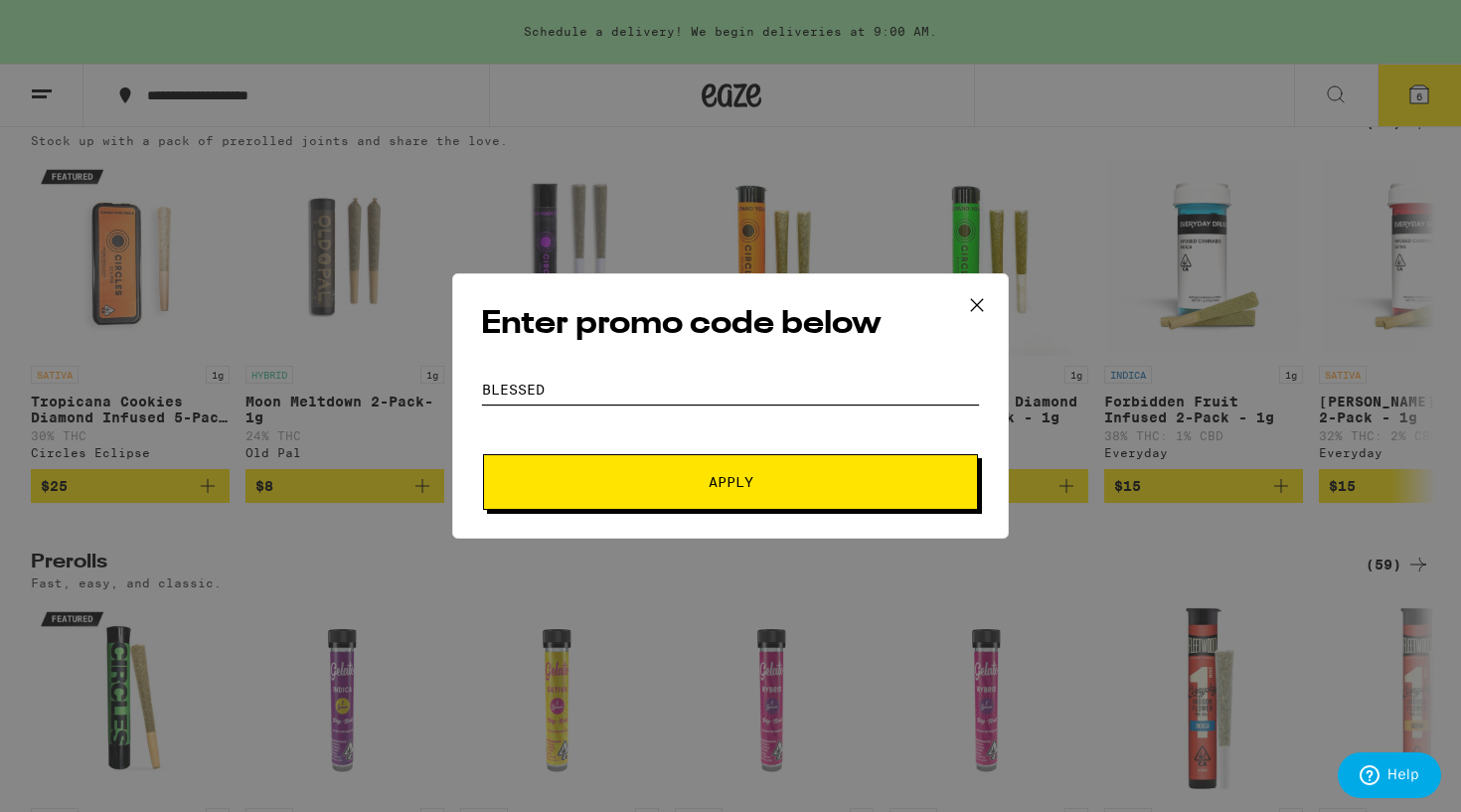 drag, startPoint x: 575, startPoint y: 389, endPoint x: 469, endPoint y: 389, distance: 106 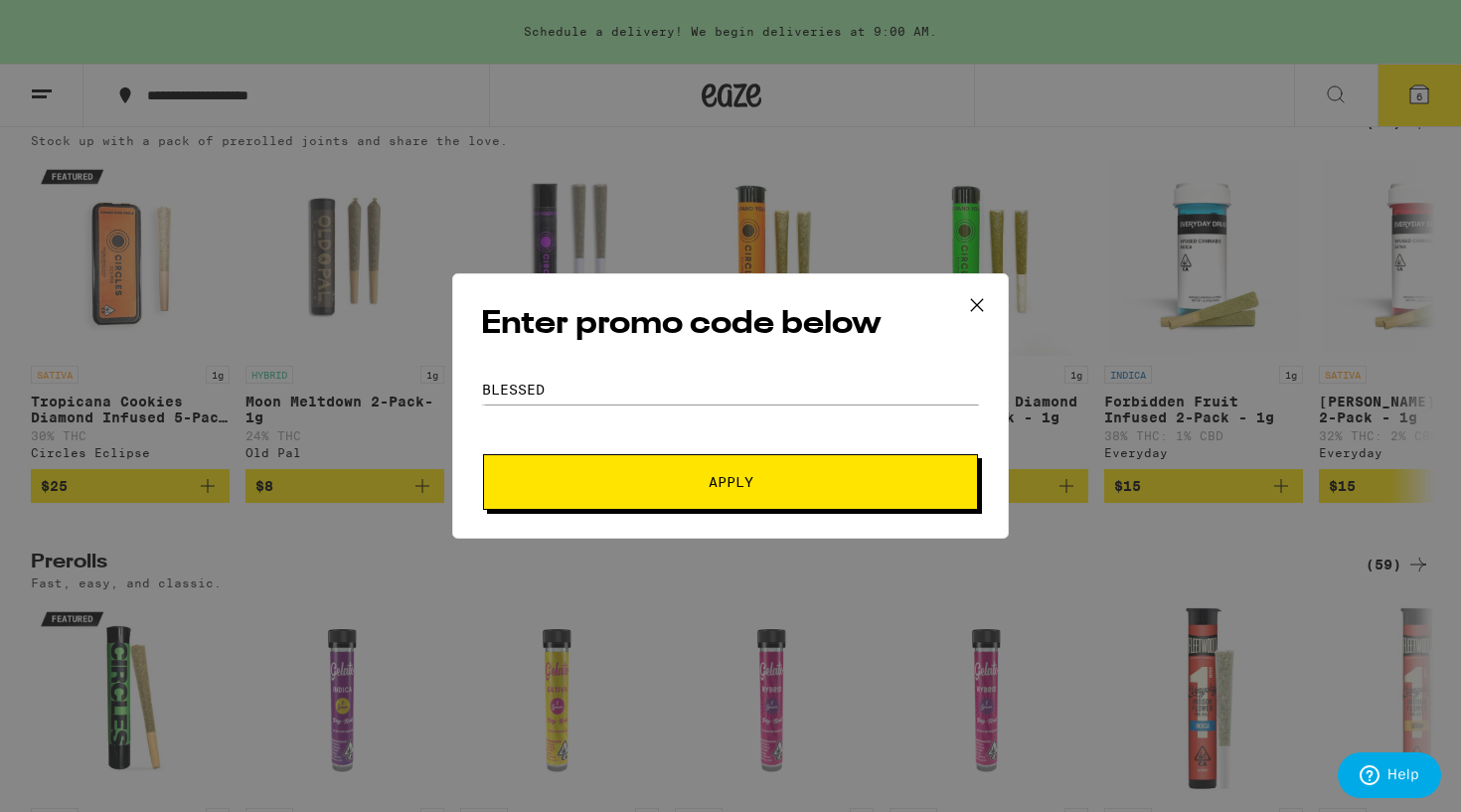 click on "Apply" at bounding box center (730, 482) 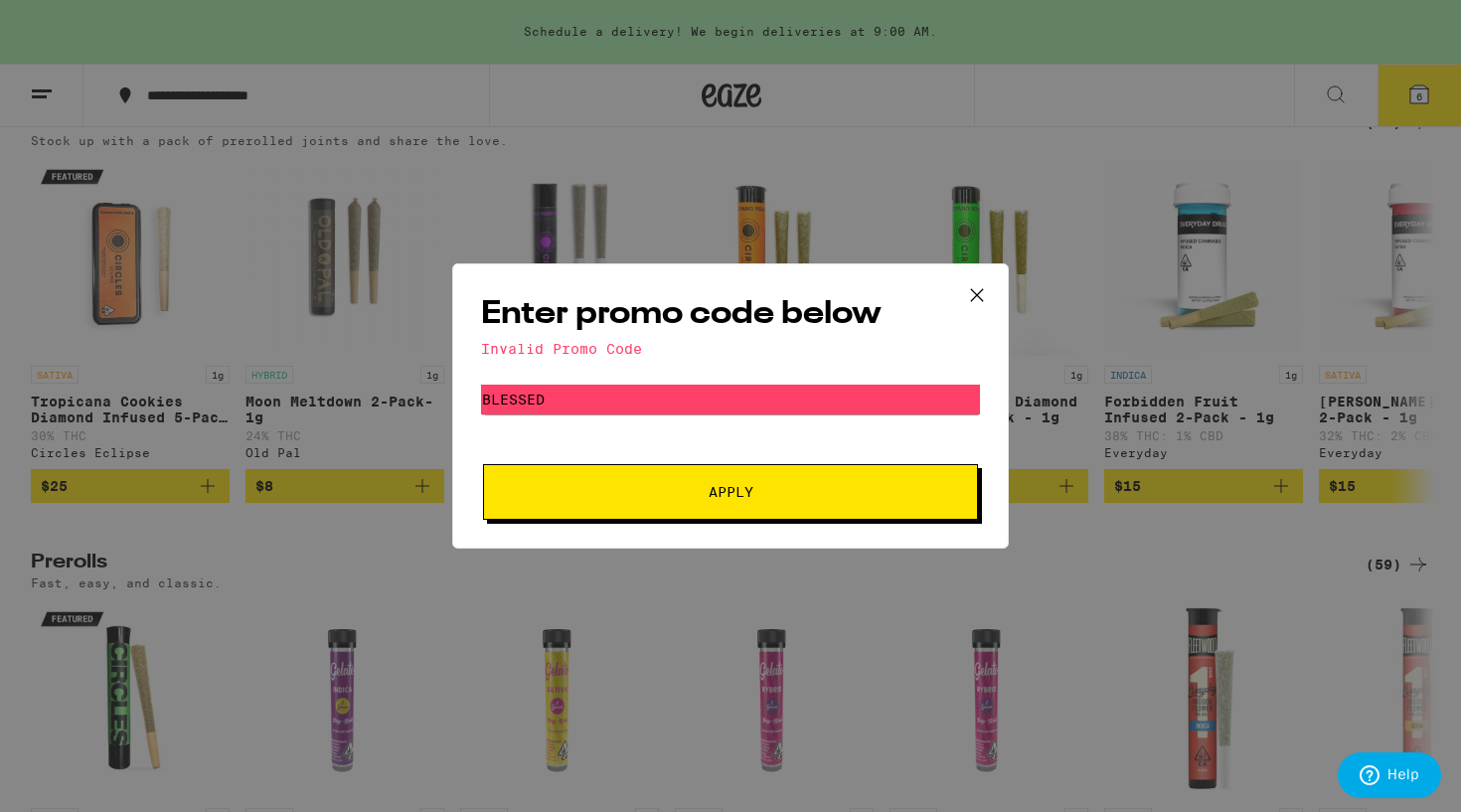 click 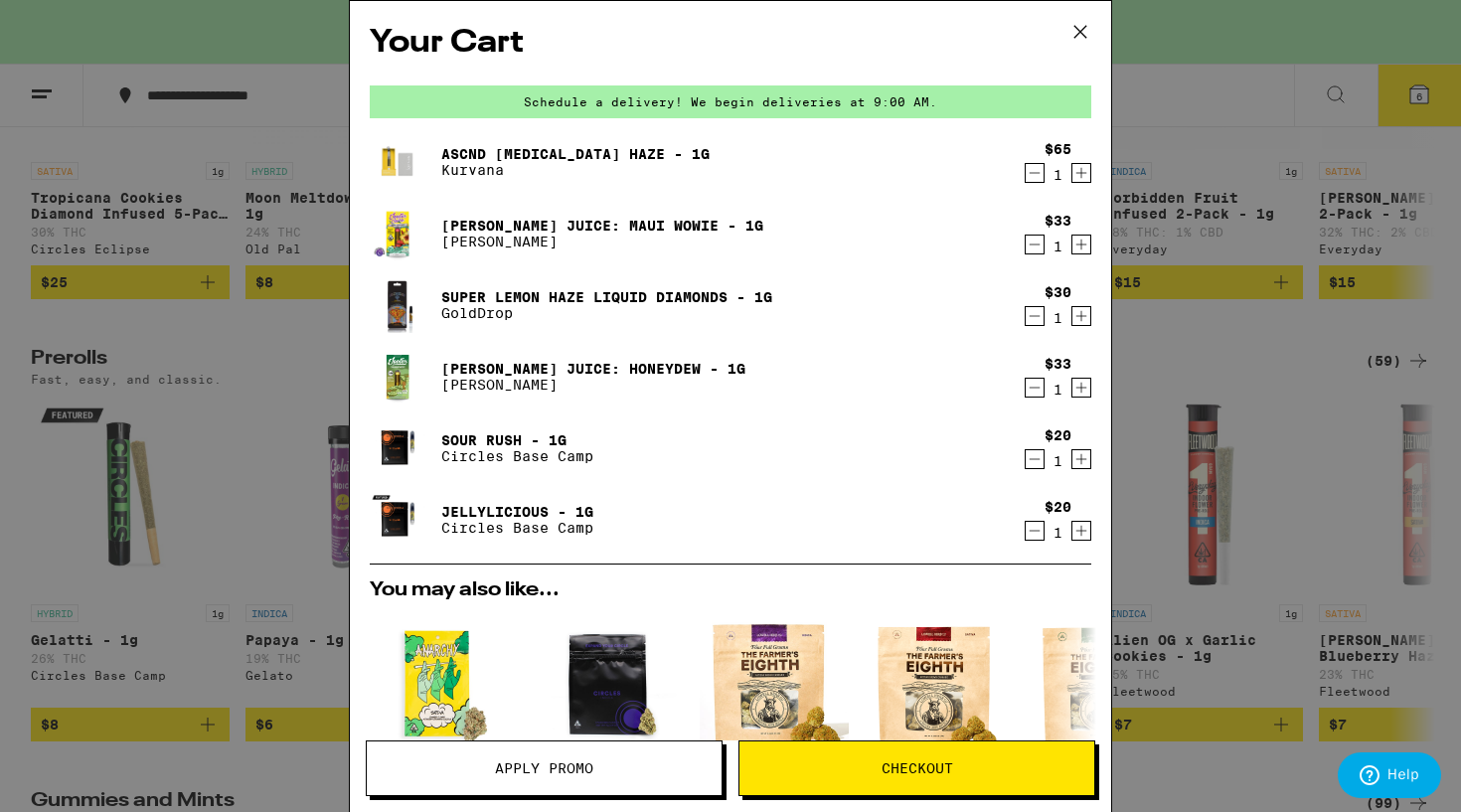 click on "Apply Promo" at bounding box center [544, 768] 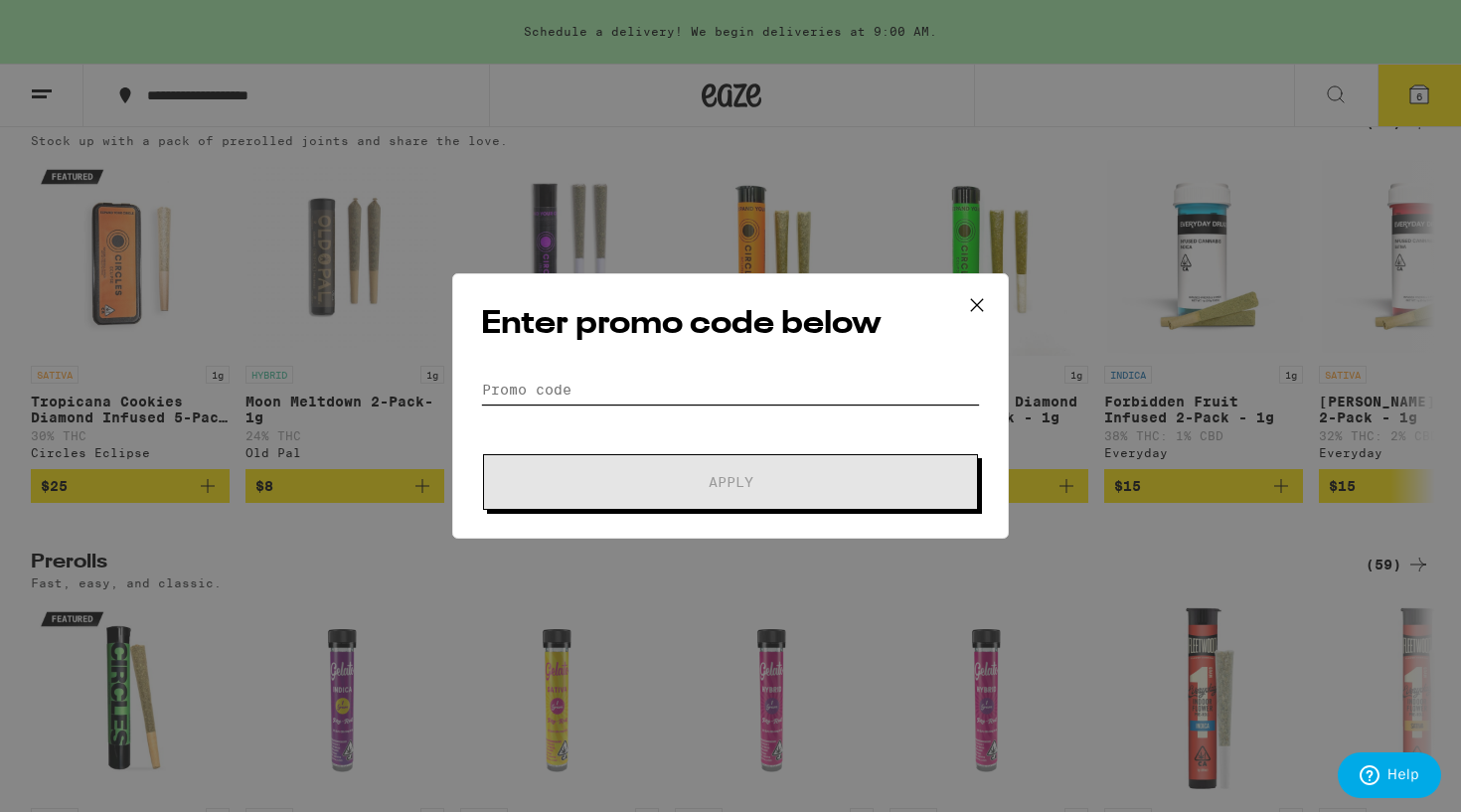 click on "Promo Code" at bounding box center (730, 390) 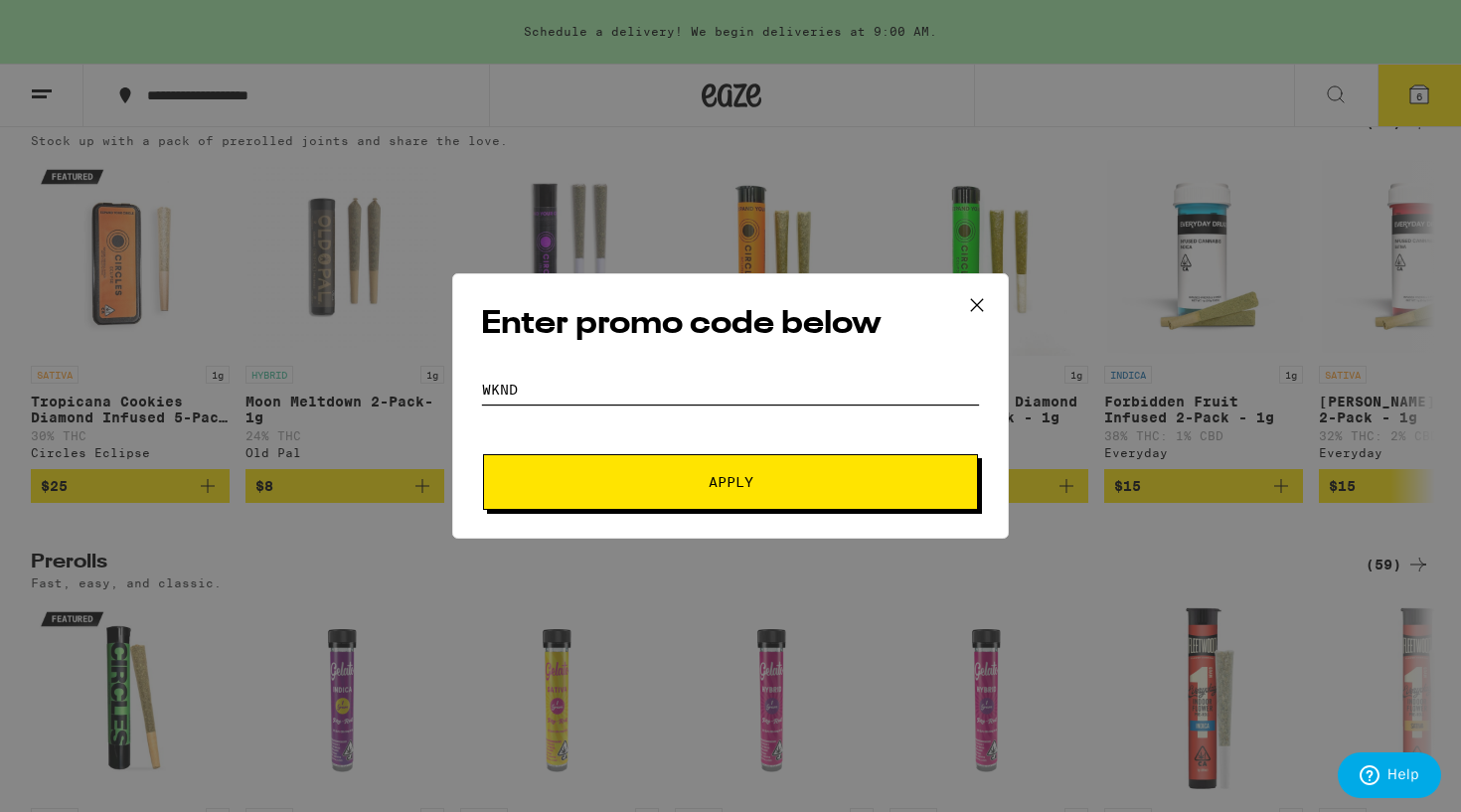drag, startPoint x: 513, startPoint y: 394, endPoint x: 534, endPoint y: 477, distance: 85.61542 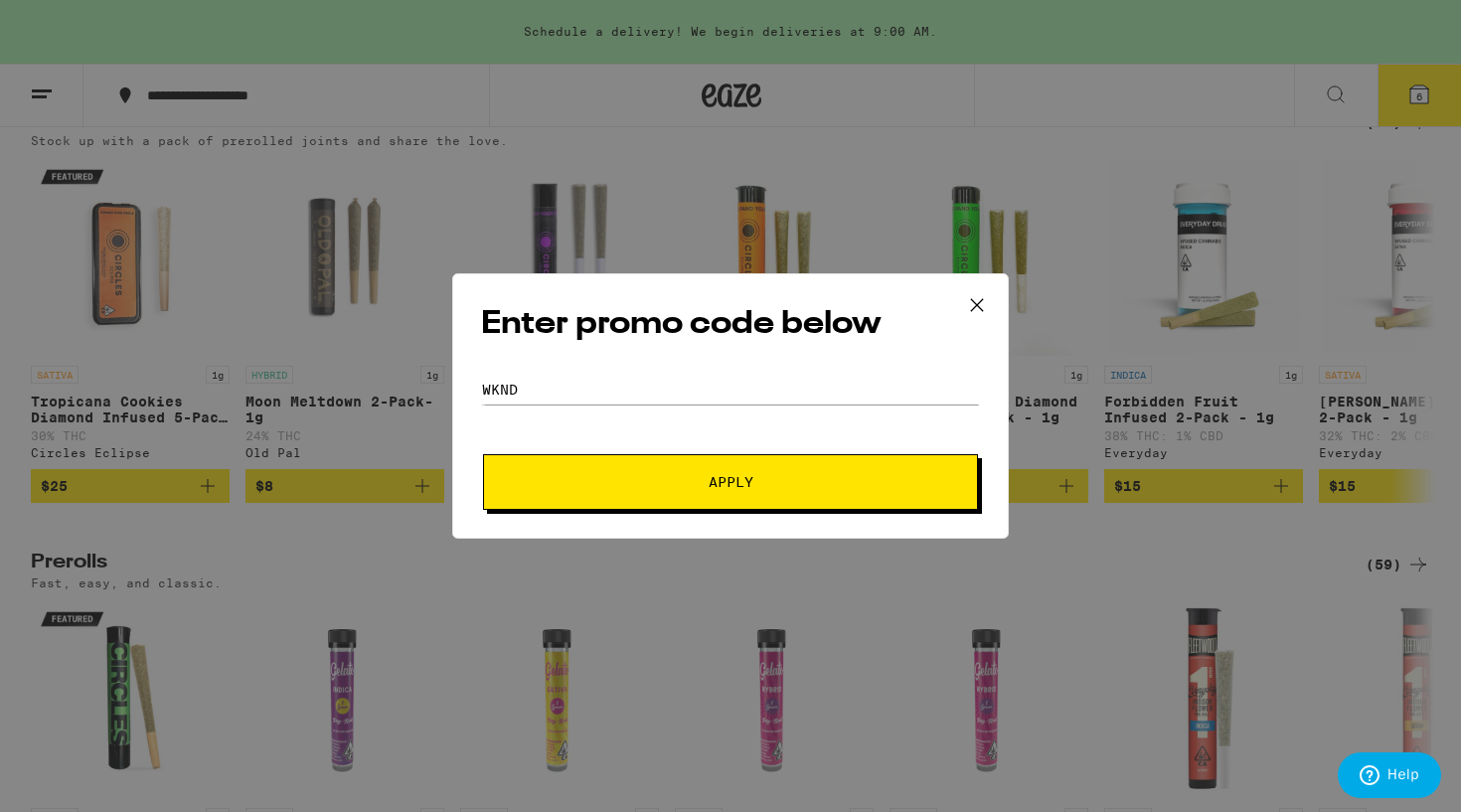 click on "Apply" at bounding box center (730, 482) 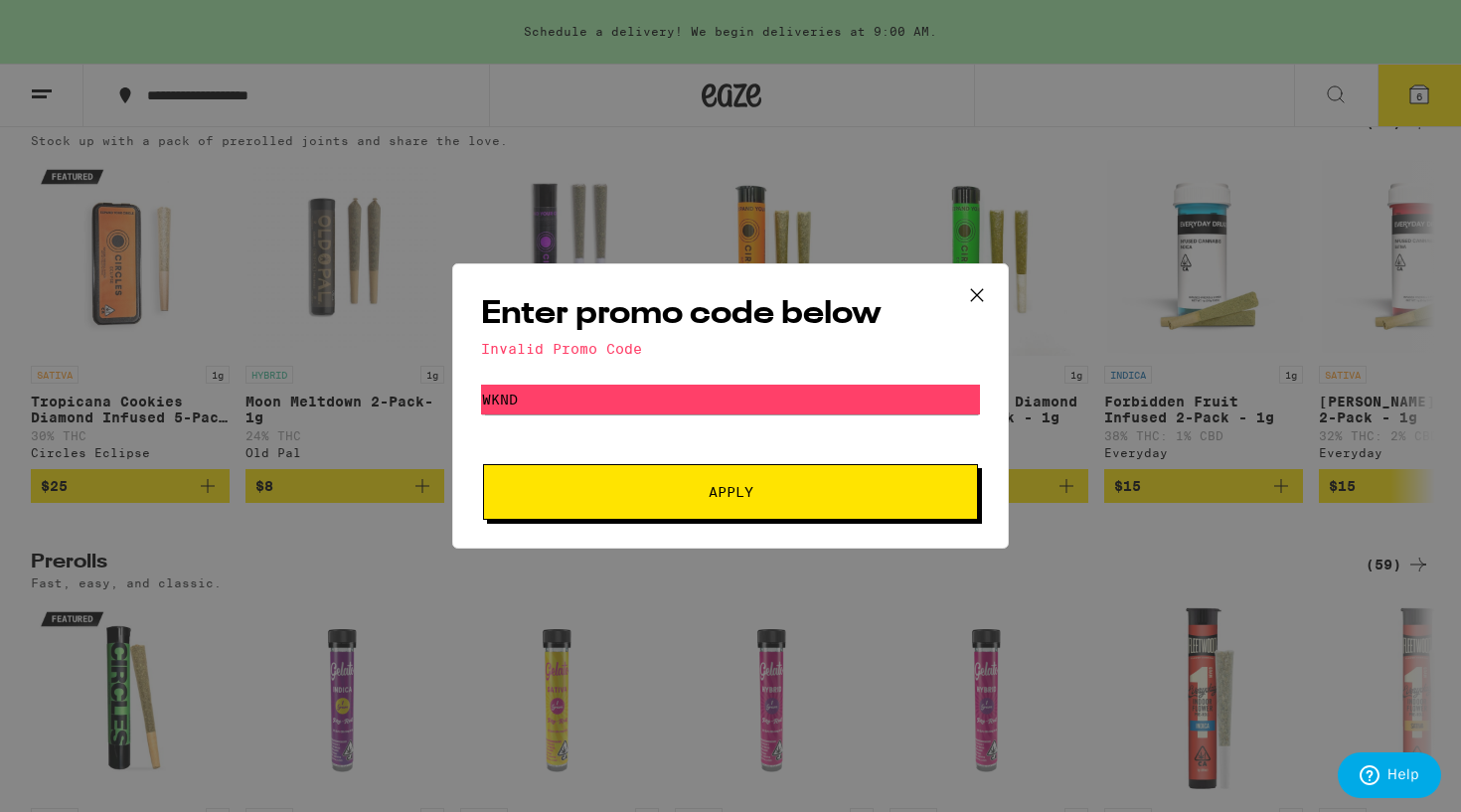 click 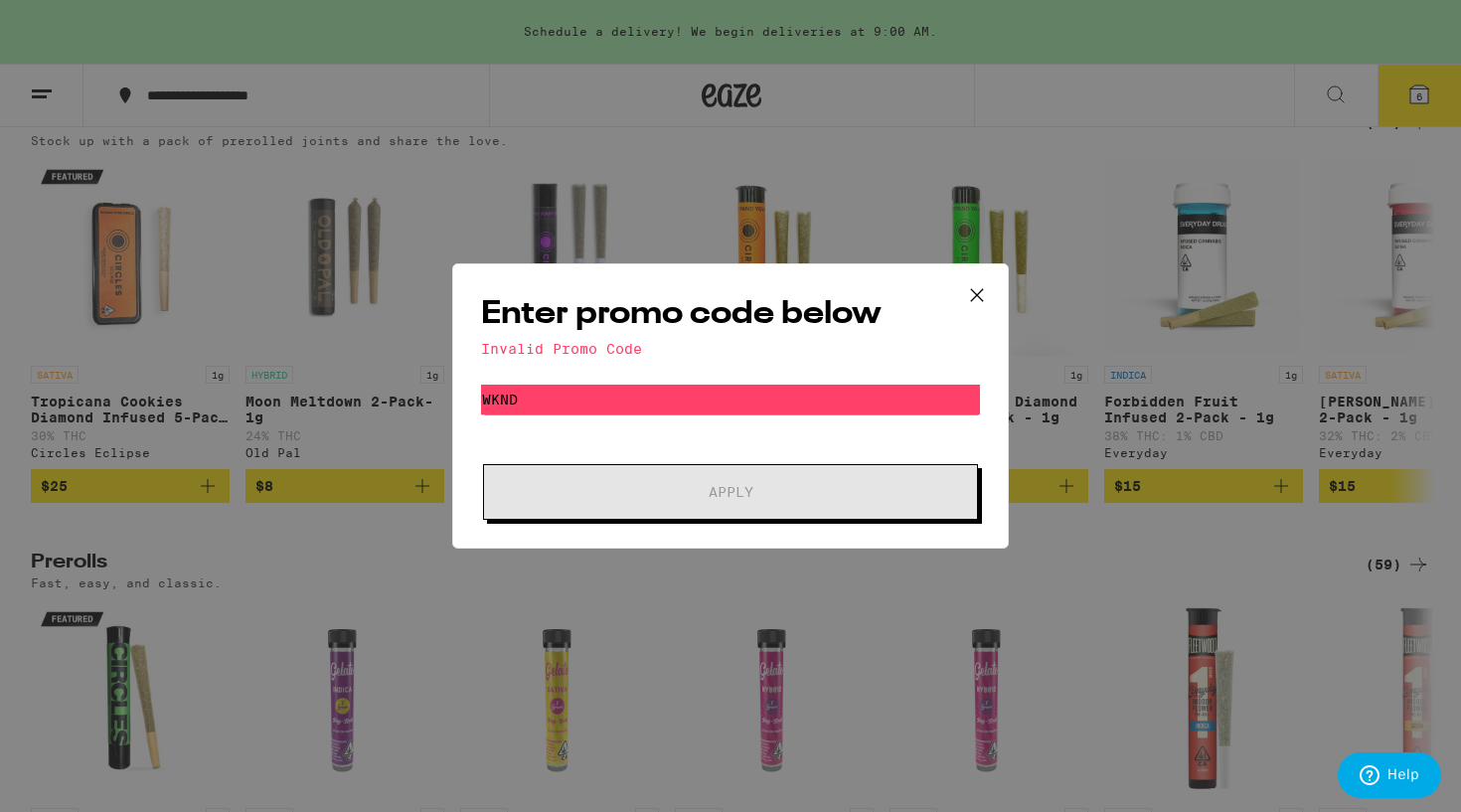 click on "**********" at bounding box center (730, 192) 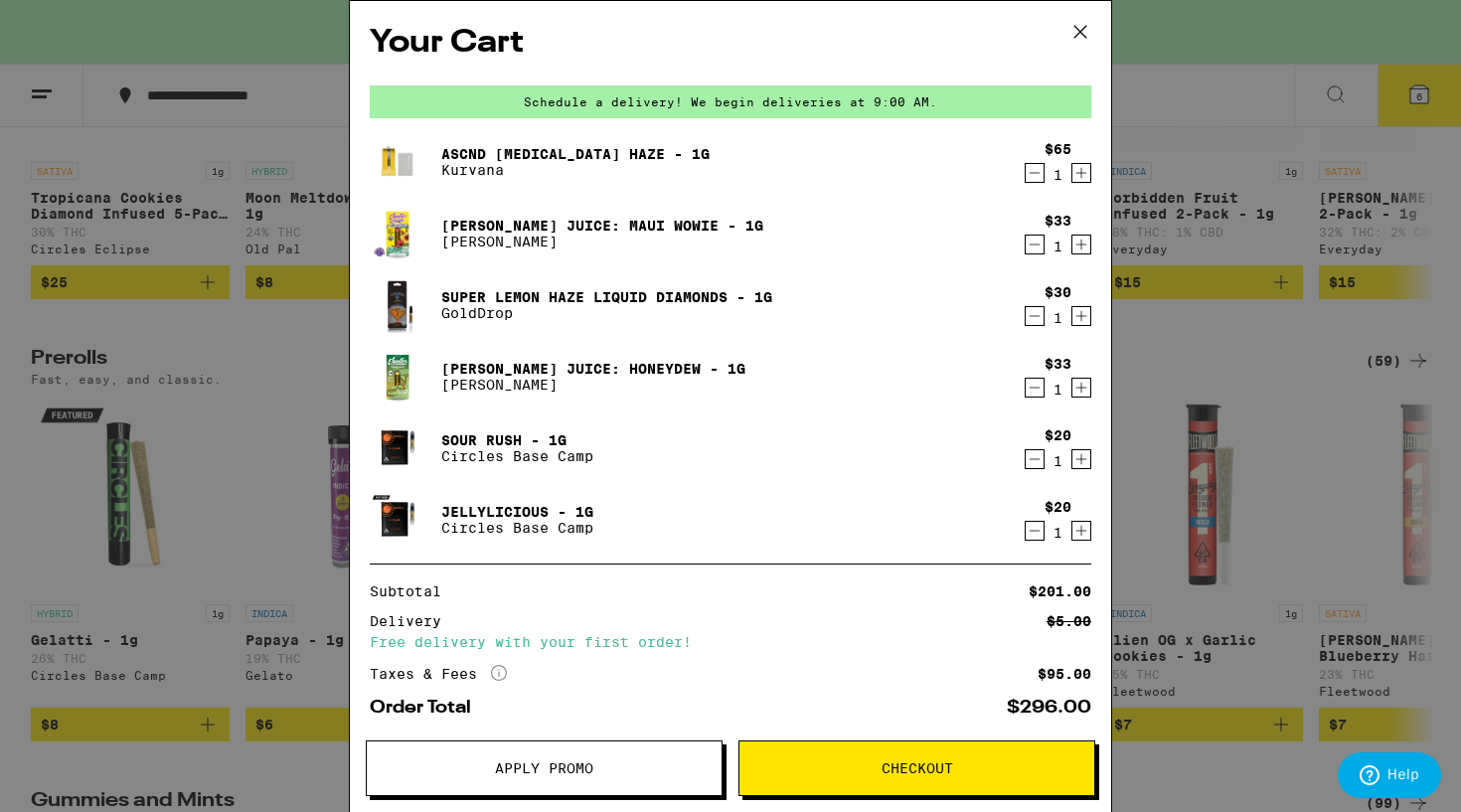 click on "Apply Promo" at bounding box center (544, 768) 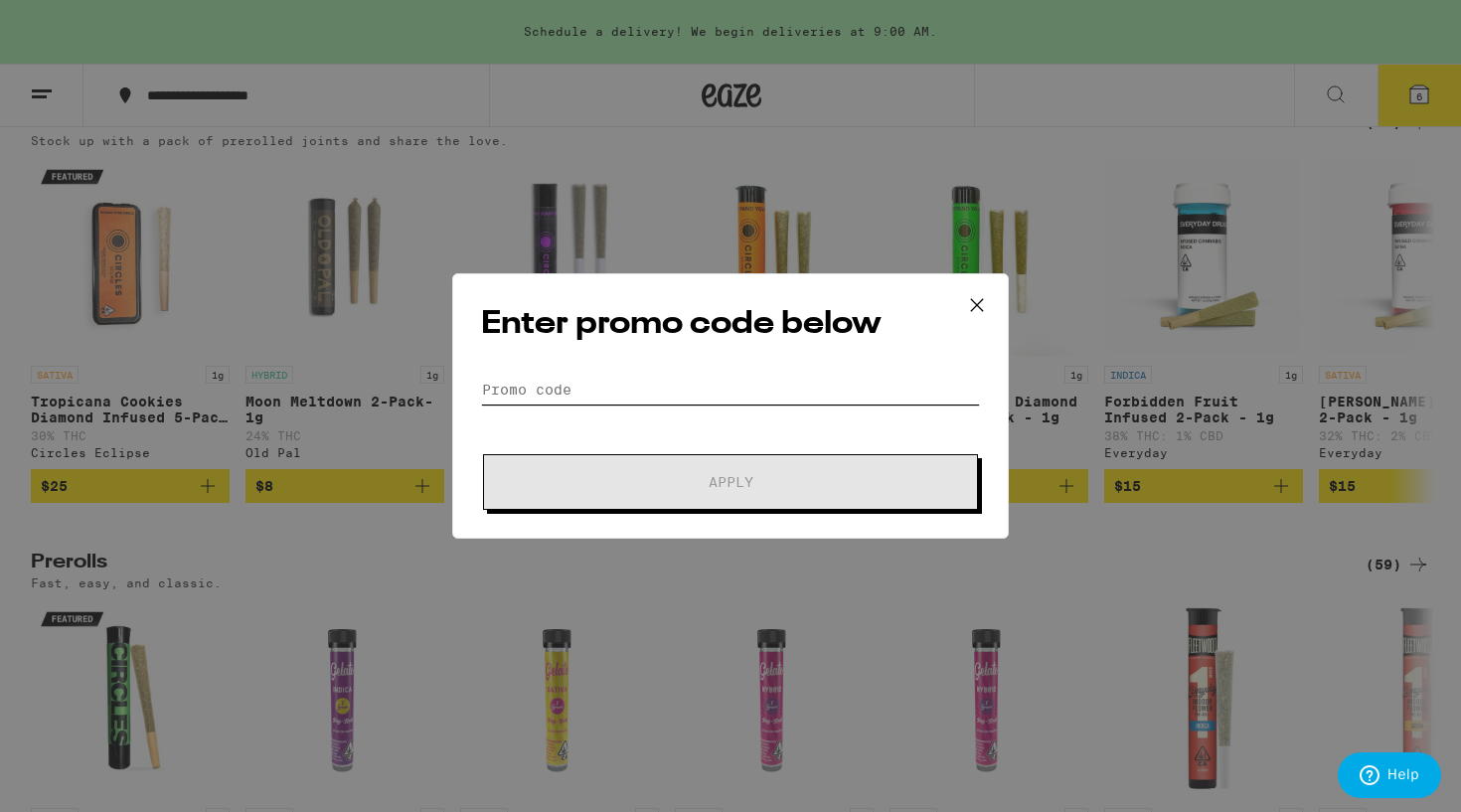 click on "Promo Code" at bounding box center [730, 390] 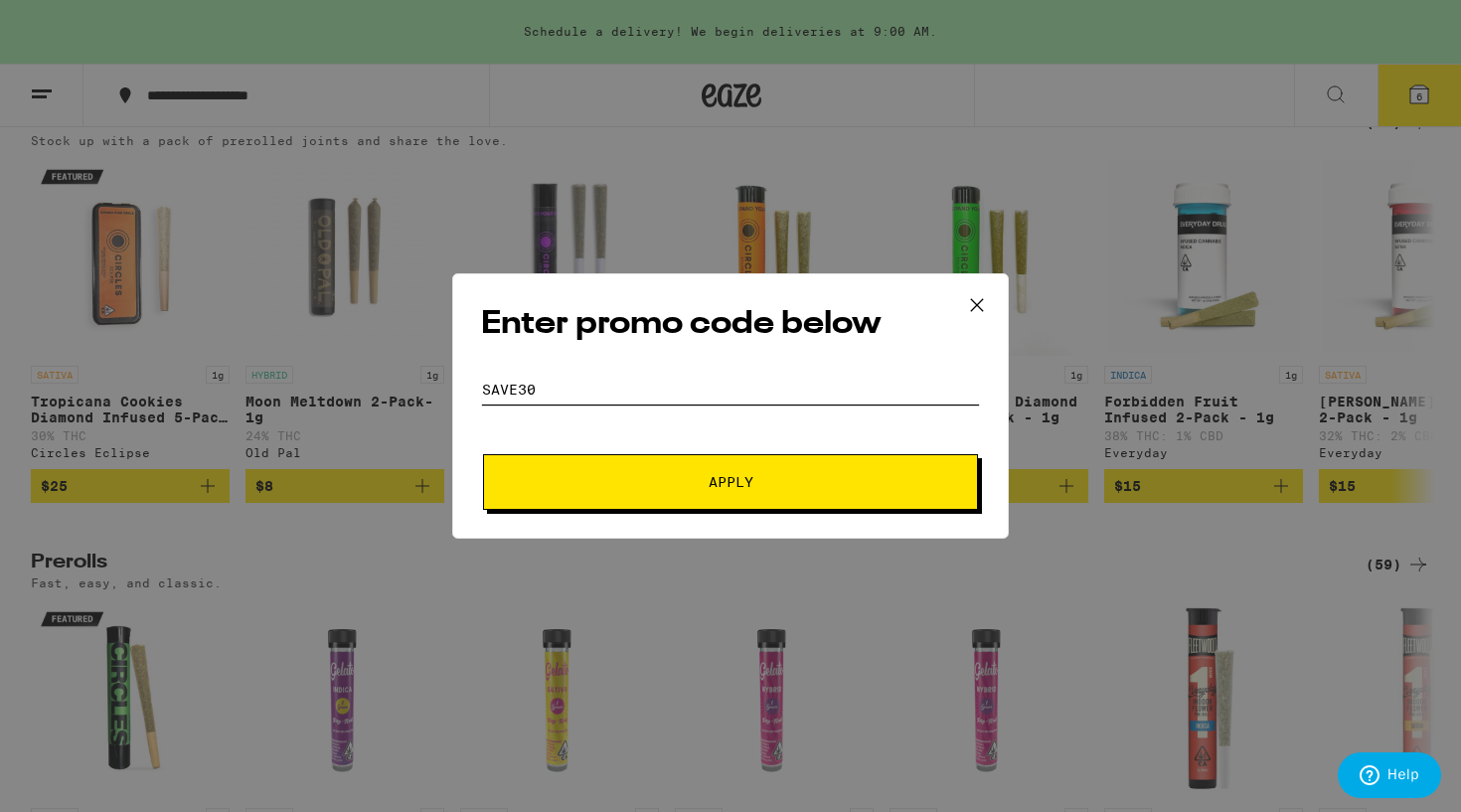 type on "SAVE30" 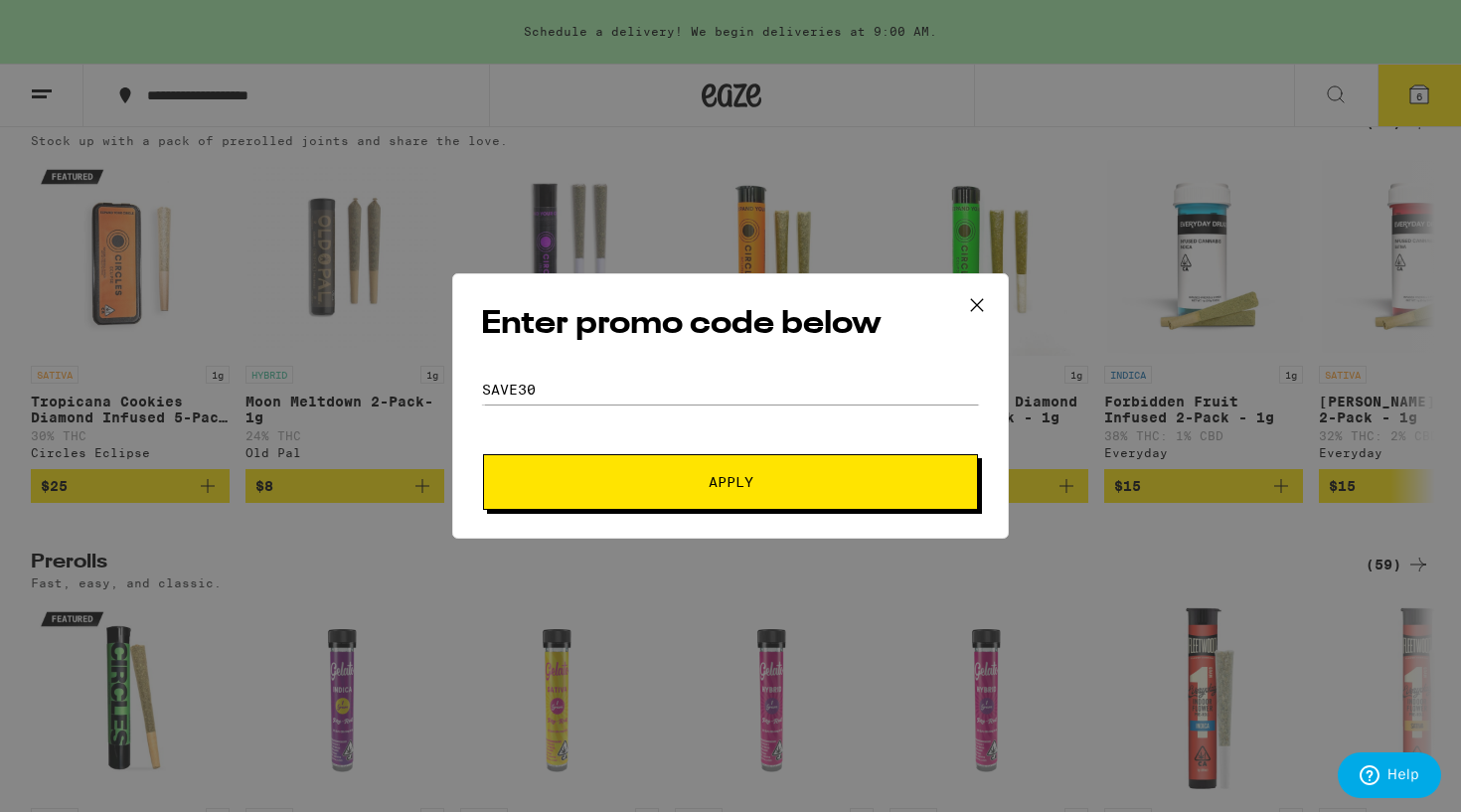 click on "Apply" at bounding box center (730, 482) 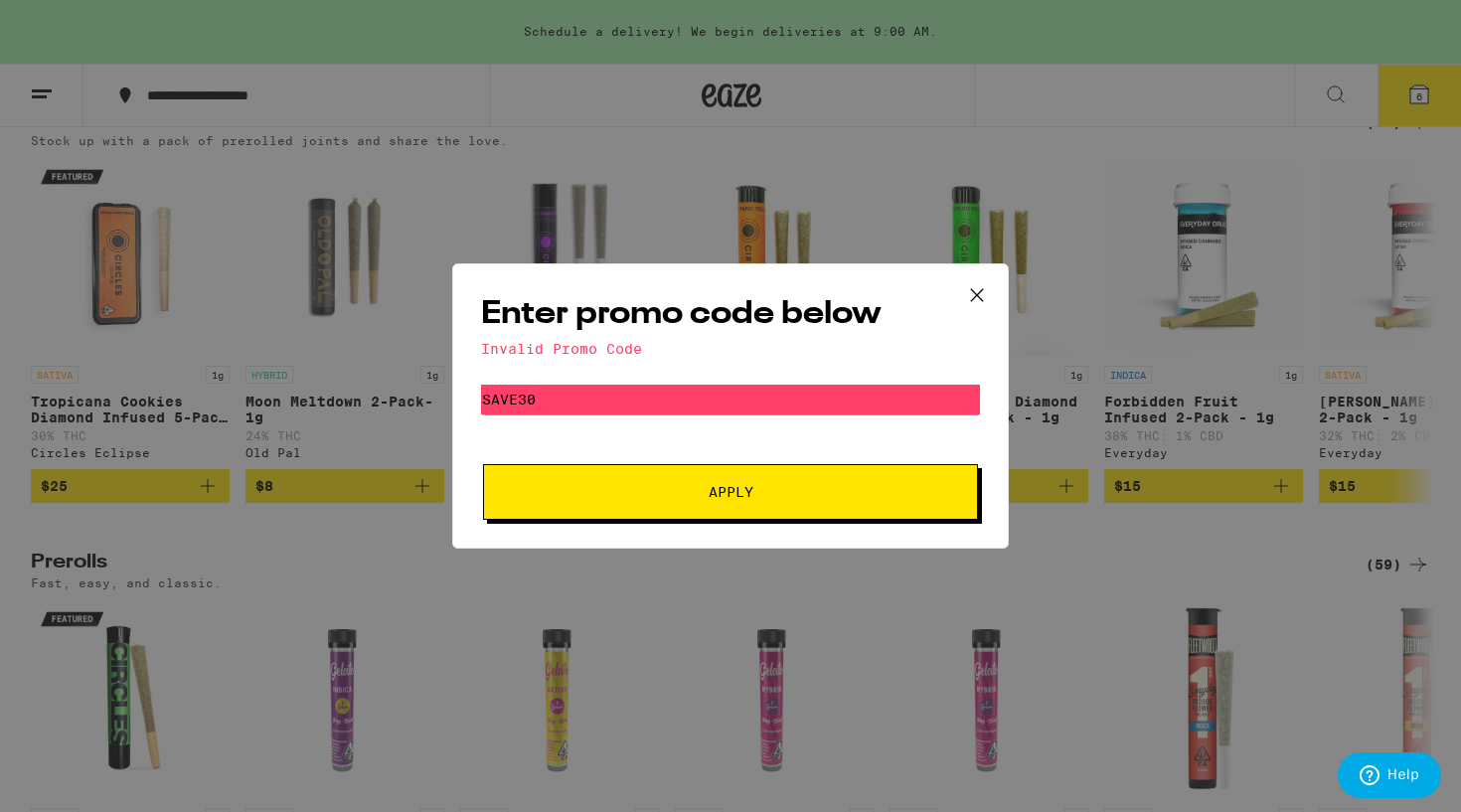 click 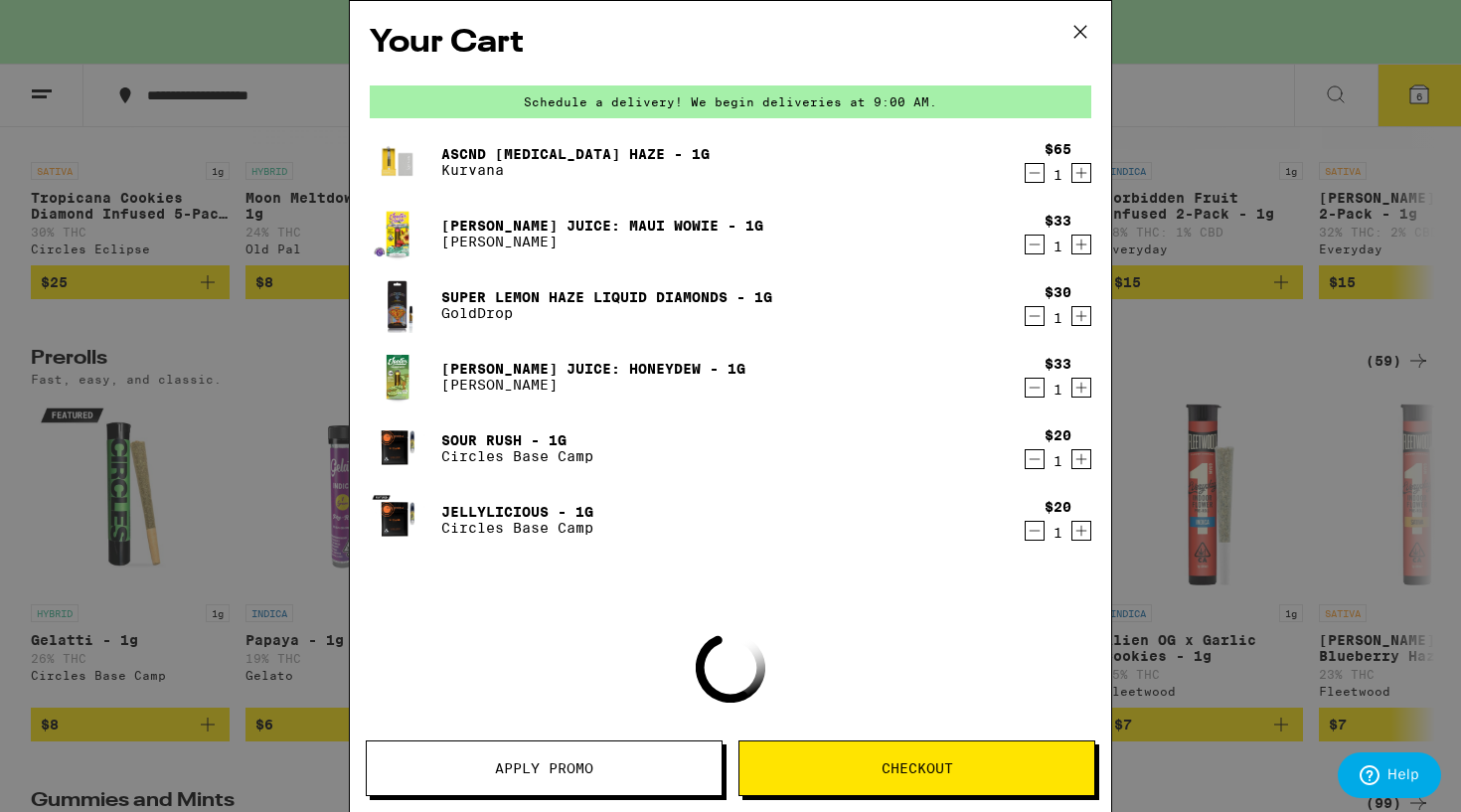 scroll, scrollTop: 0, scrollLeft: 0, axis: both 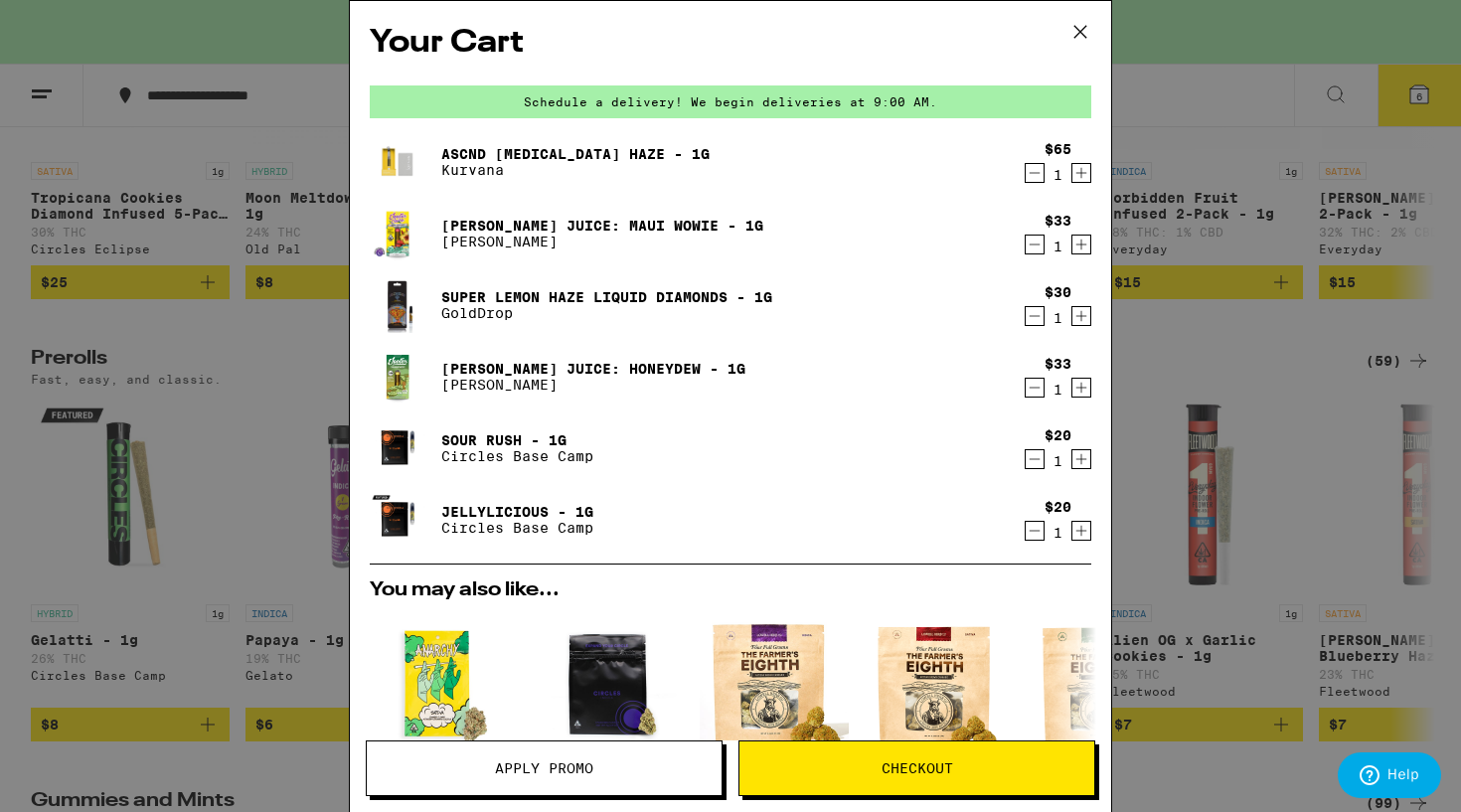 click 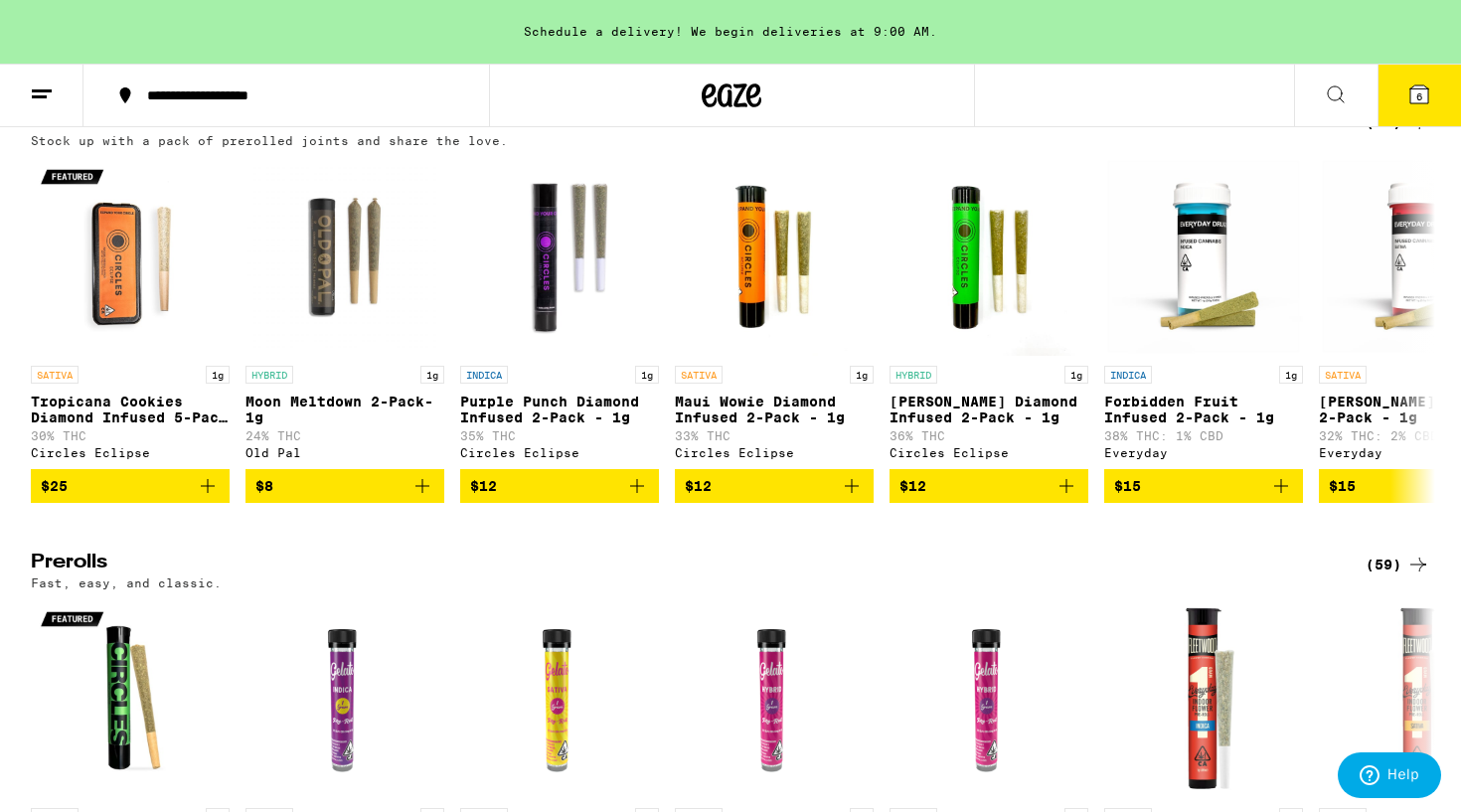 scroll, scrollTop: 0, scrollLeft: 0, axis: both 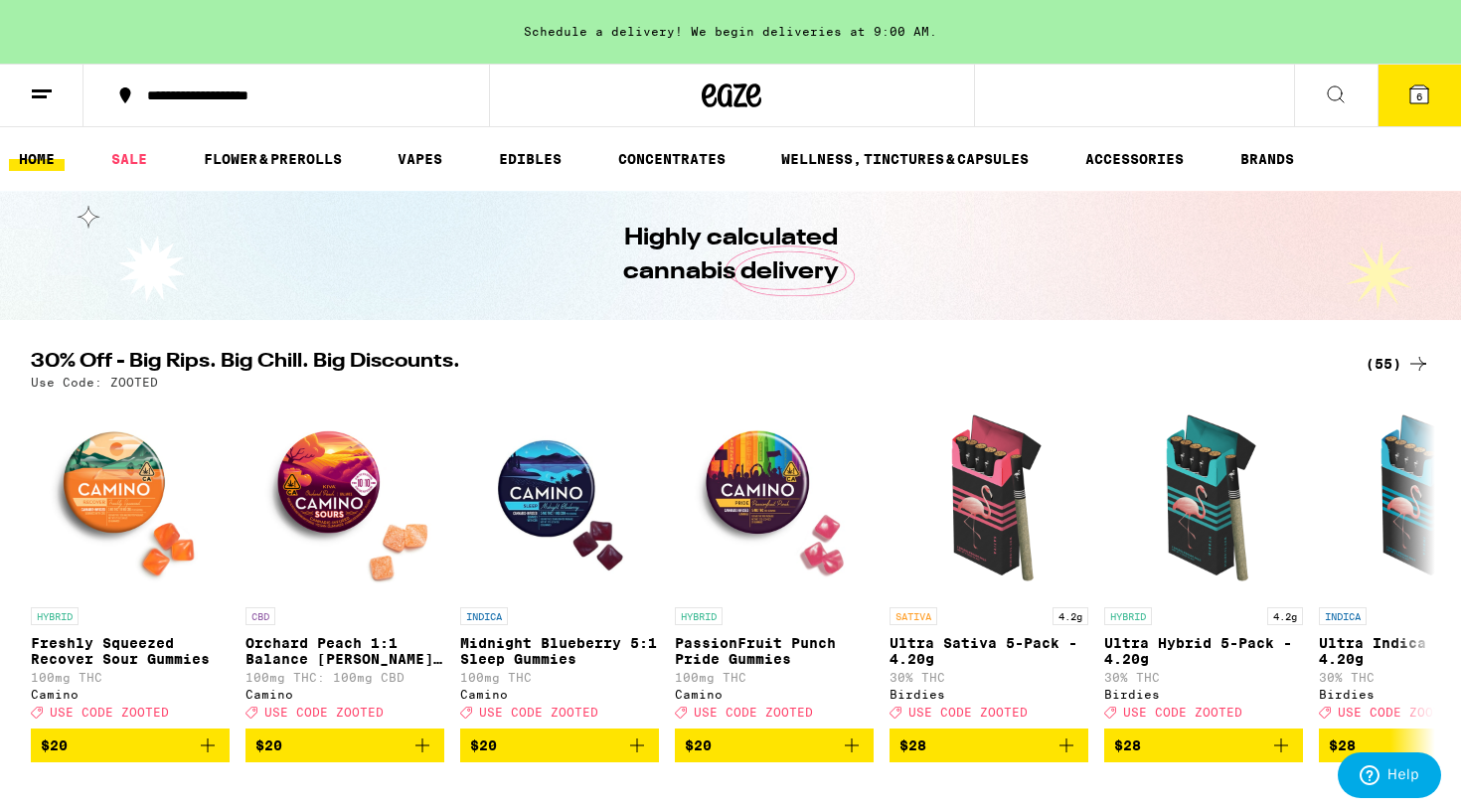 click at bounding box center [42, 95] 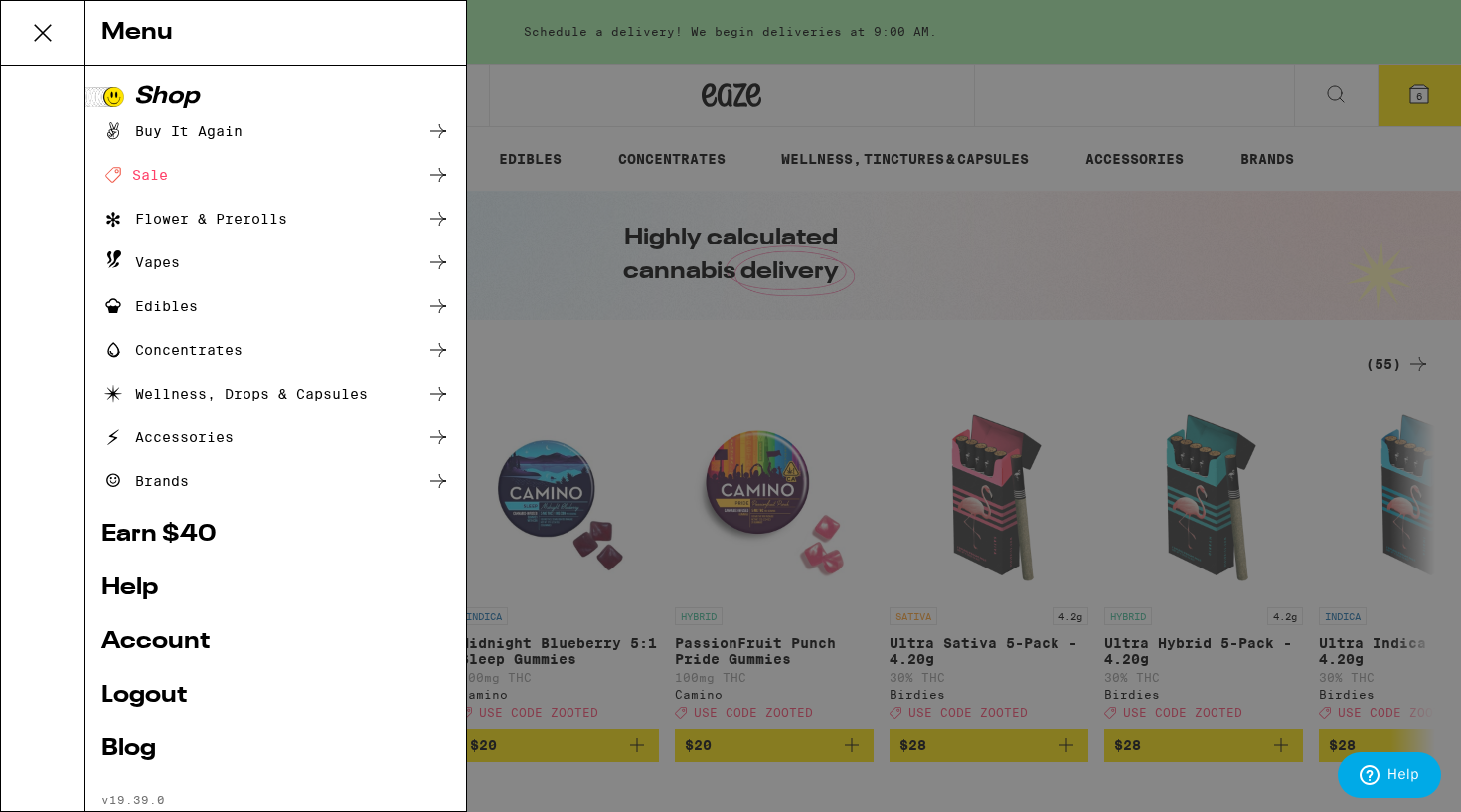 scroll, scrollTop: 0, scrollLeft: 0, axis: both 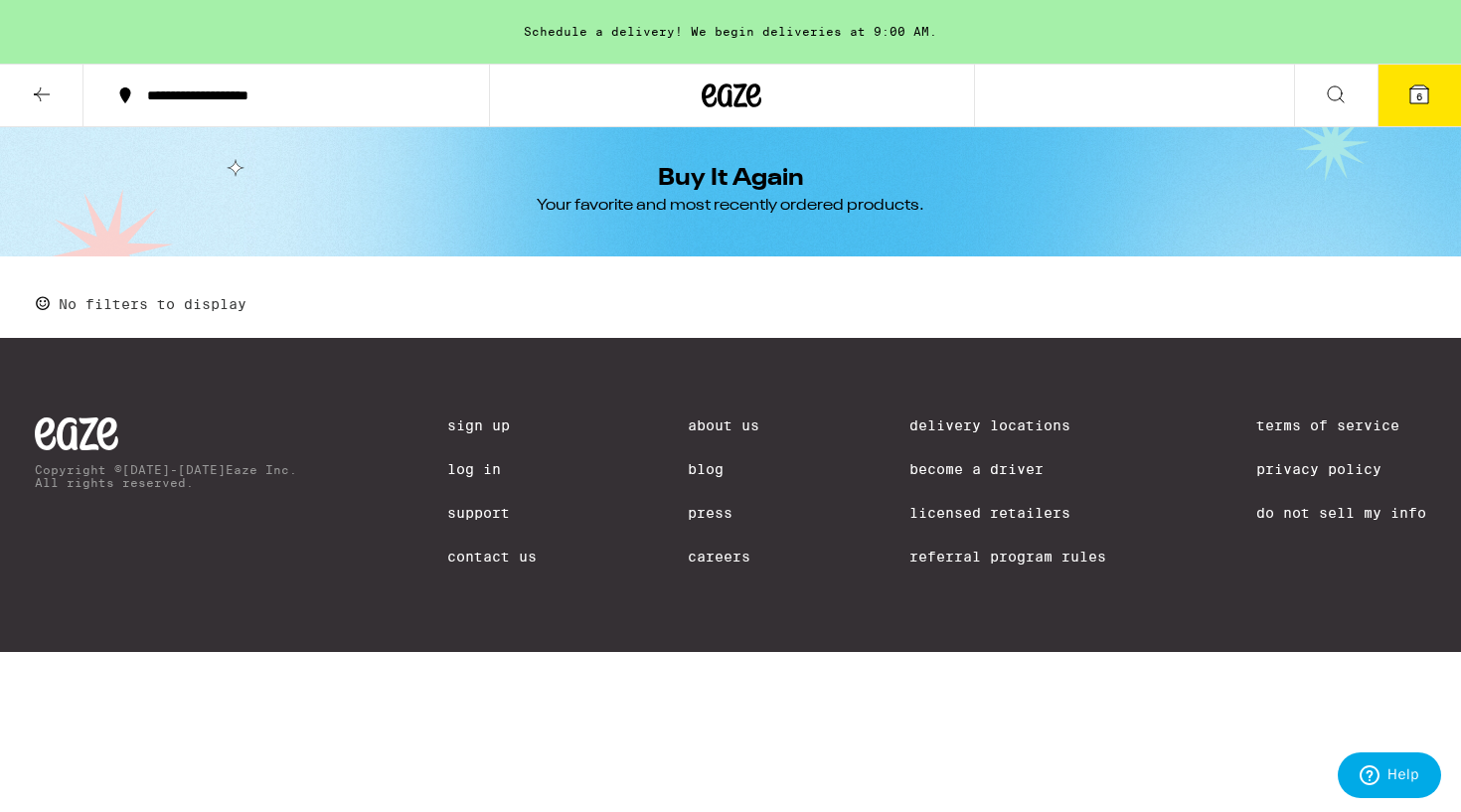 click 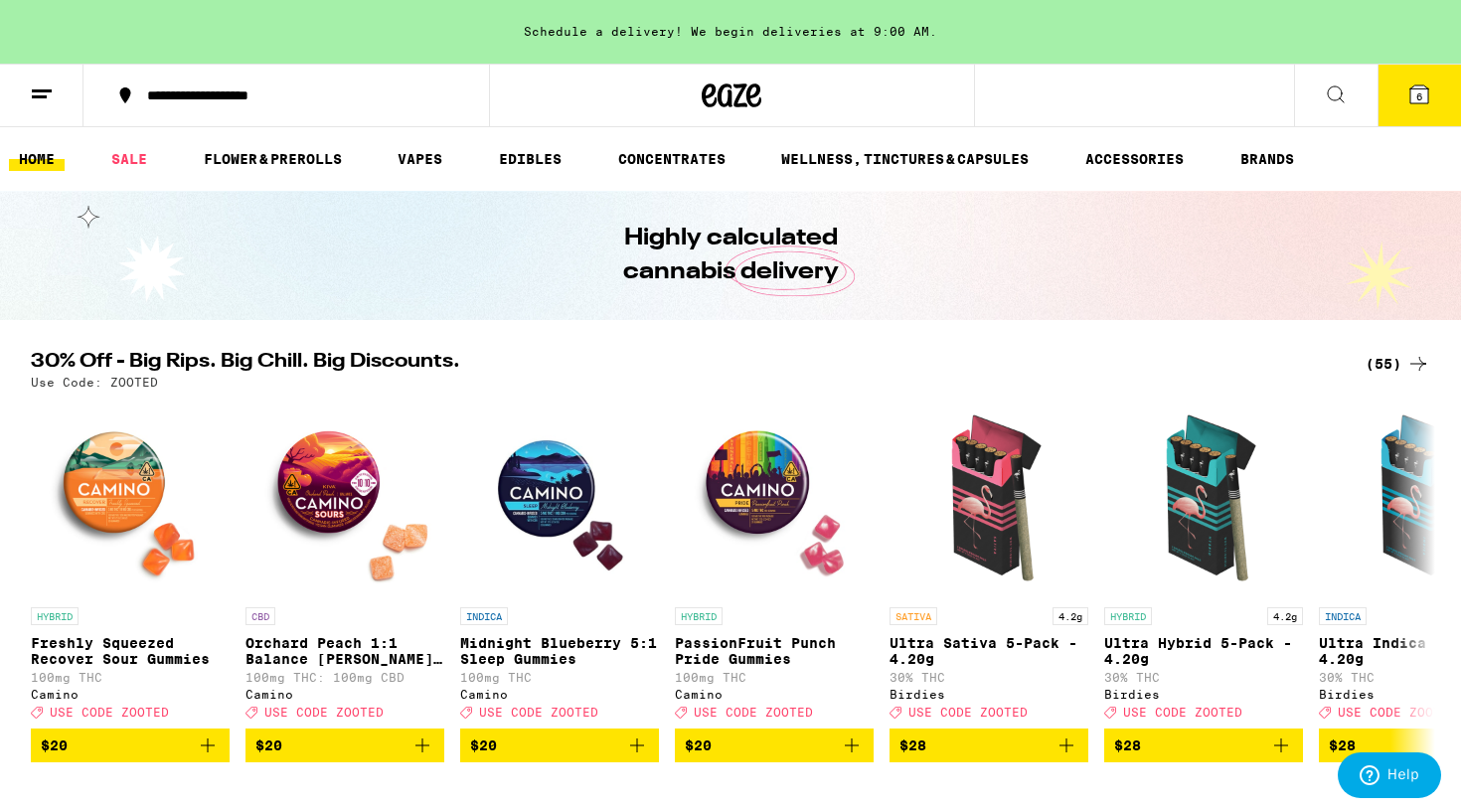 click 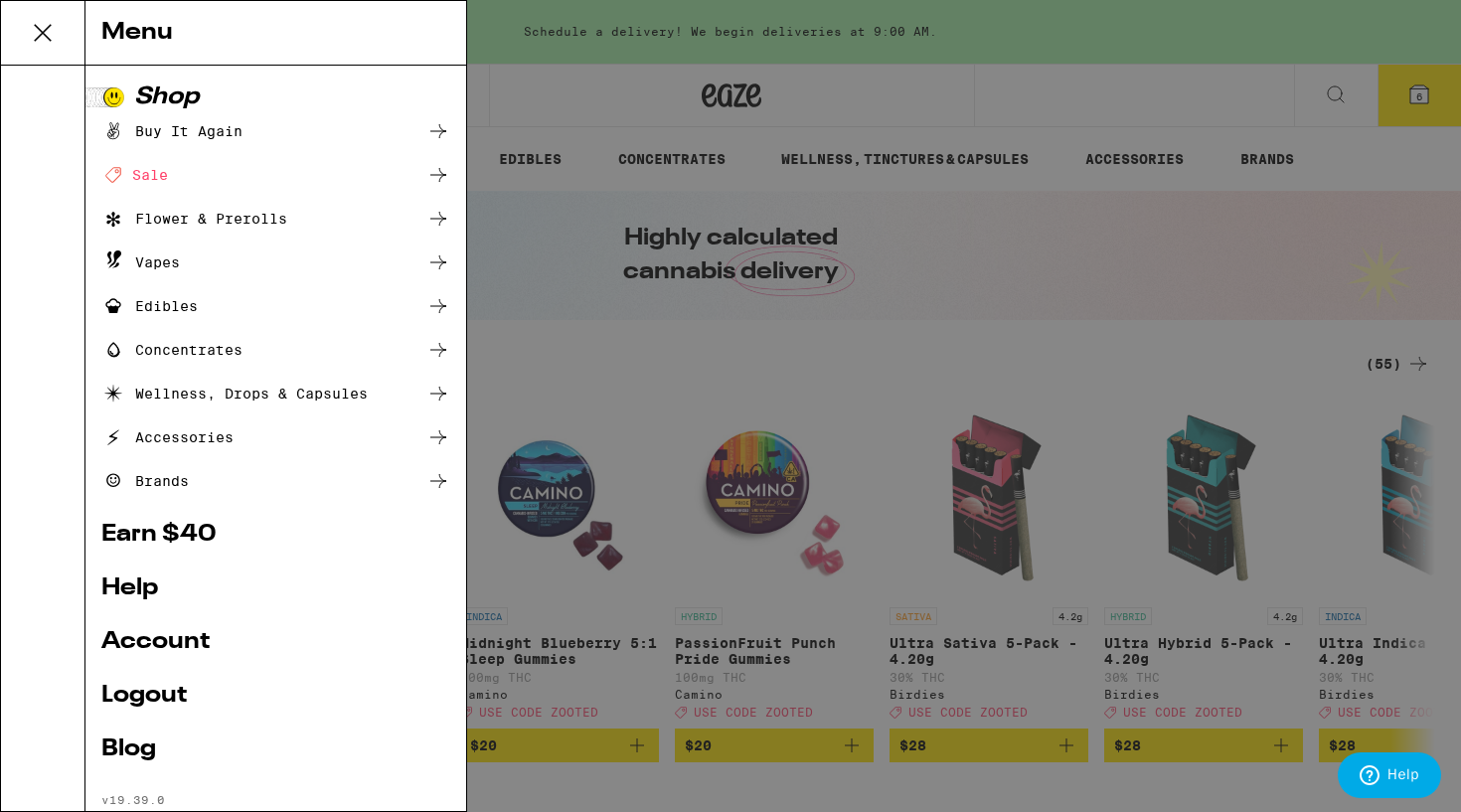 click on "Menu Shop Buy It Again Deal Created with Sketch. Sale Flower & Prerolls Vapes Edibles Concentrates Wellness, Drops & Capsules Accessories Brands Earn $ 40 Help Account Logout Blog v  19.39.0" at bounding box center [730, 406] 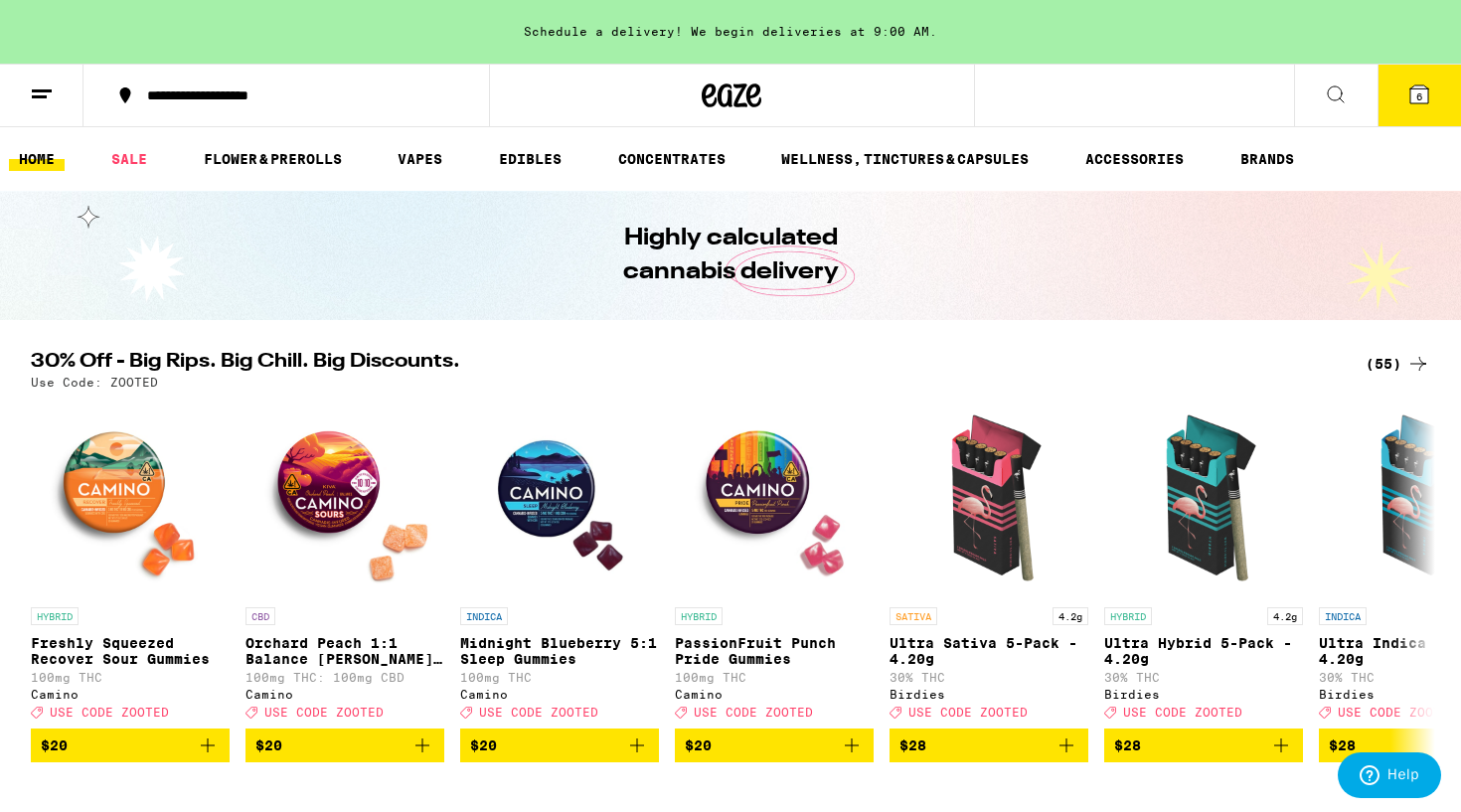 scroll, scrollTop: 0, scrollLeft: 0, axis: both 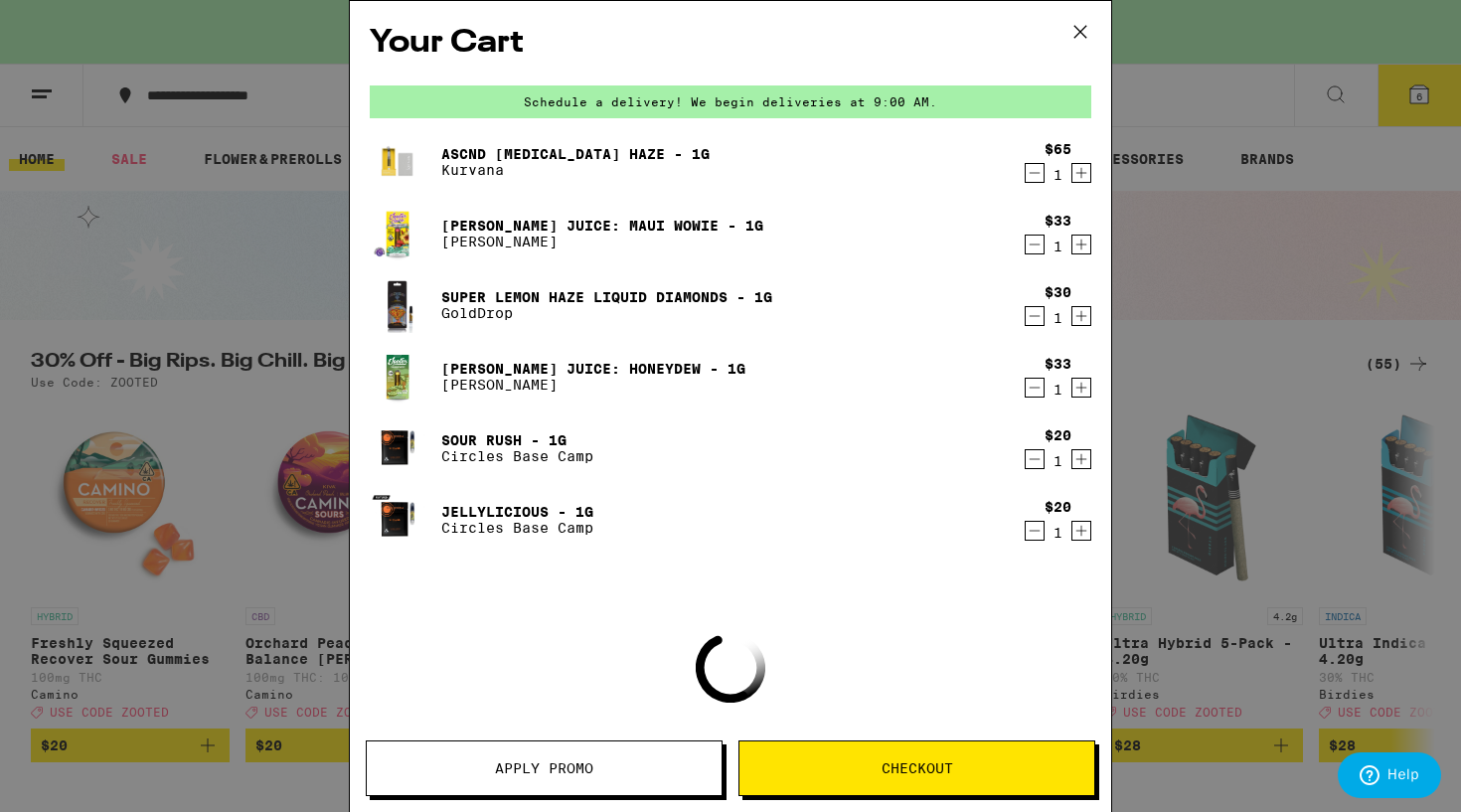 click on "Apply Promo" at bounding box center [544, 768] 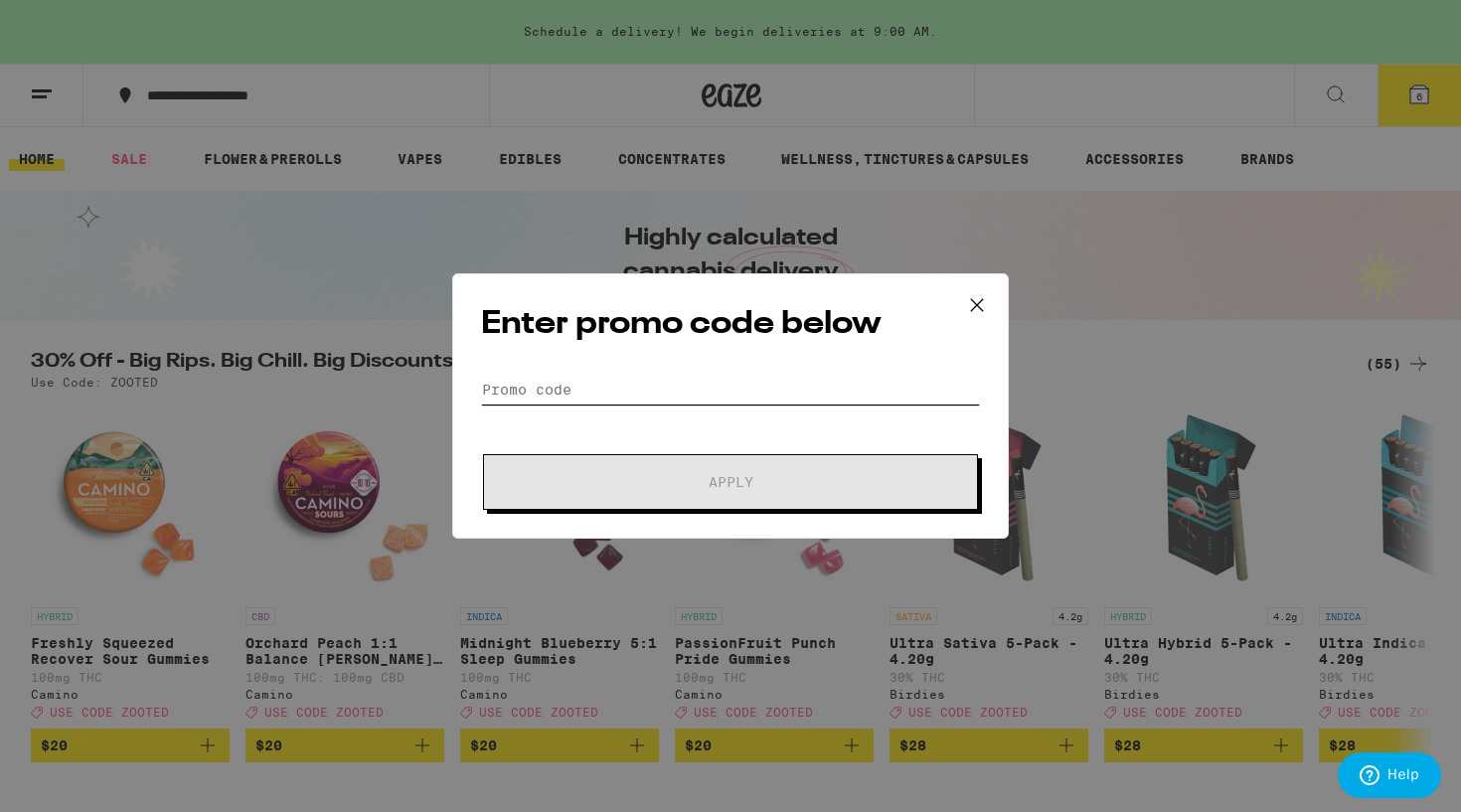click on "Promo Code" at bounding box center (730, 390) 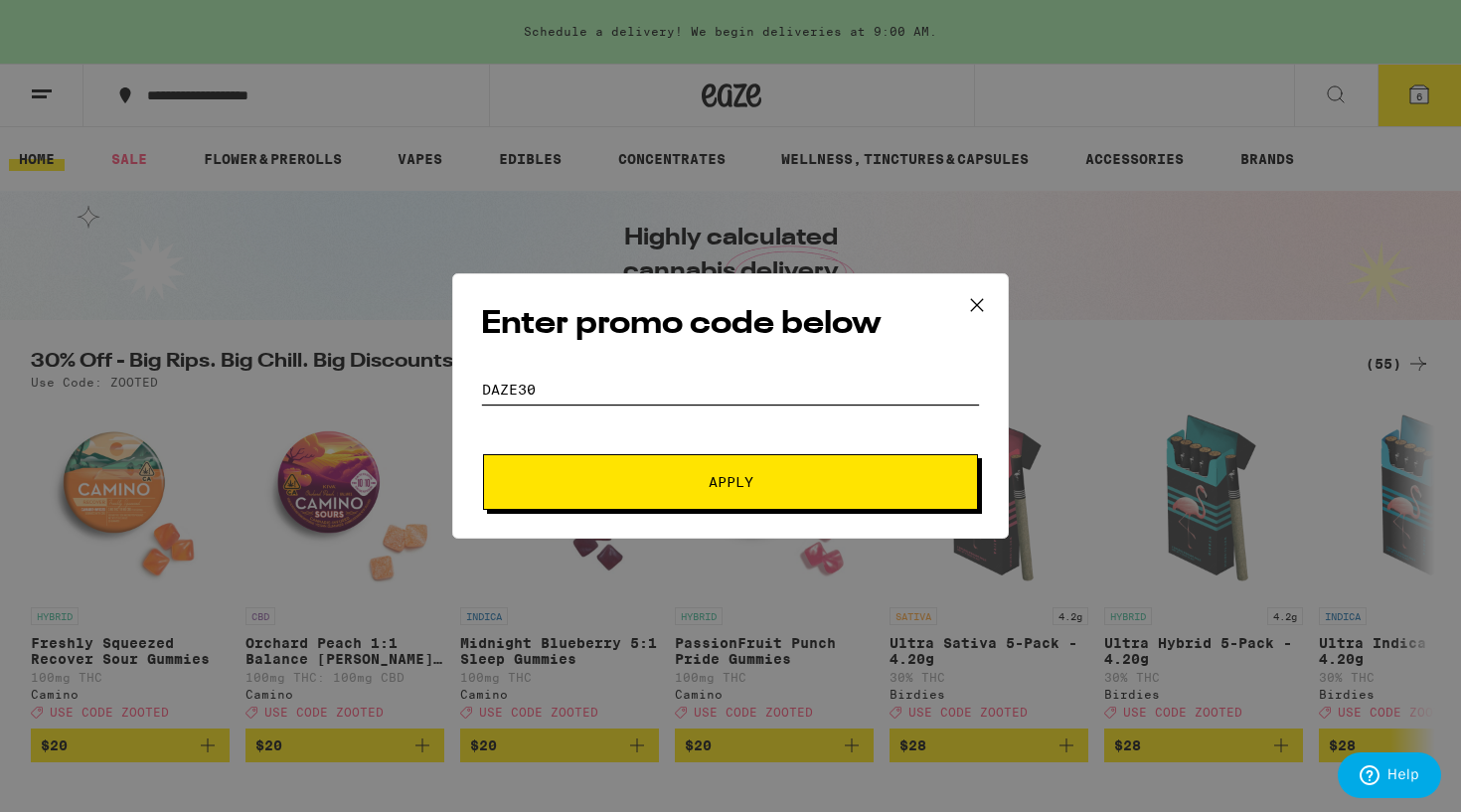 type on "DAZE30" 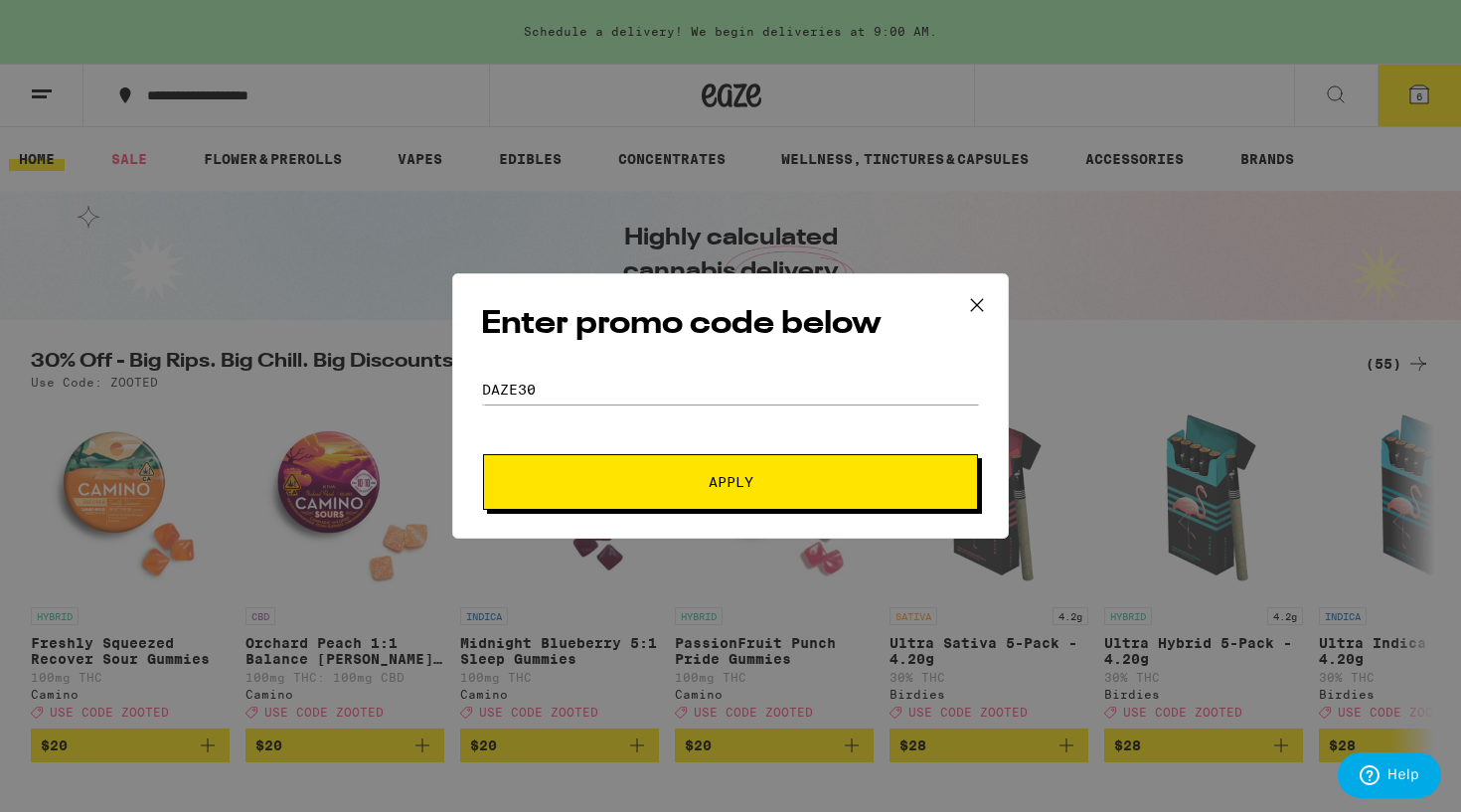click on "Apply" at bounding box center (730, 482) 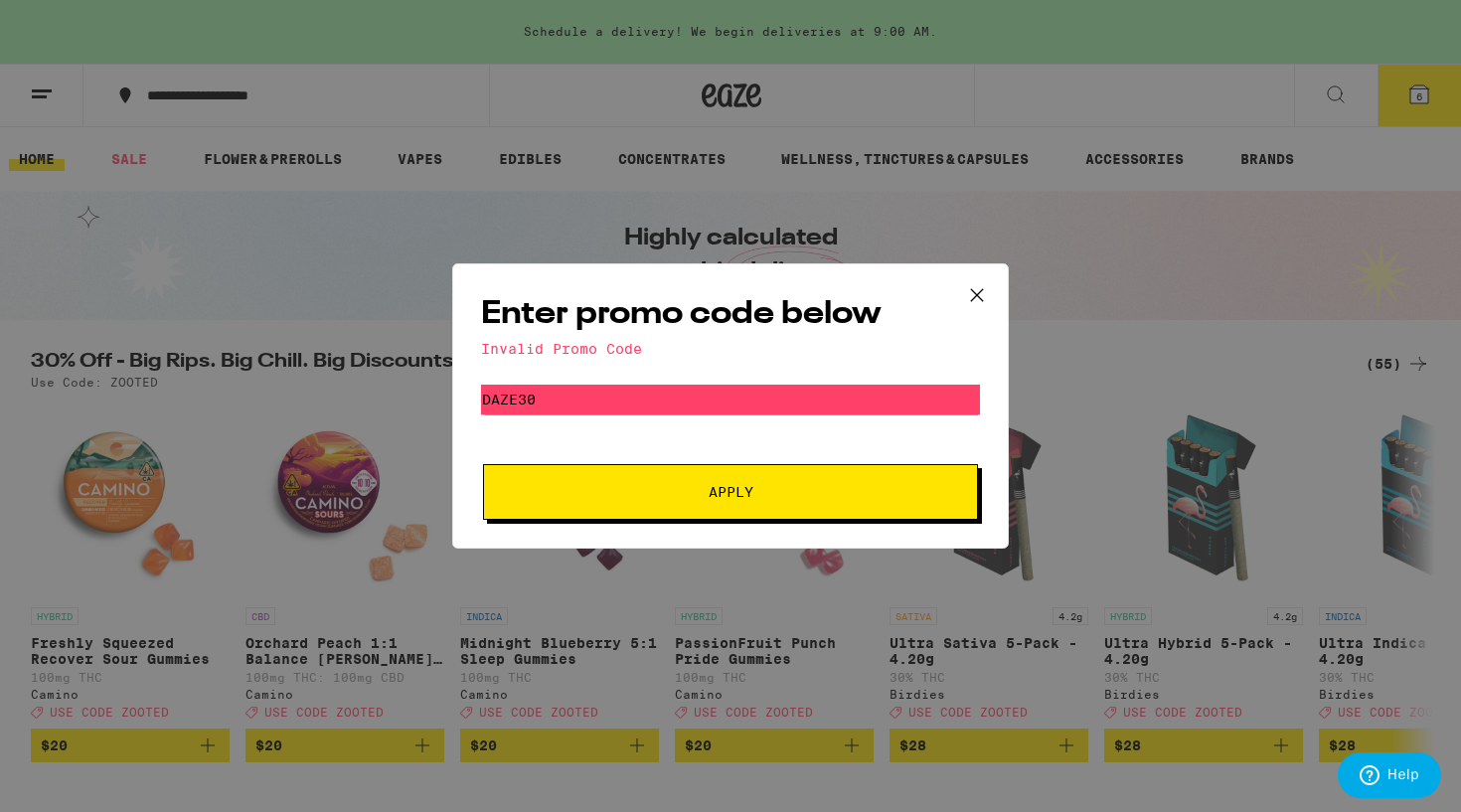 click 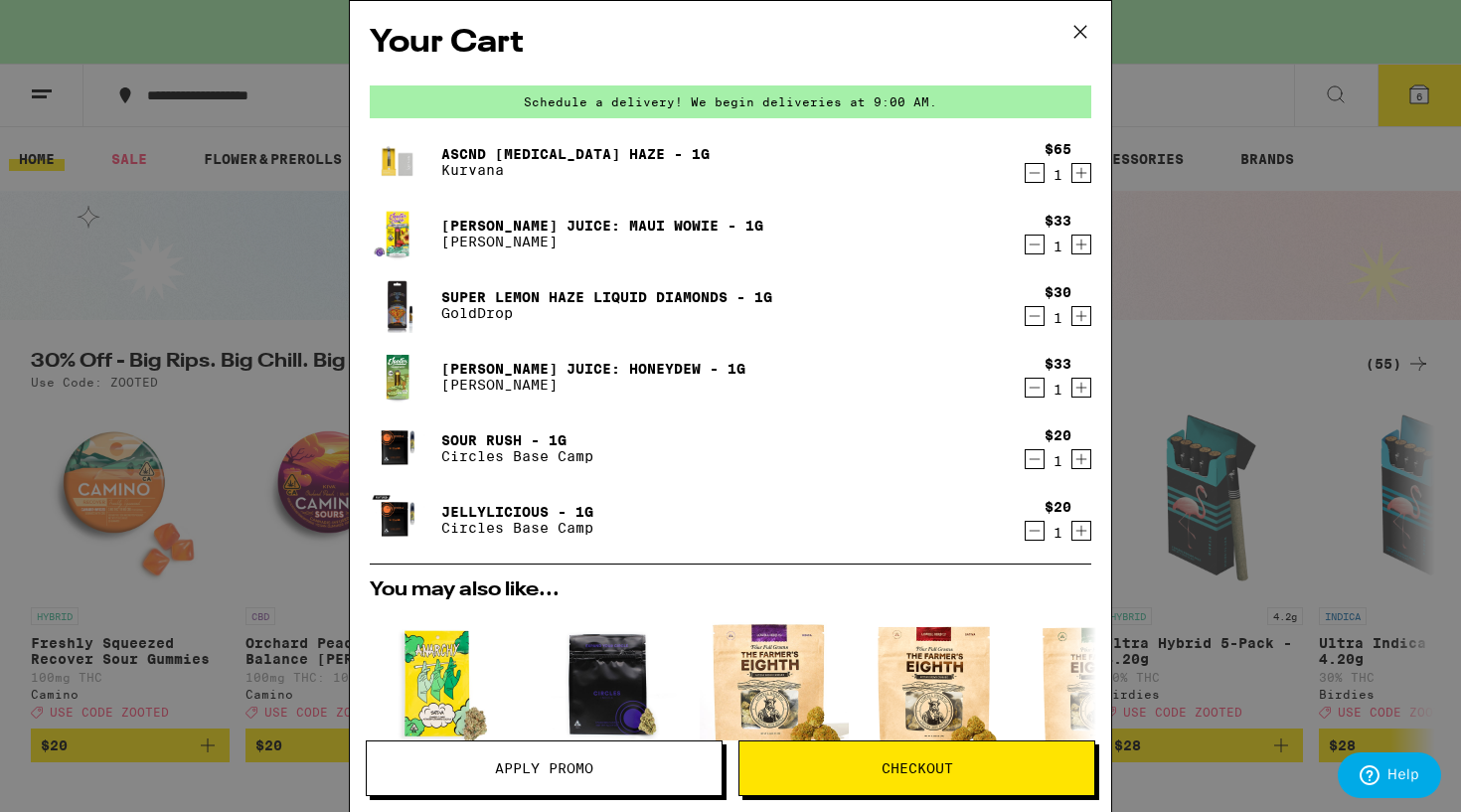 click on "Apply Promo" at bounding box center (544, 768) 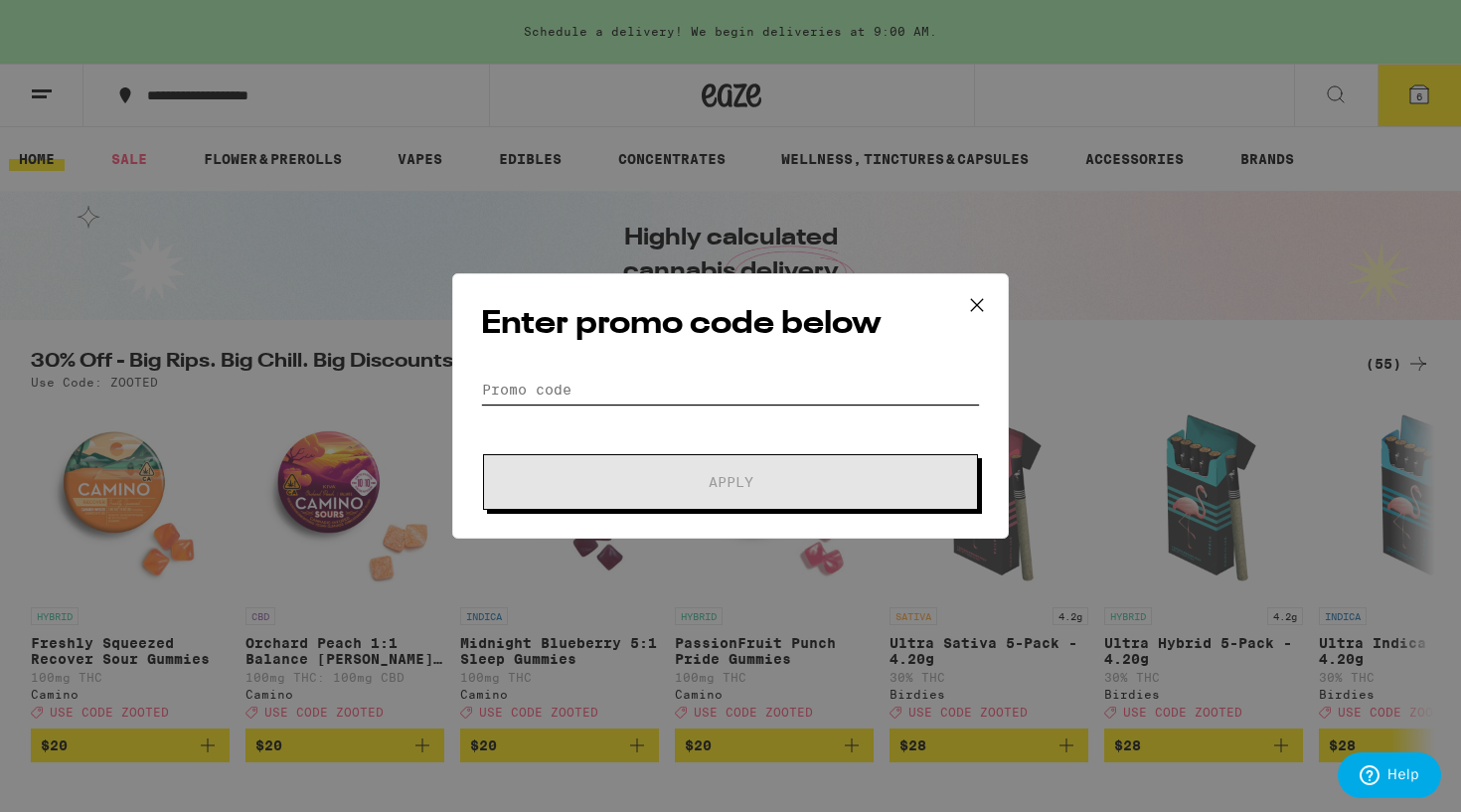 click on "Promo Code" at bounding box center (730, 390) 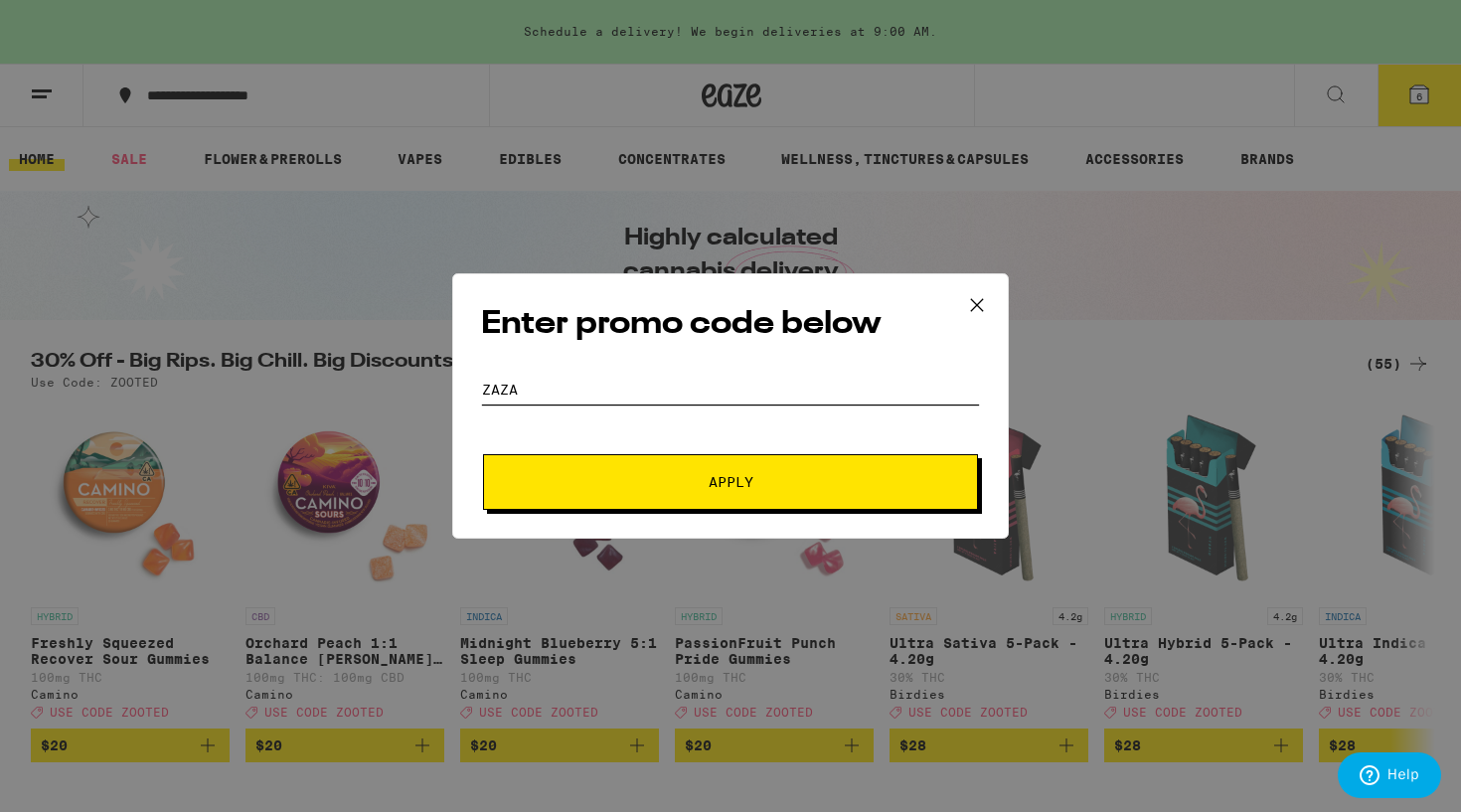type on "ZAZA" 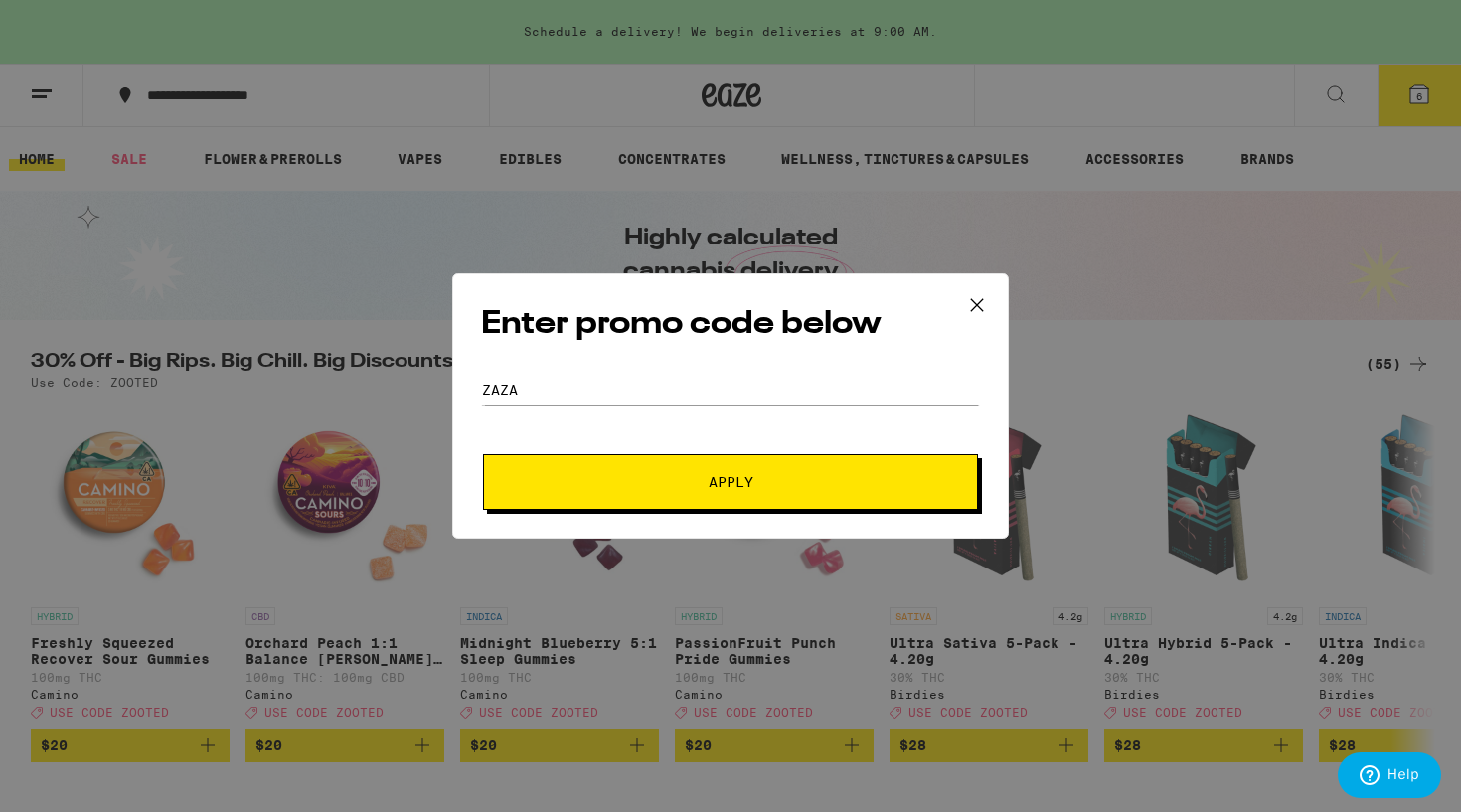click on "Apply" at bounding box center (730, 482) 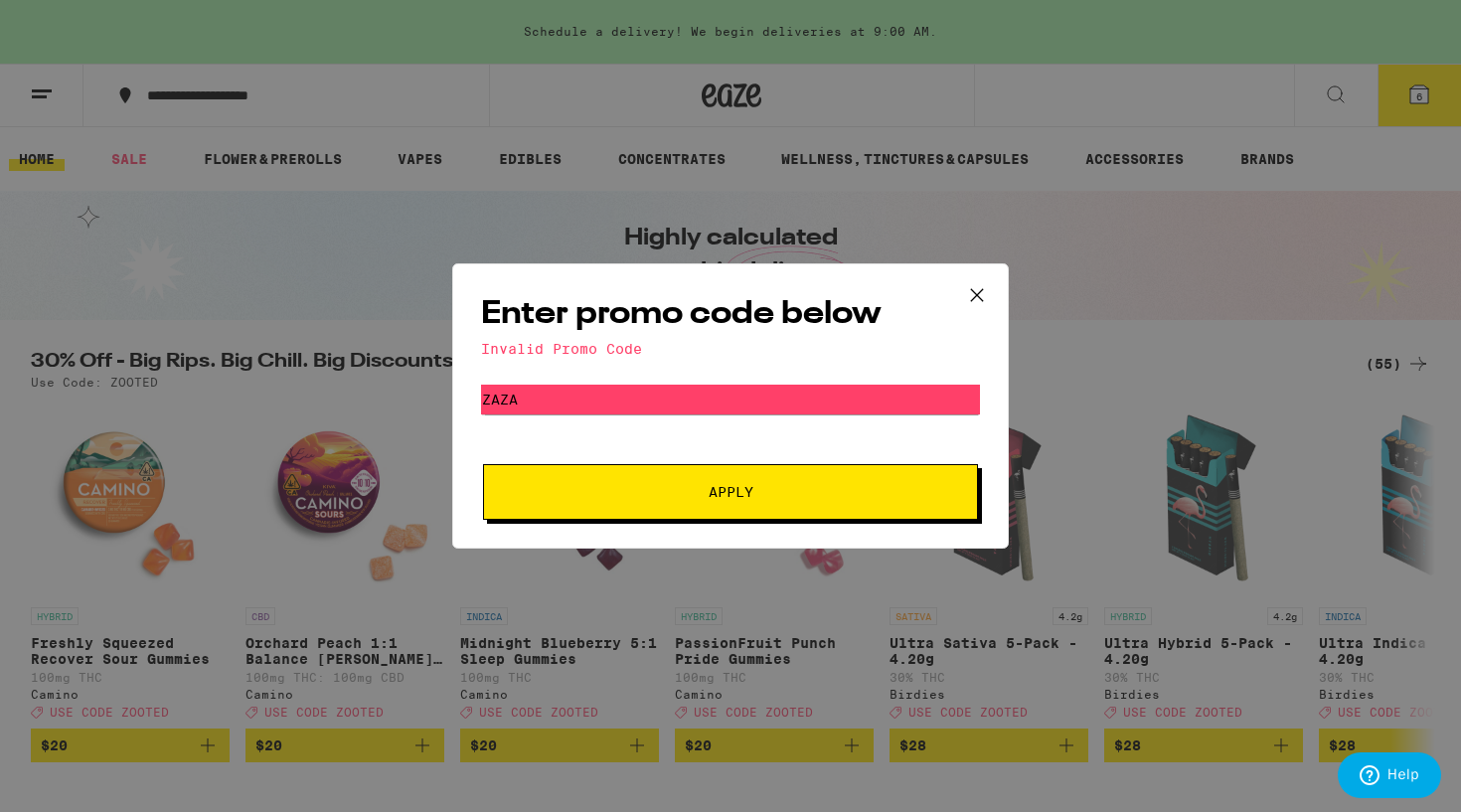 click 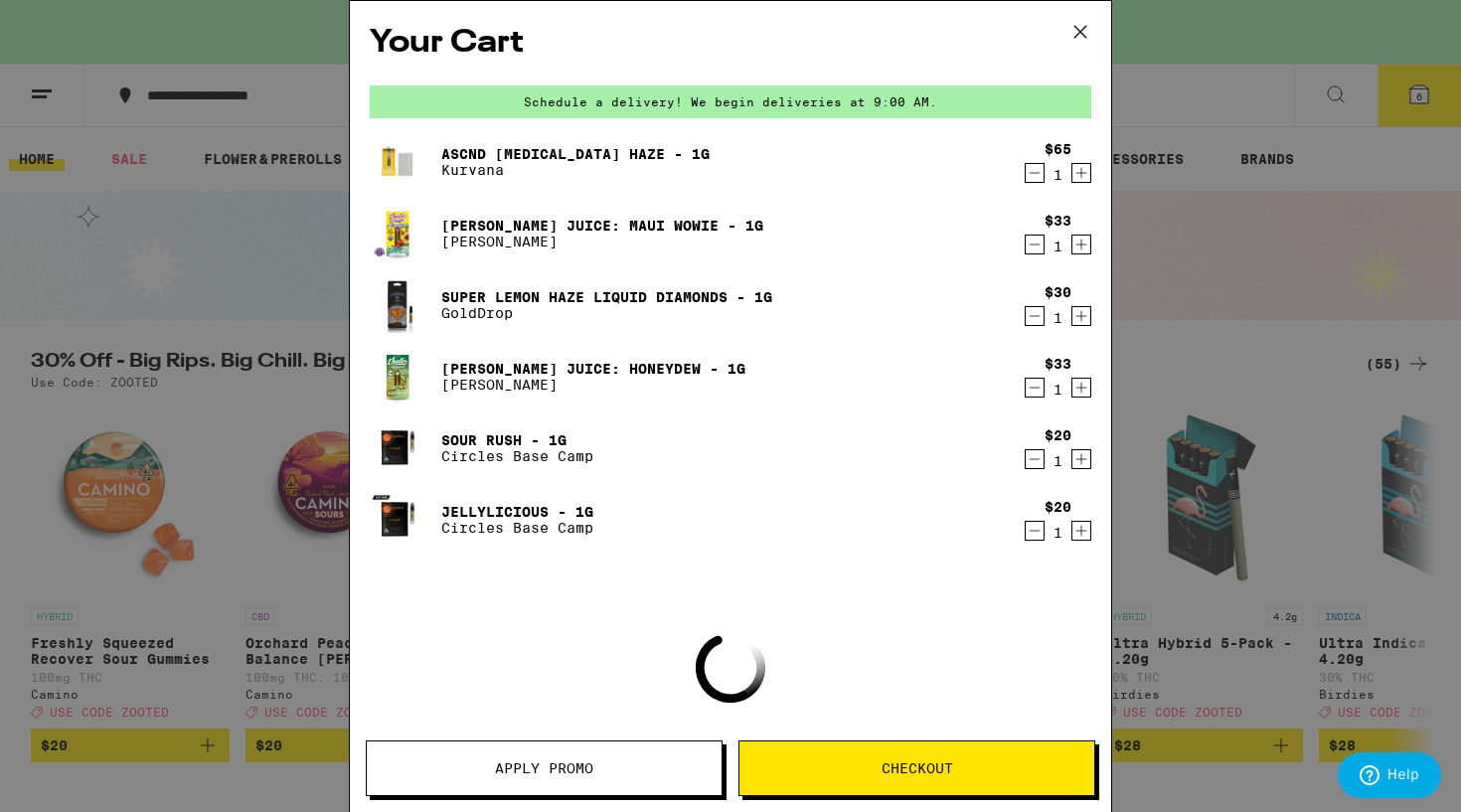 click on "Your Cart Schedule a delivery! We begin deliveries at 9:00 AM. ASCND Amnesia Haze - 1g Kurvana $65 1 Jeeter Juice: Maui Wowie - 1g Jeeter $33 1 Super Lemon Haze Liquid Diamonds - 1g GoldDrop $30 1 Jeeter Juice: Honeydew - 1g Jeeter $33 1 Sour Rush - 1g Circles Base Camp $20 1 Jellylicious - 1g Circles Base Camp $20 1 Loading Apply Promo Checkout" at bounding box center (730, 406) 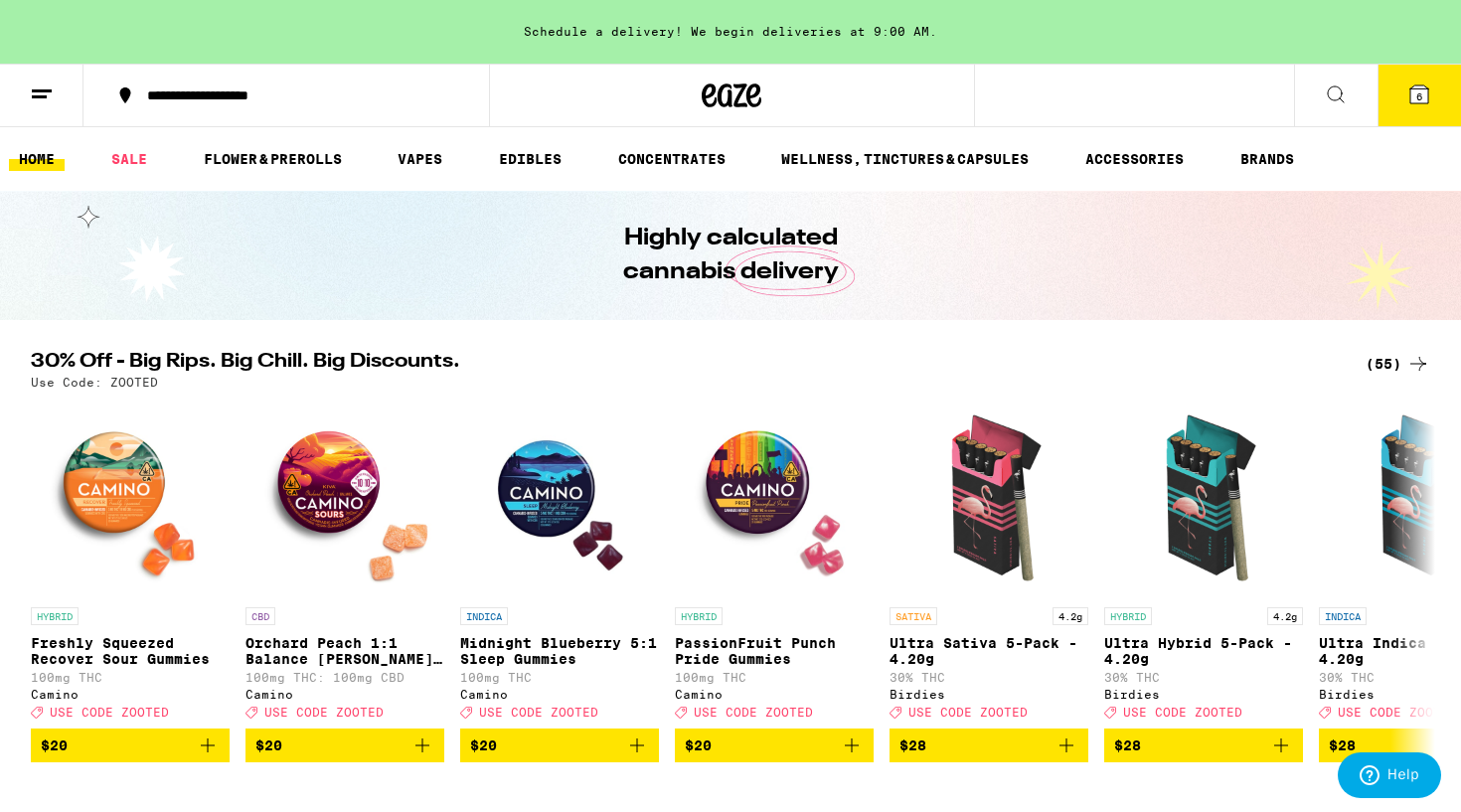 scroll, scrollTop: 0, scrollLeft: 0, axis: both 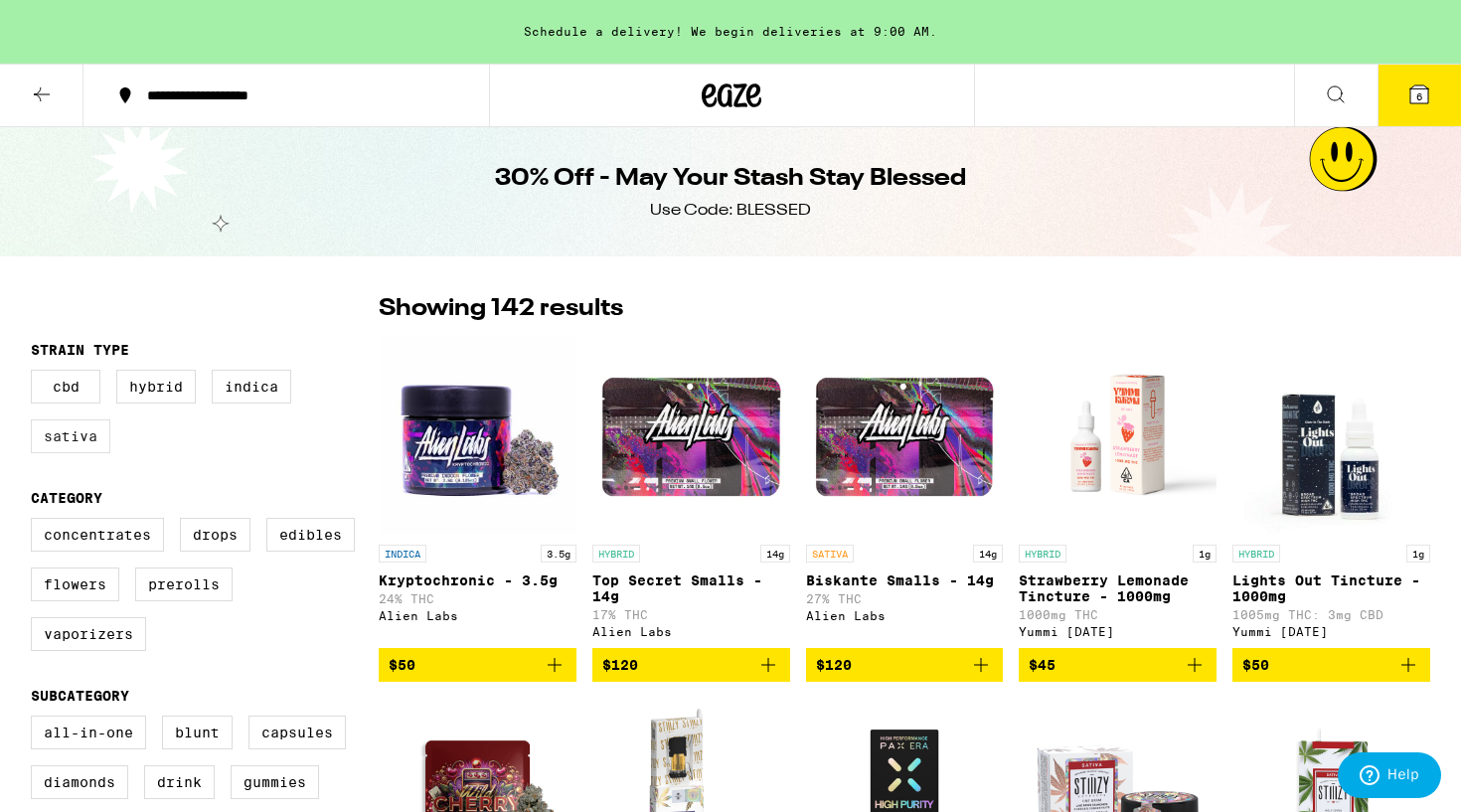 click on "Sativa" at bounding box center (71, 436) 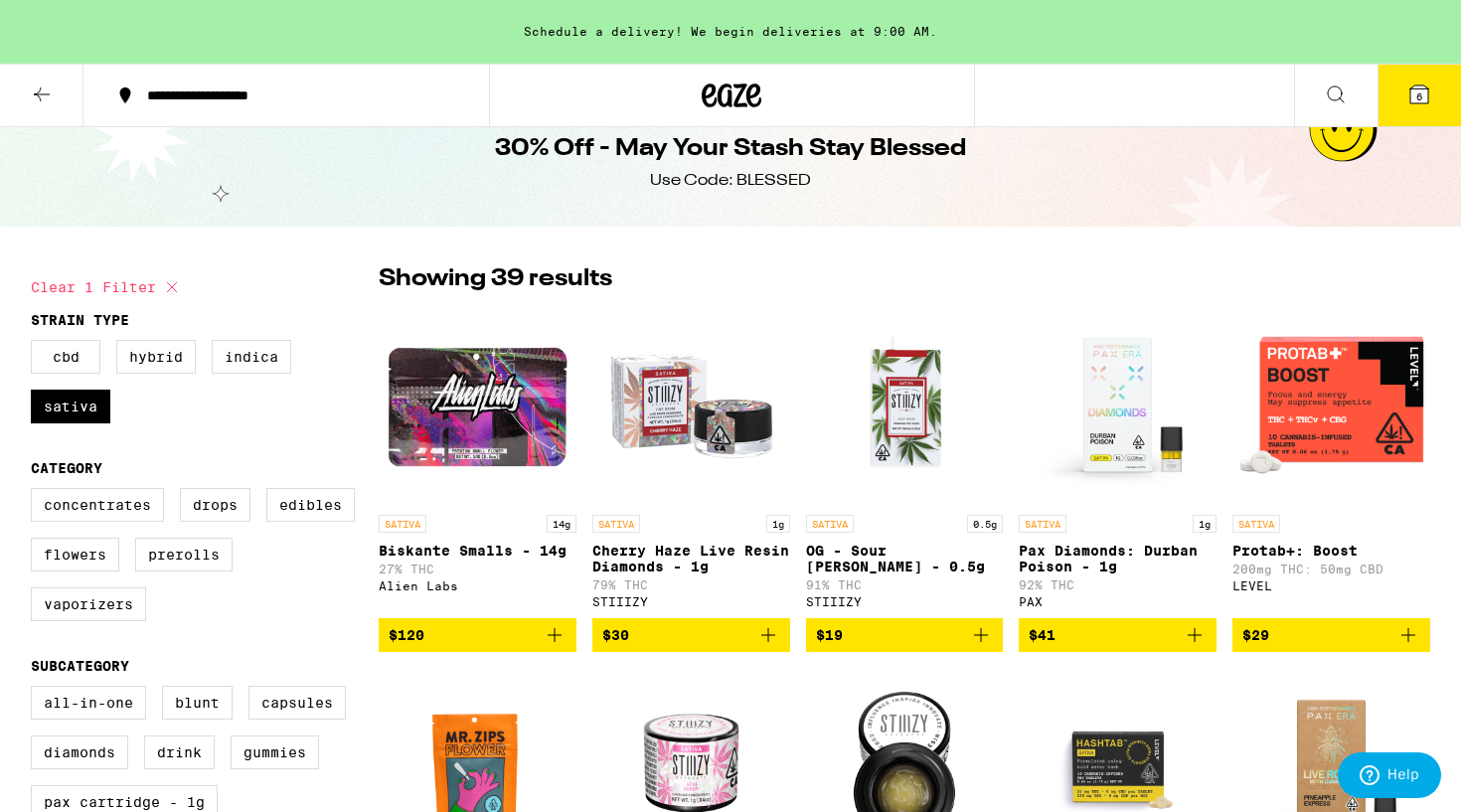 scroll, scrollTop: 30, scrollLeft: 0, axis: vertical 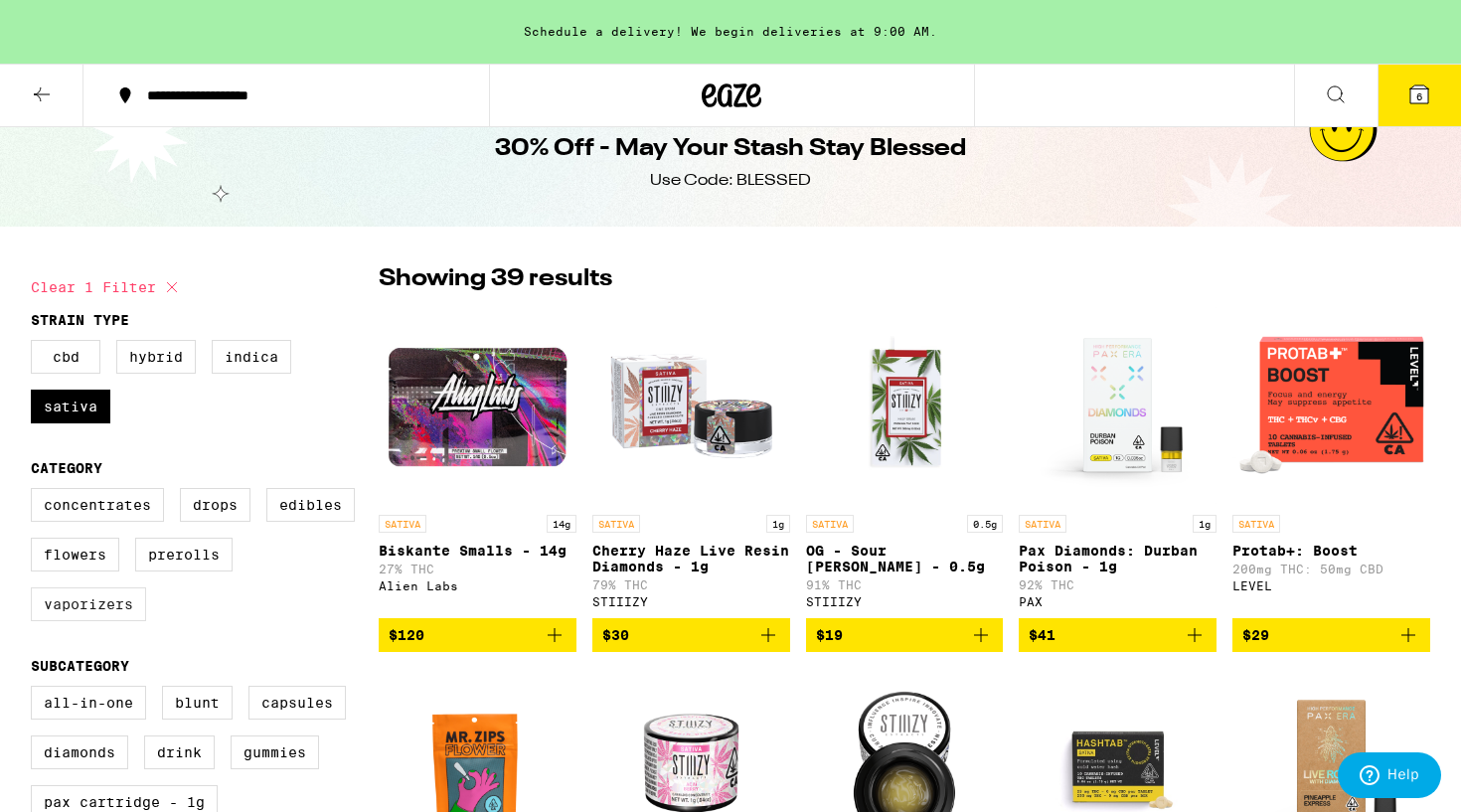 click on "Vaporizers" at bounding box center (88, 604) 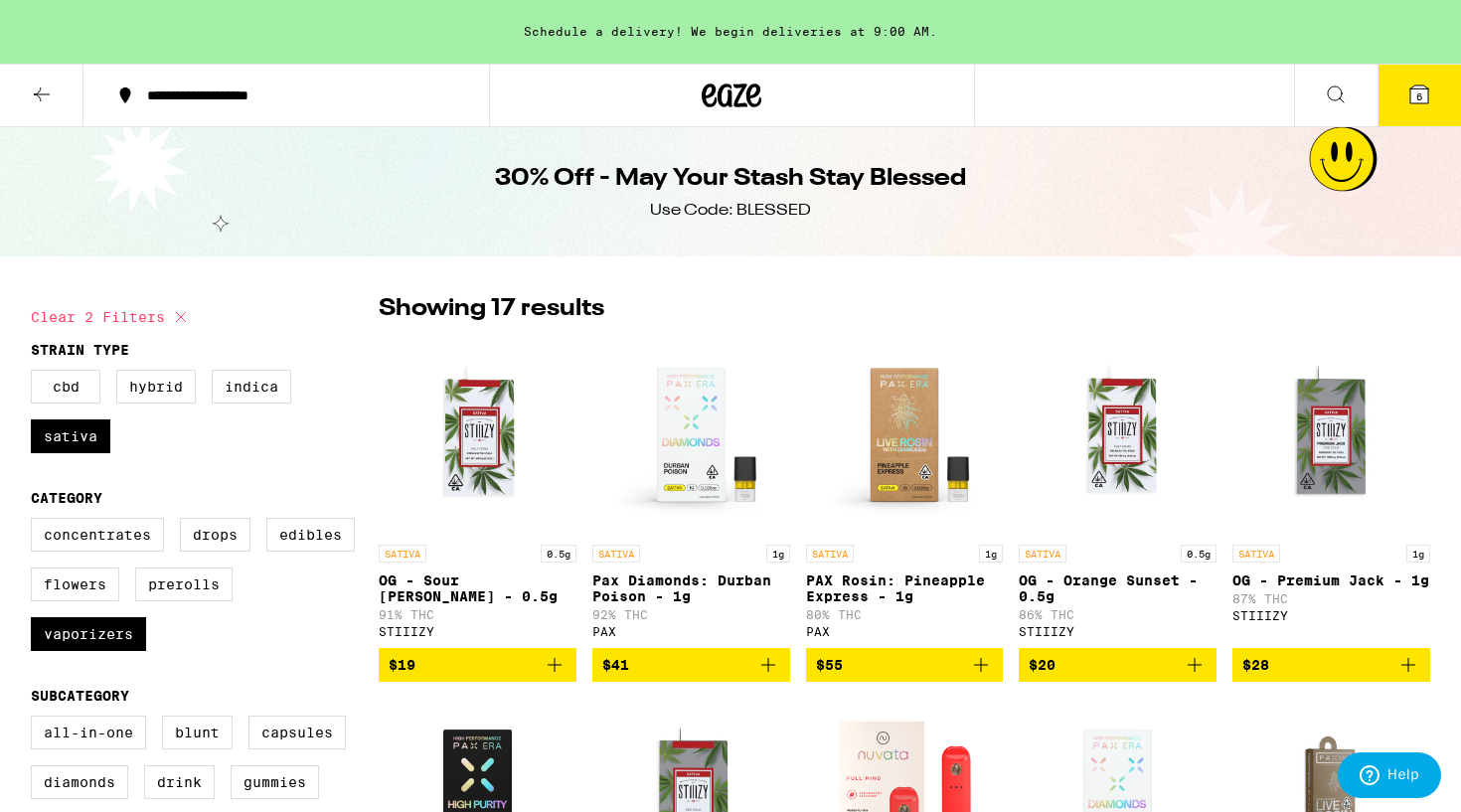 scroll, scrollTop: 0, scrollLeft: 0, axis: both 